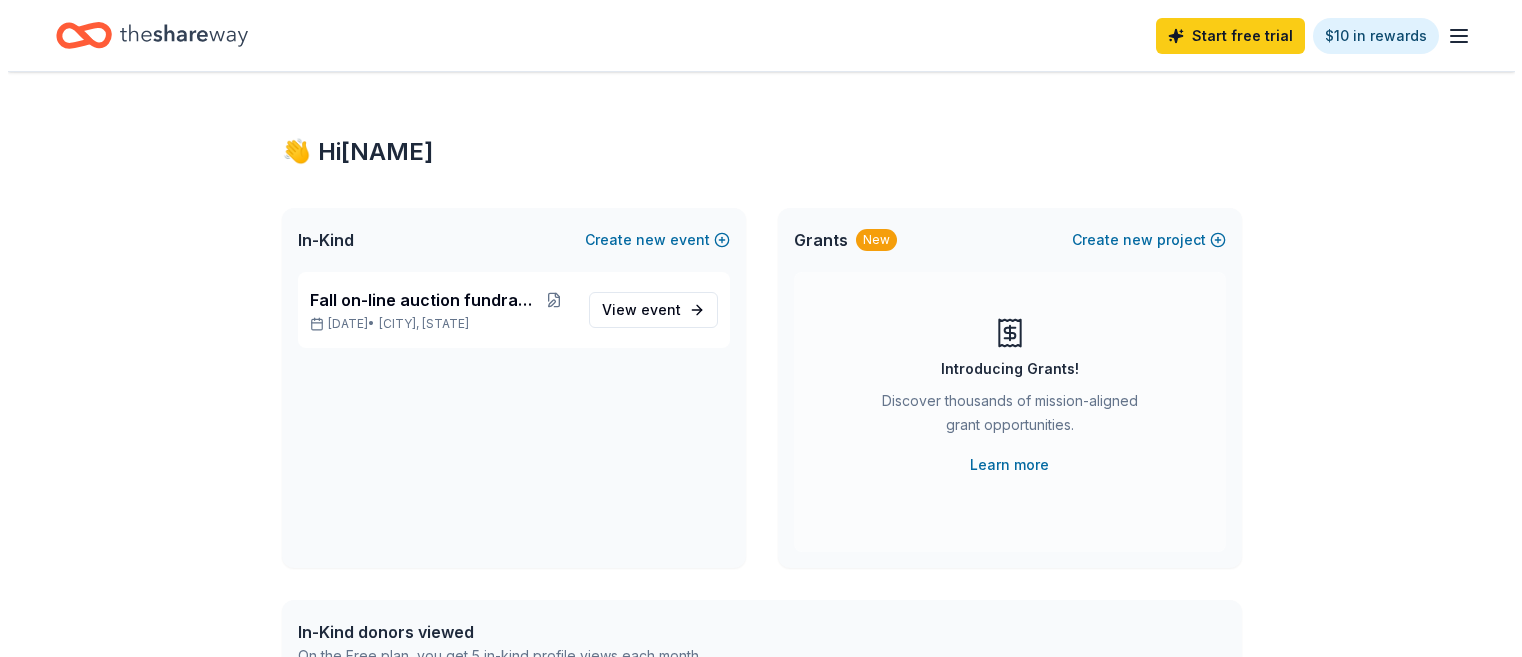 scroll, scrollTop: 0, scrollLeft: 0, axis: both 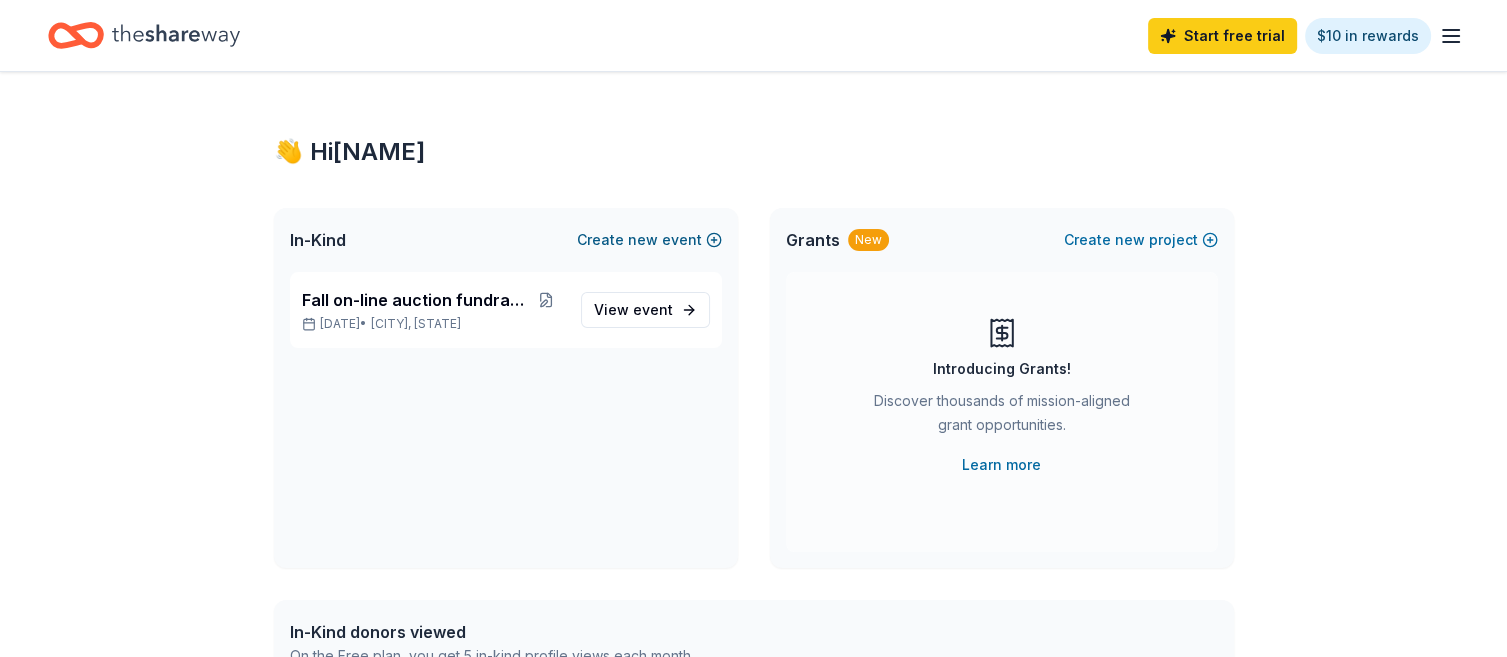 click on "new" at bounding box center [643, 240] 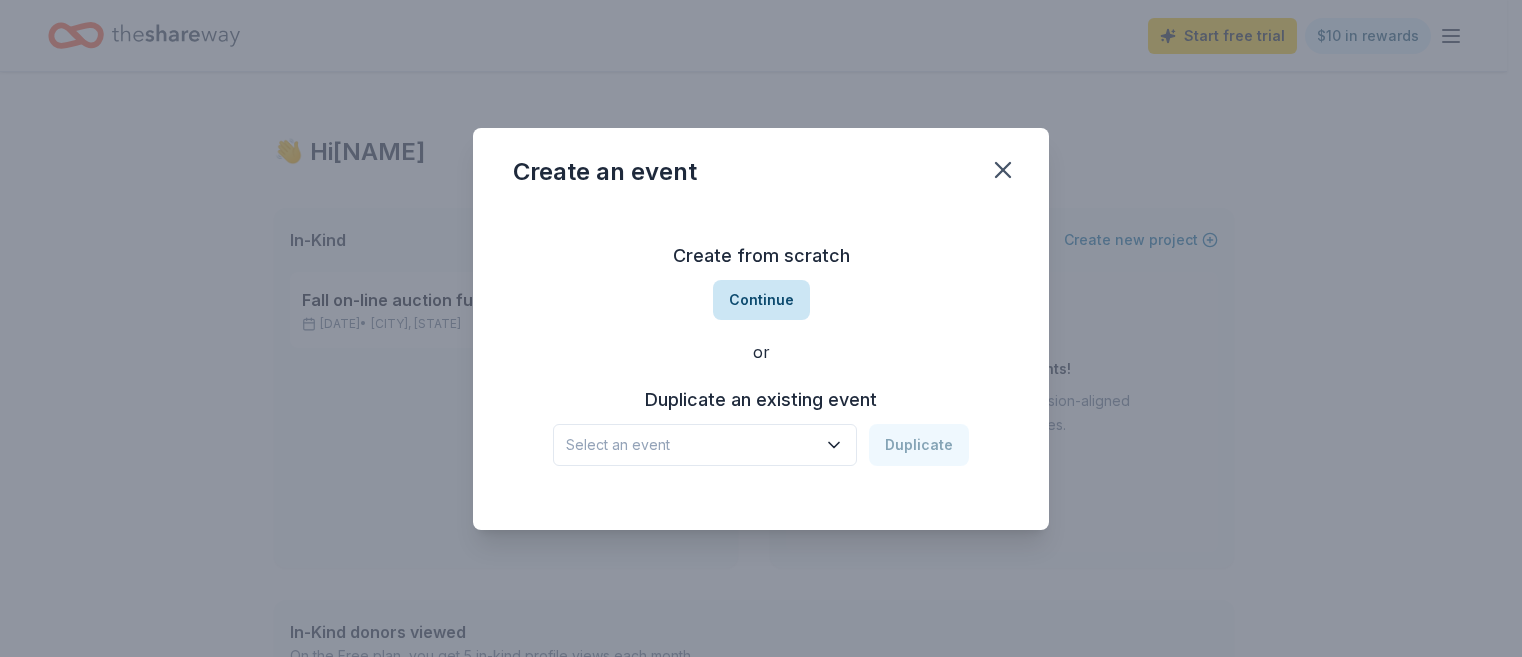 click on "Continue" at bounding box center (761, 300) 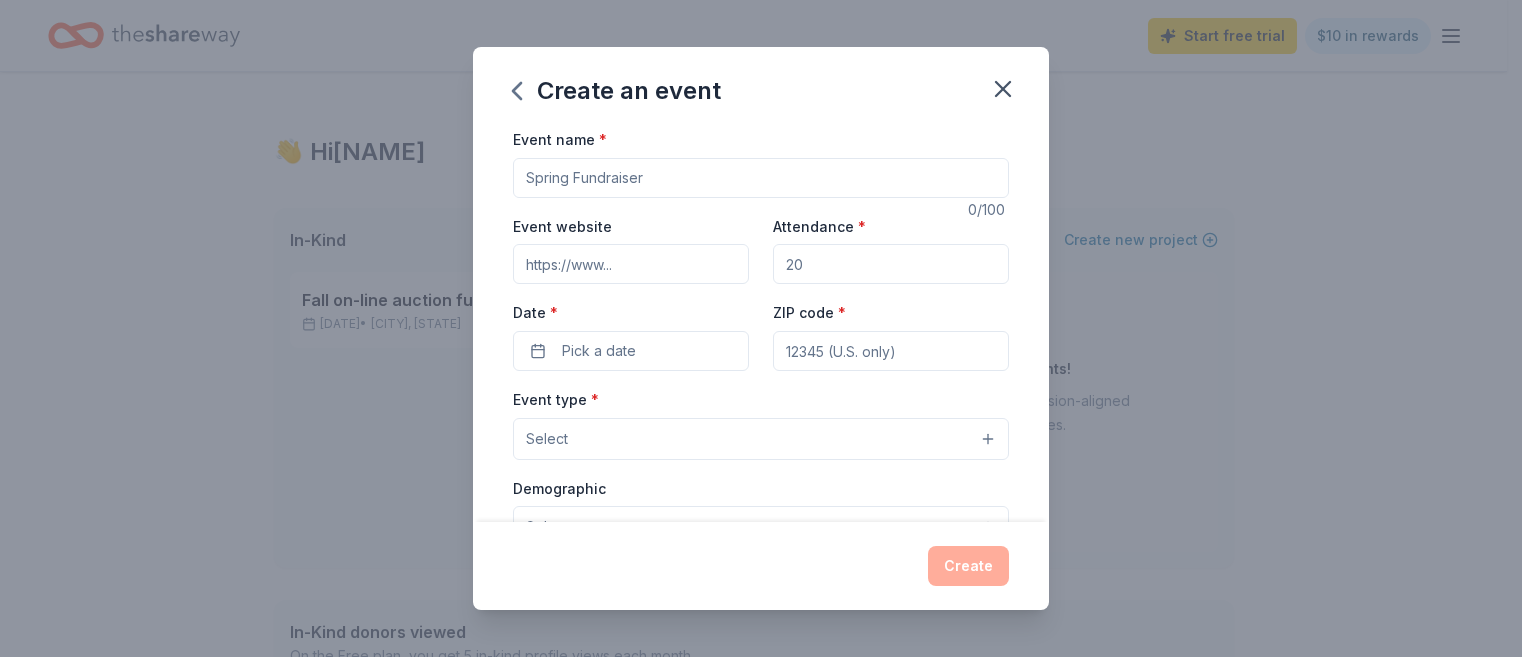 click on "Event name *" at bounding box center (761, 178) 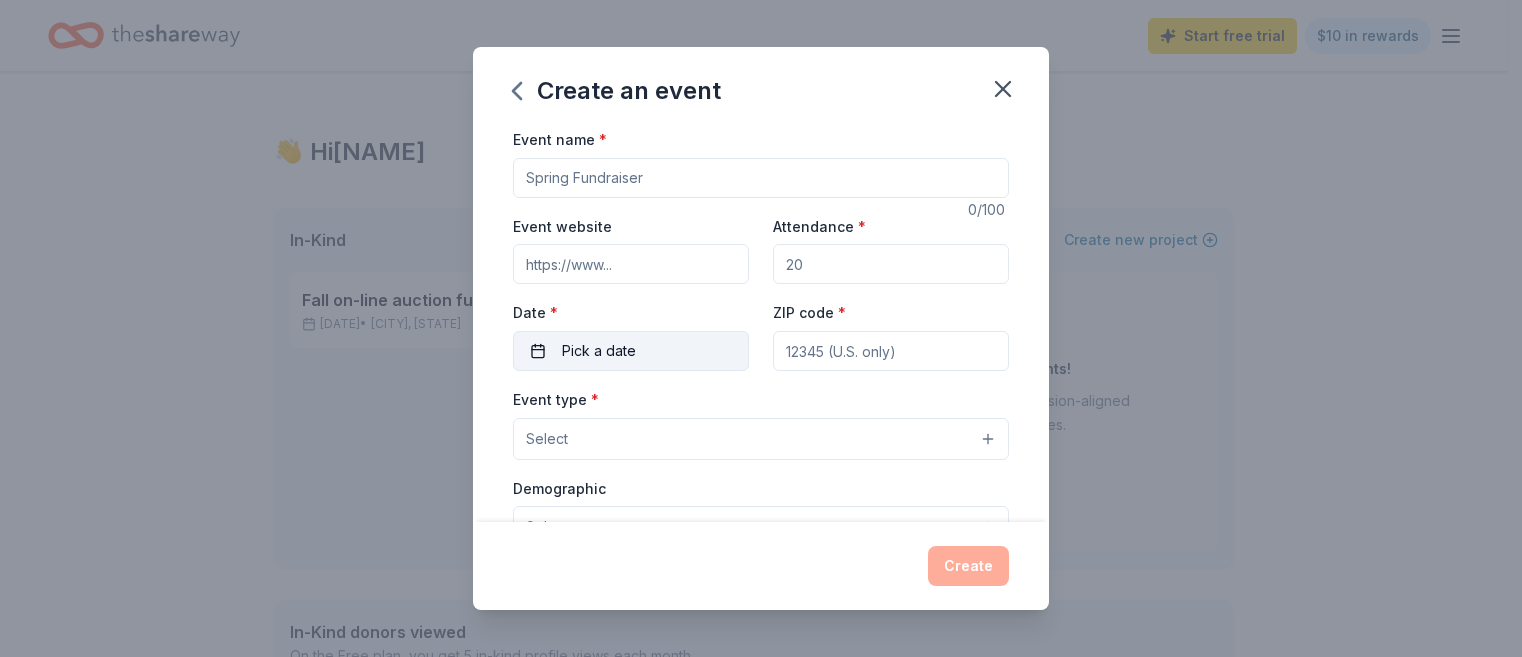 click on "Pick a date" at bounding box center [599, 351] 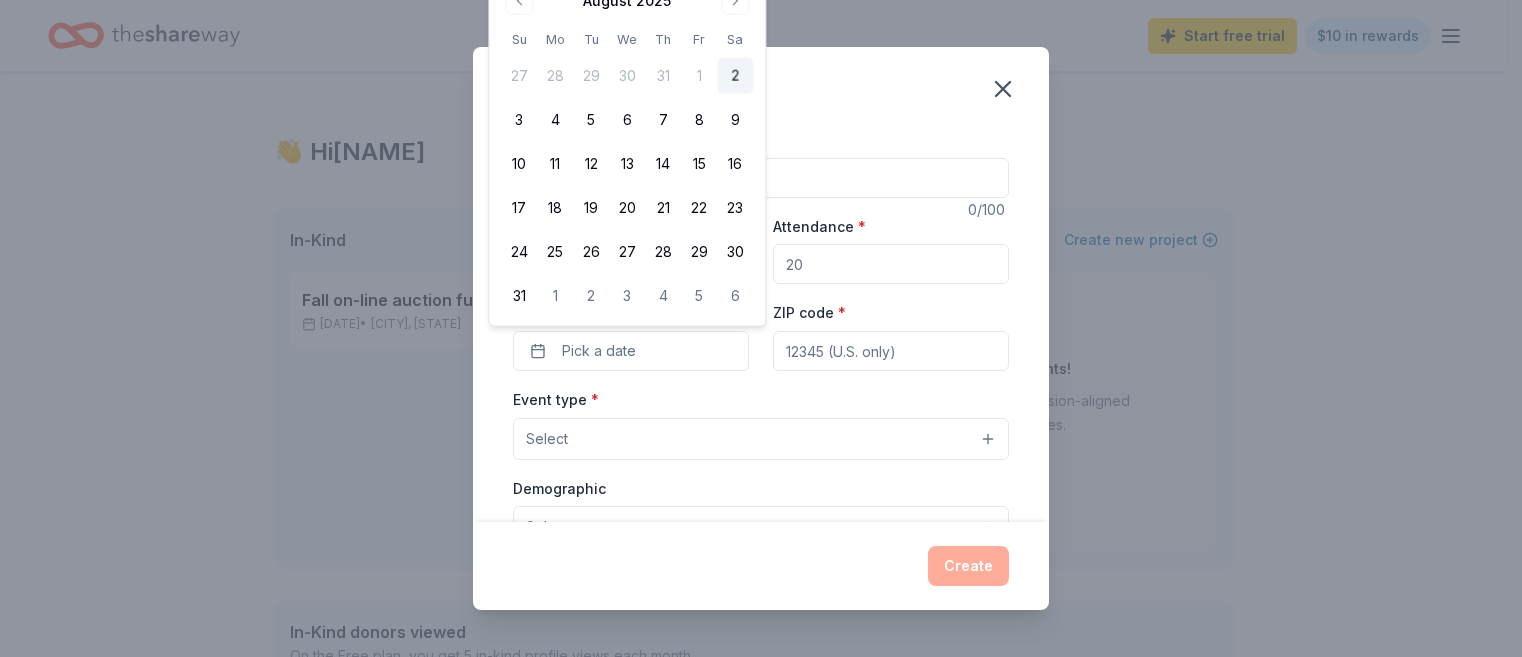 click at bounding box center (735, 1) 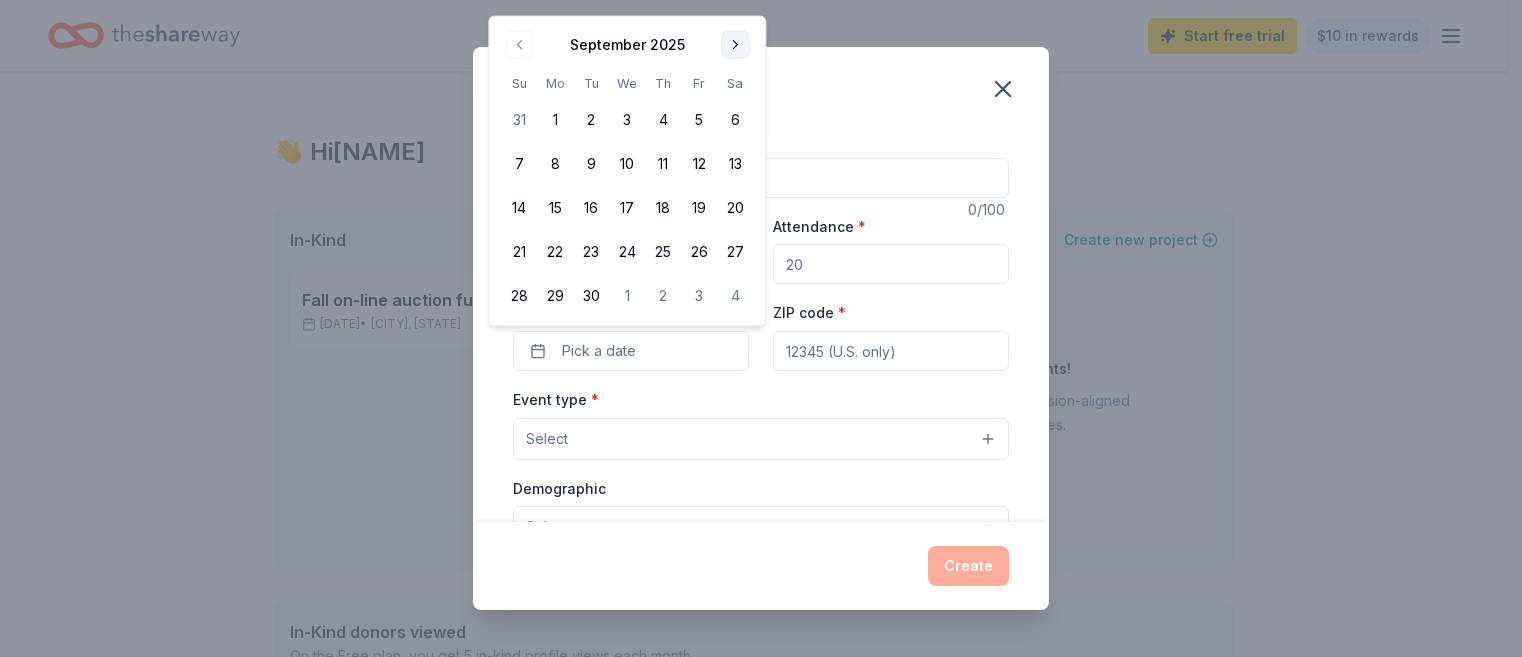 click at bounding box center [735, 45] 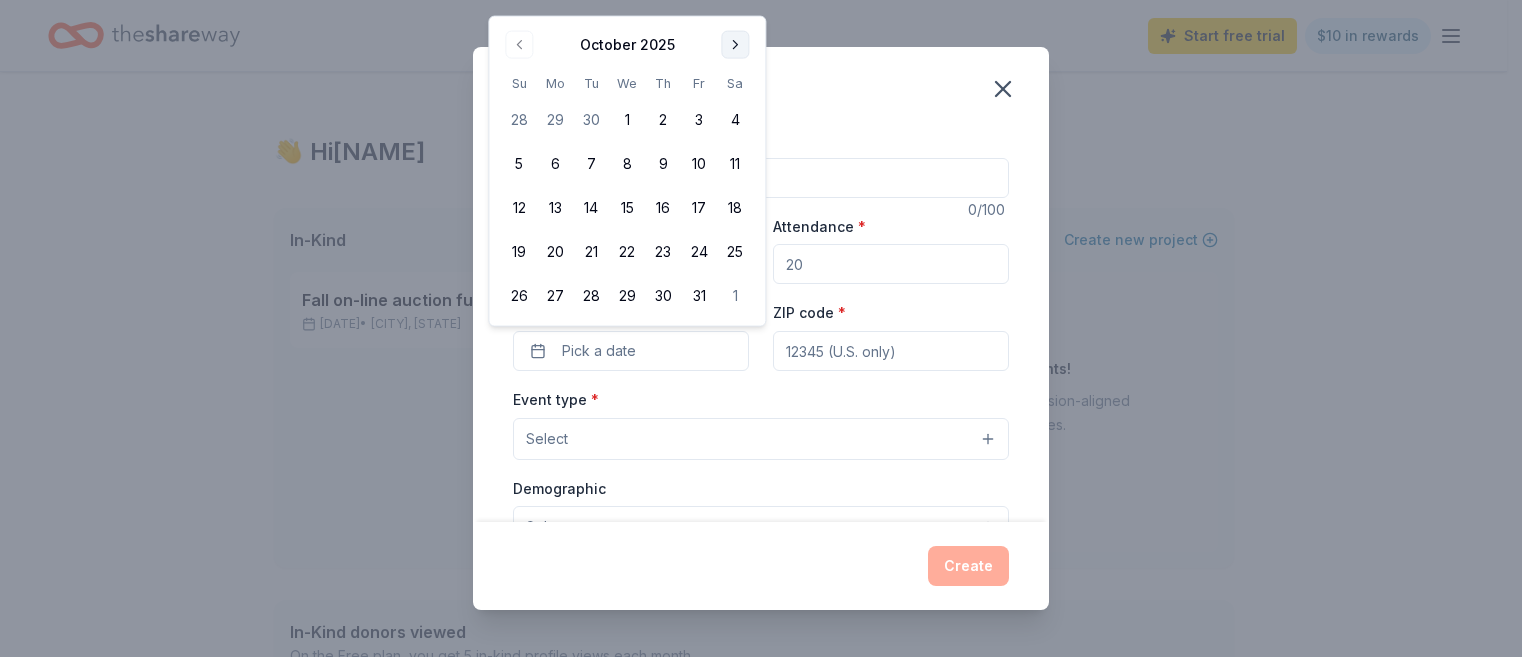 click at bounding box center [735, 45] 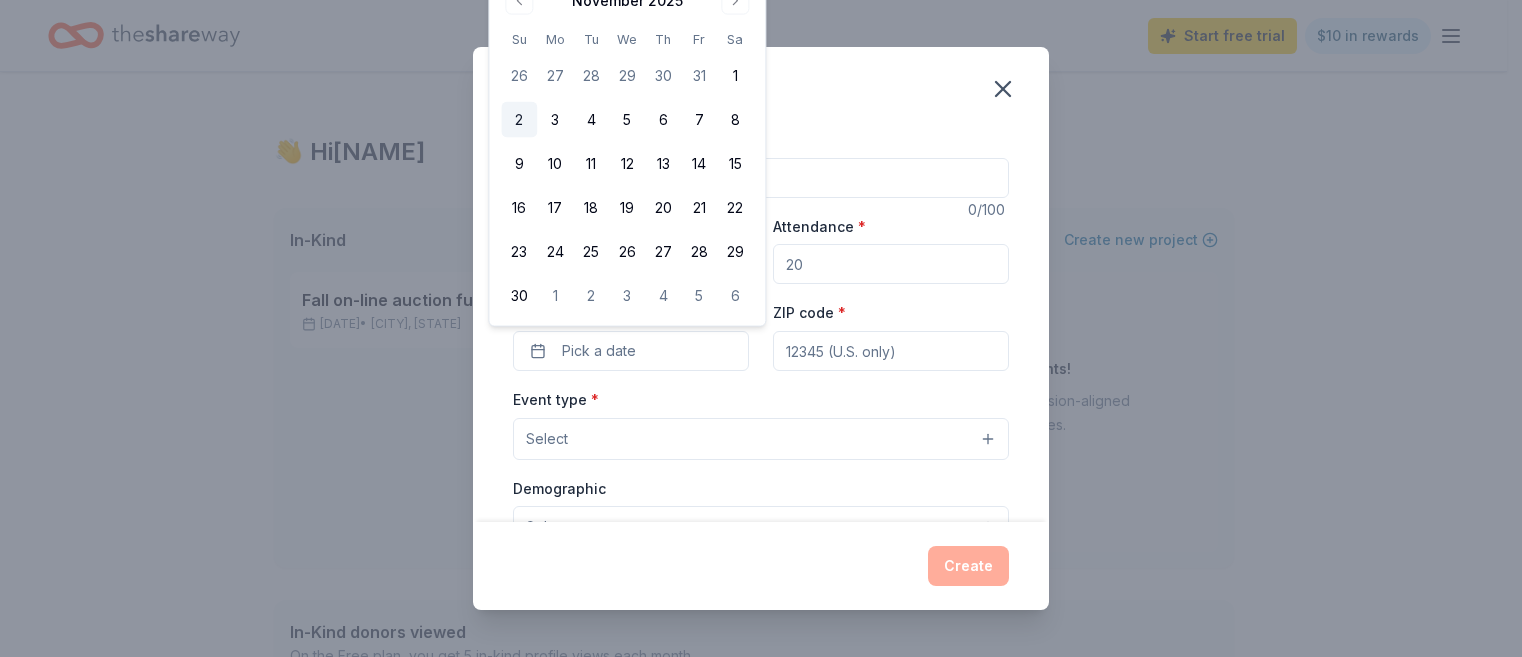 click on "2" at bounding box center (519, 120) 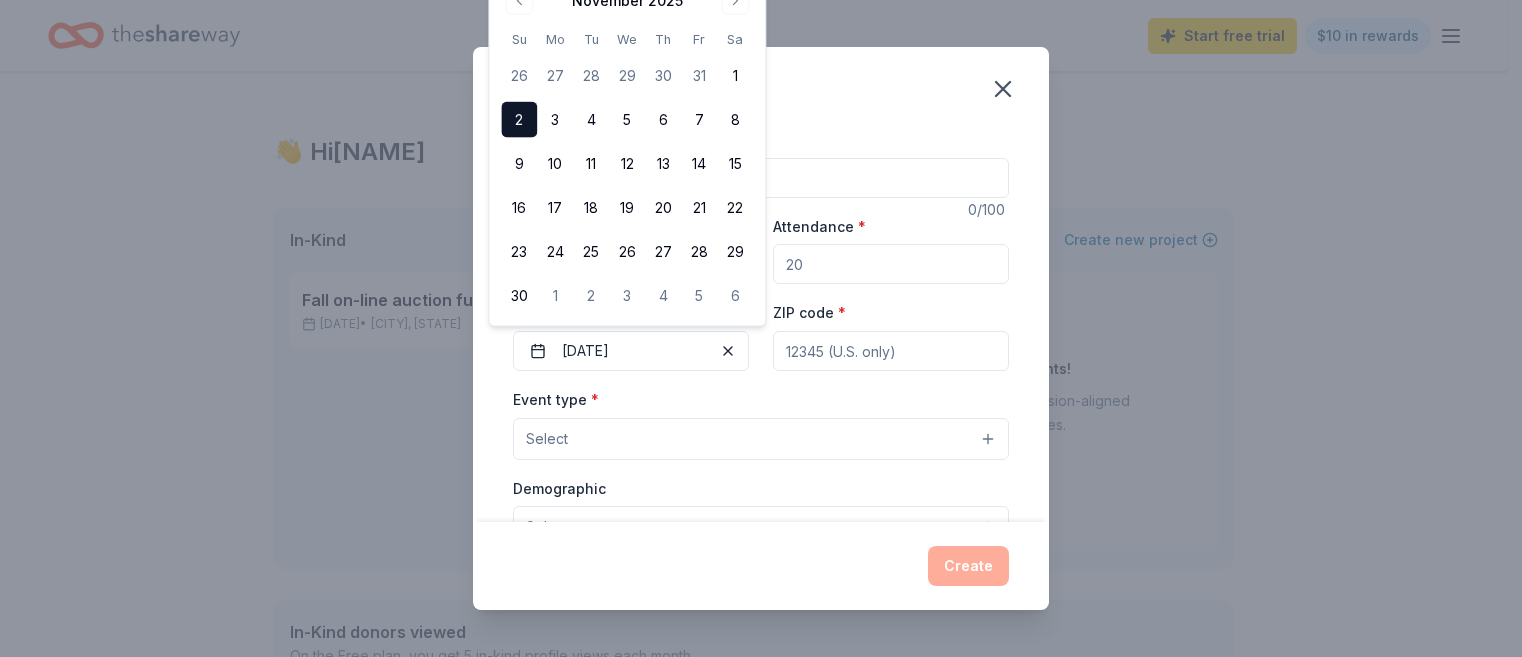 click on "ZIP code *" at bounding box center [891, 351] 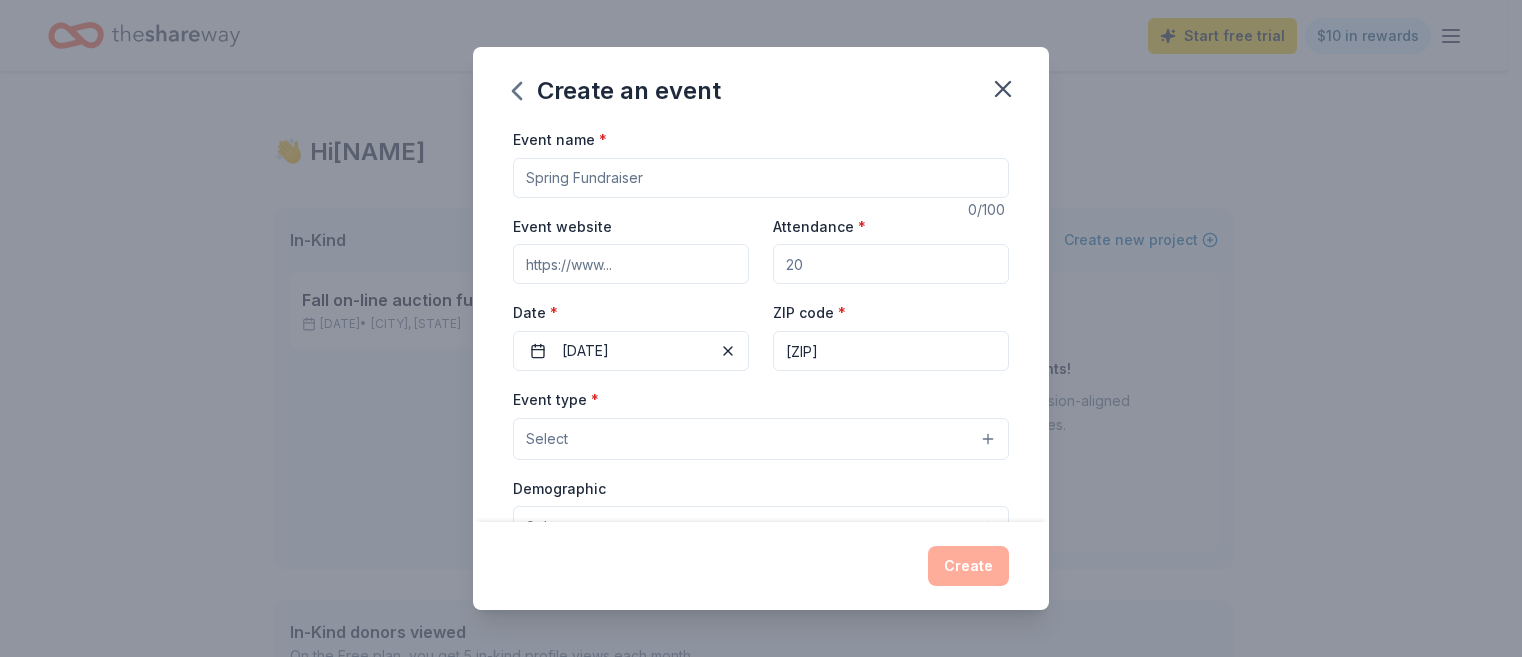 type on "[POSTAL_CODE]" 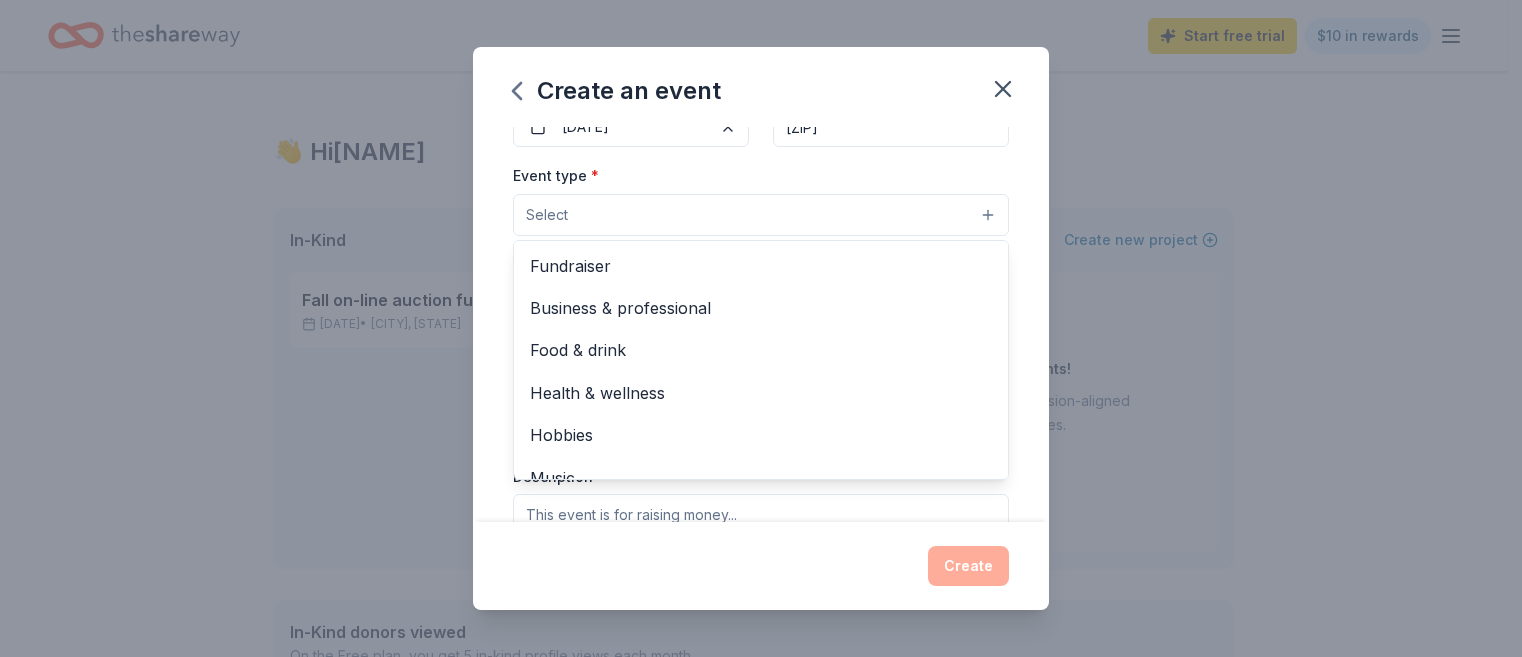 scroll, scrollTop: 226, scrollLeft: 0, axis: vertical 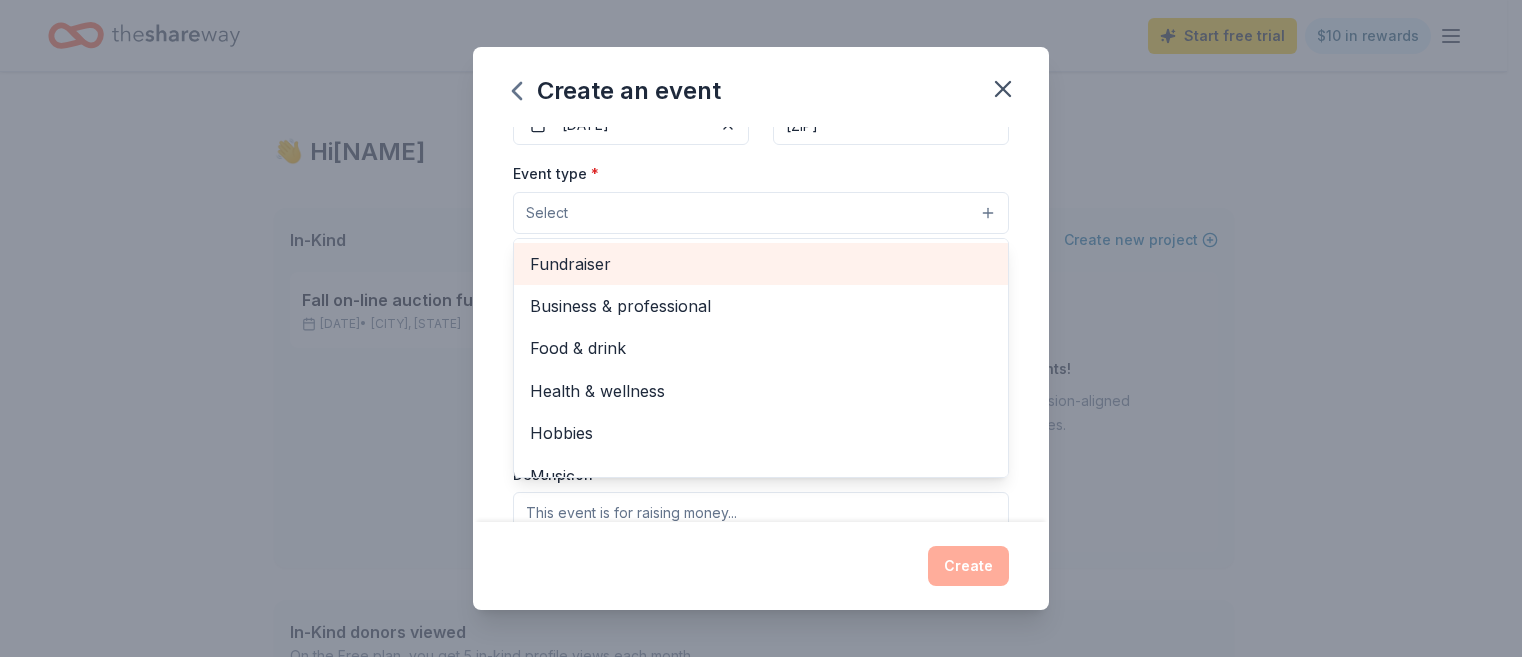 click on "Fundraiser" at bounding box center (761, 264) 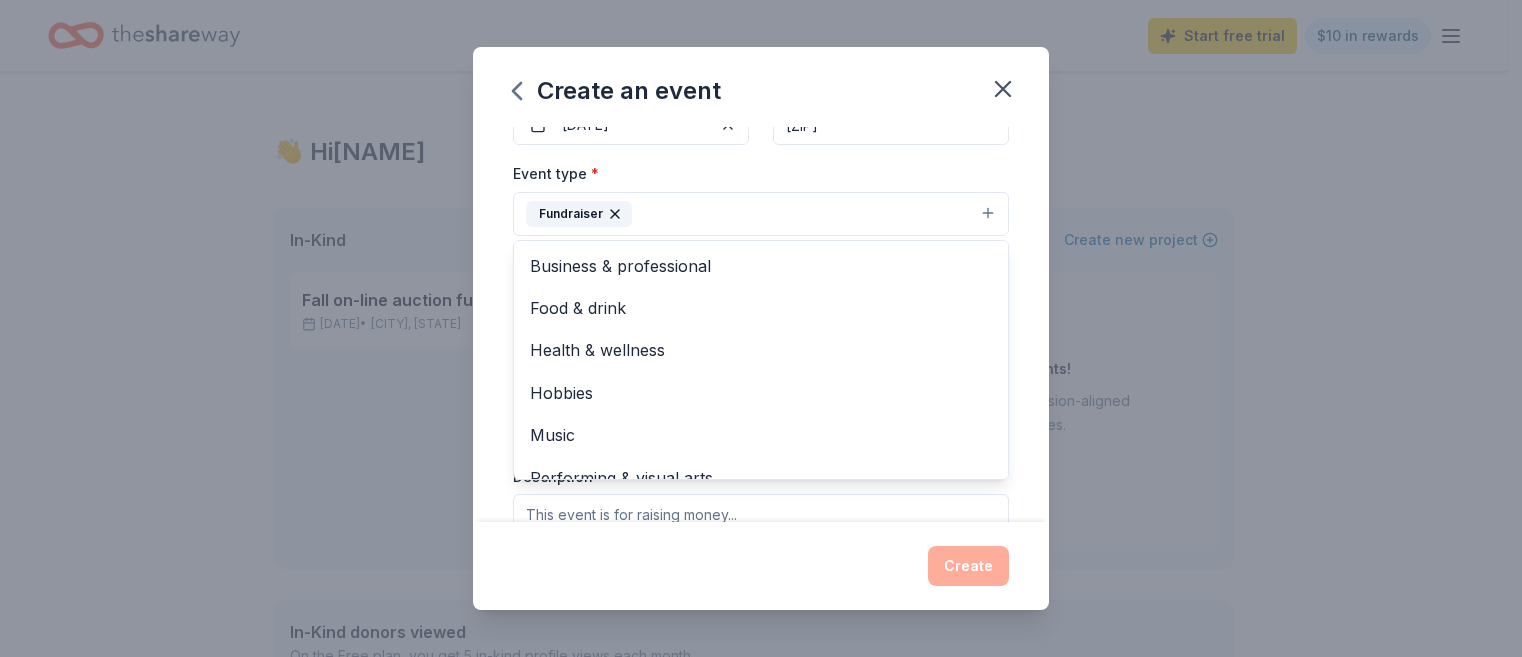 click on "Event type * Fundraiser Business & professional Food & drink Health & wellness Hobbies Music Performing & visual arts" at bounding box center [761, 198] 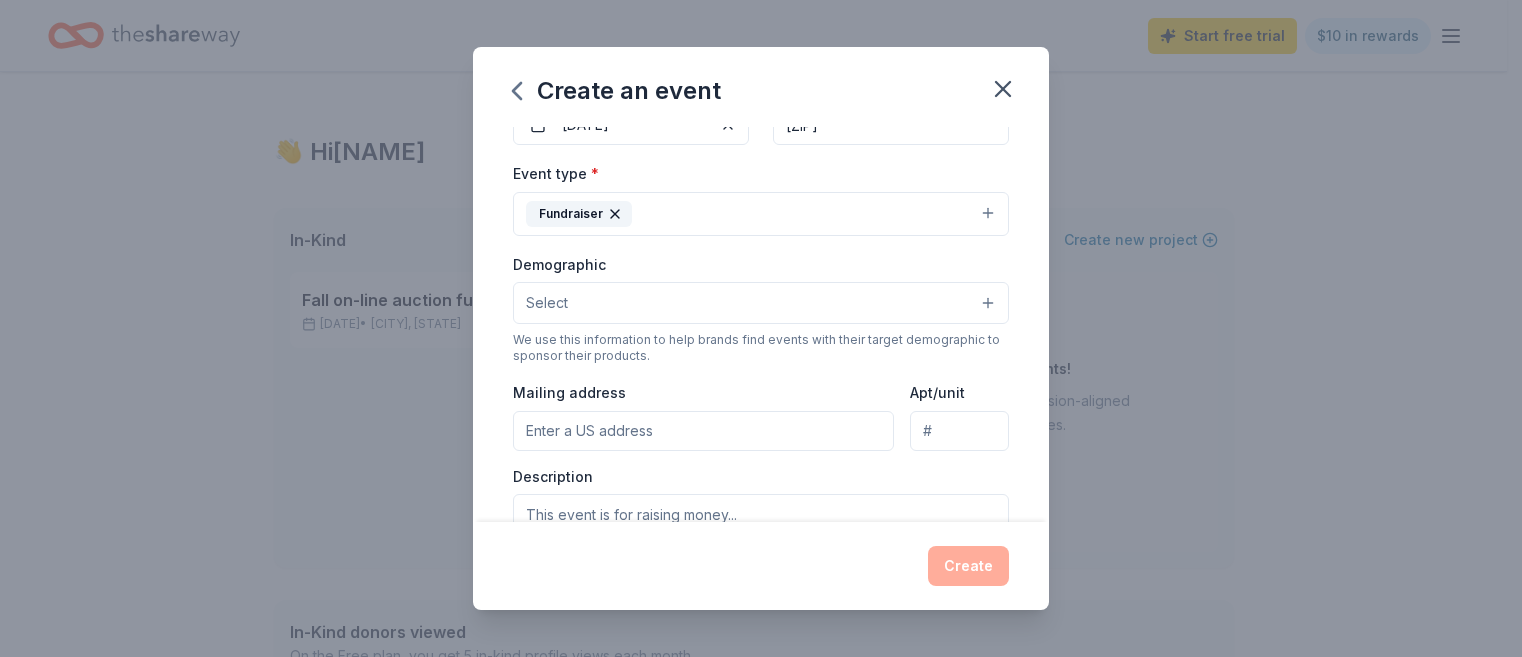 click on "Select" at bounding box center [761, 303] 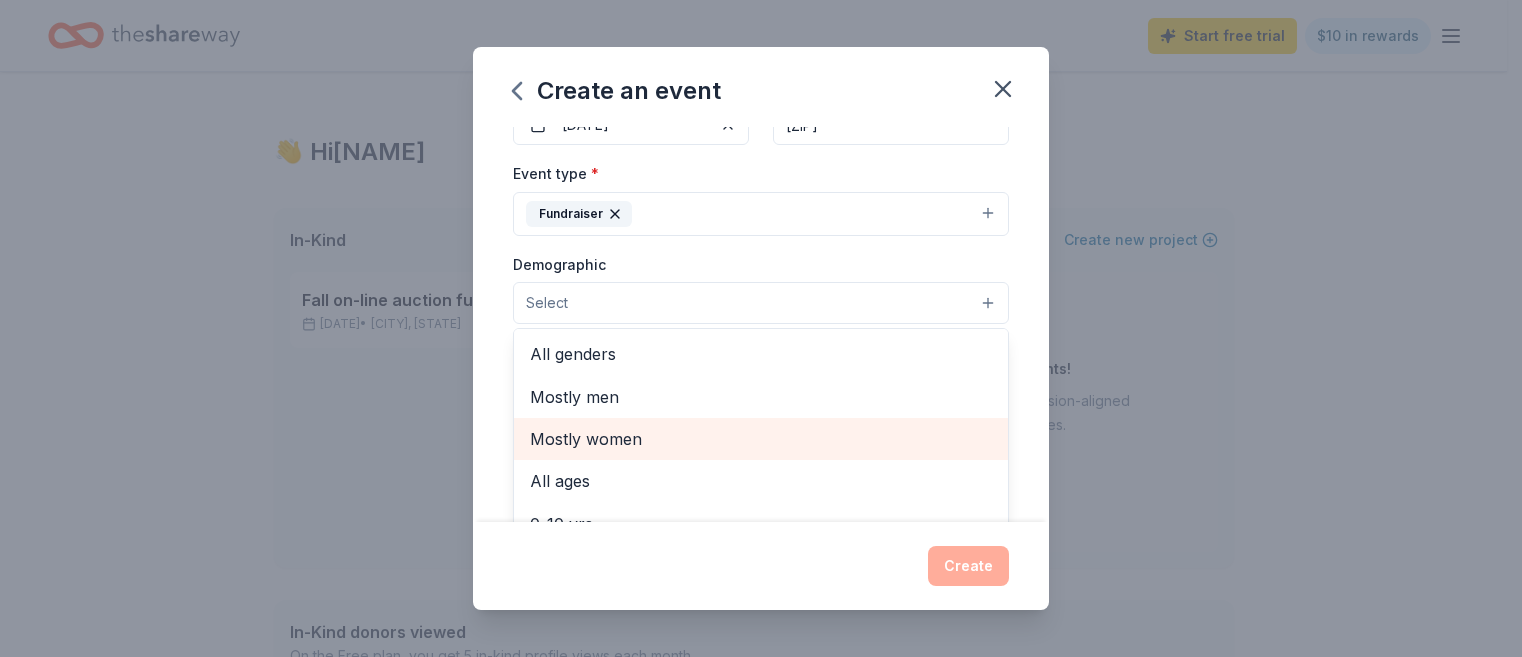 click on "Mostly women" at bounding box center (761, 439) 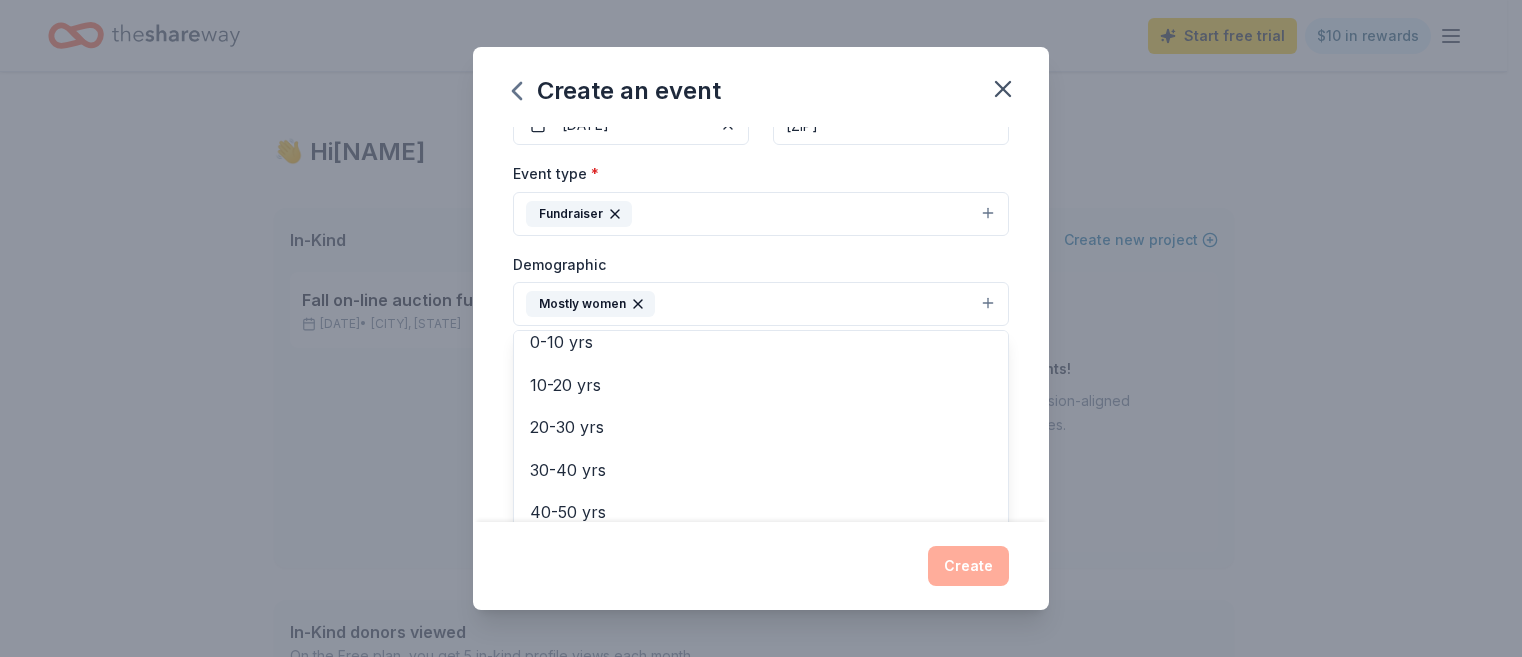 scroll, scrollTop: 144, scrollLeft: 0, axis: vertical 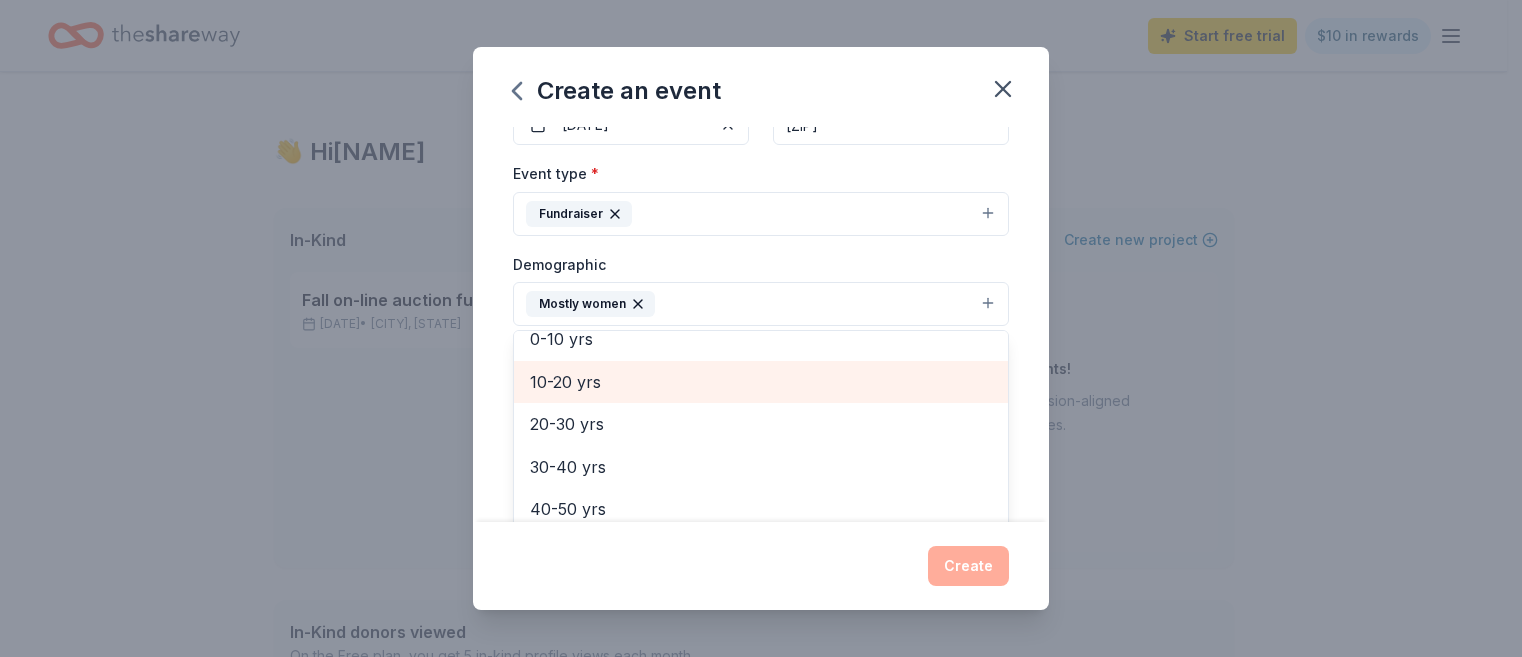 click on "10-20 yrs" at bounding box center (761, 382) 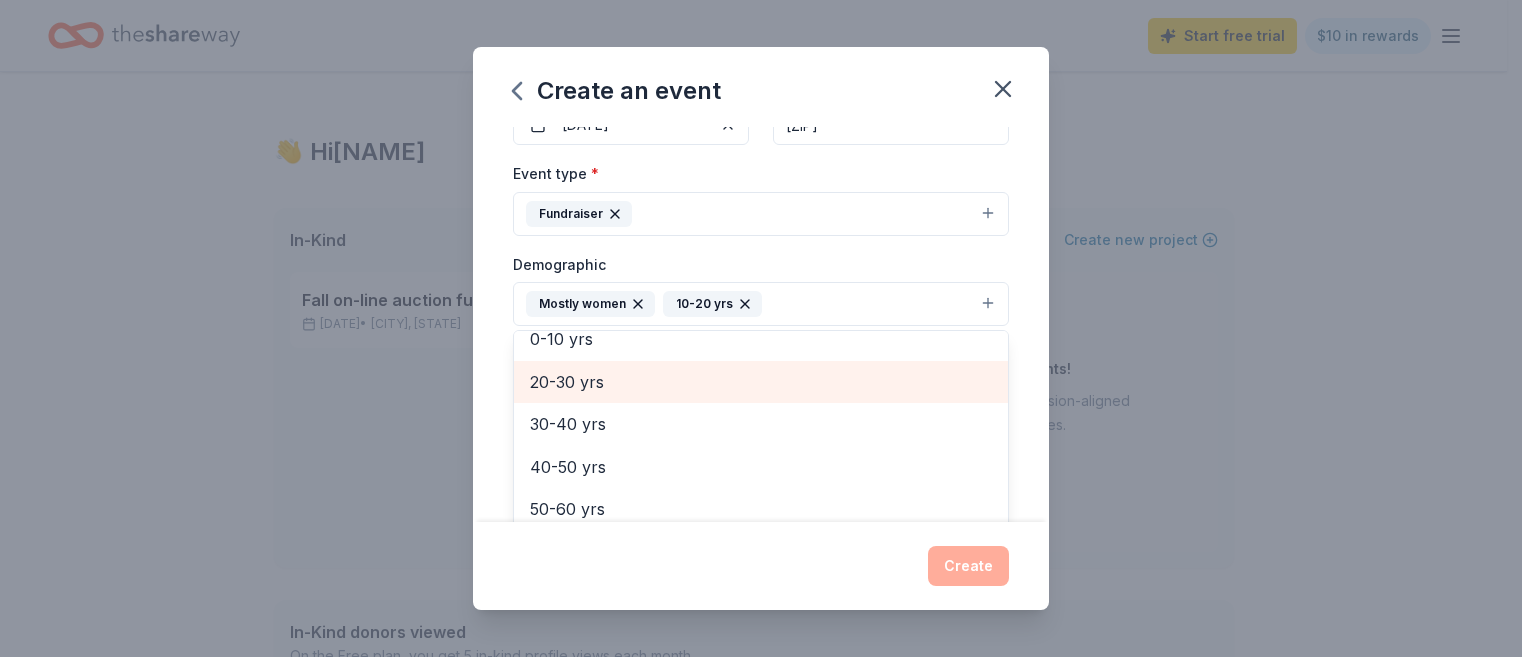 click on "20-30 yrs" at bounding box center [761, 382] 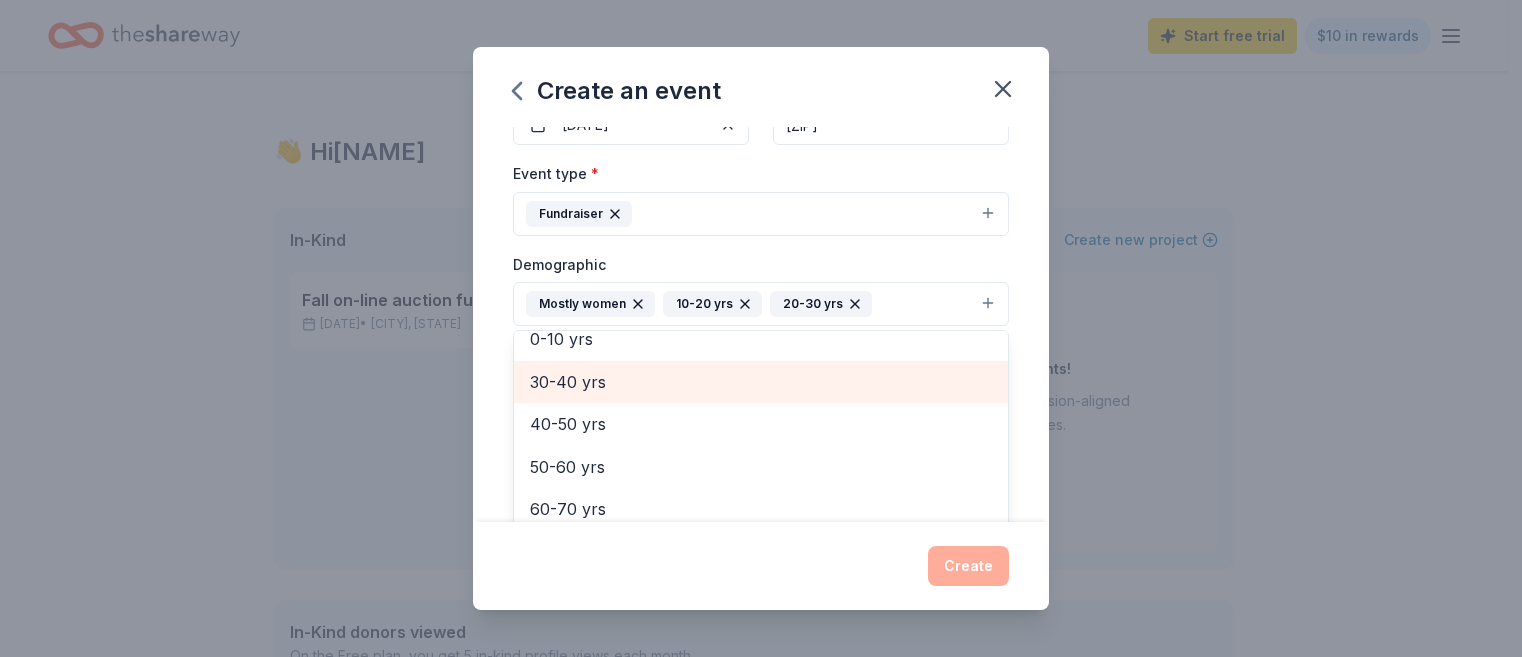 click on "All genders Mostly men All ages 0-10 yrs 30-40 yrs 40-50 yrs 50-60 yrs 60-70 yrs 70-80 yrs 80+ yrs" at bounding box center (761, 450) 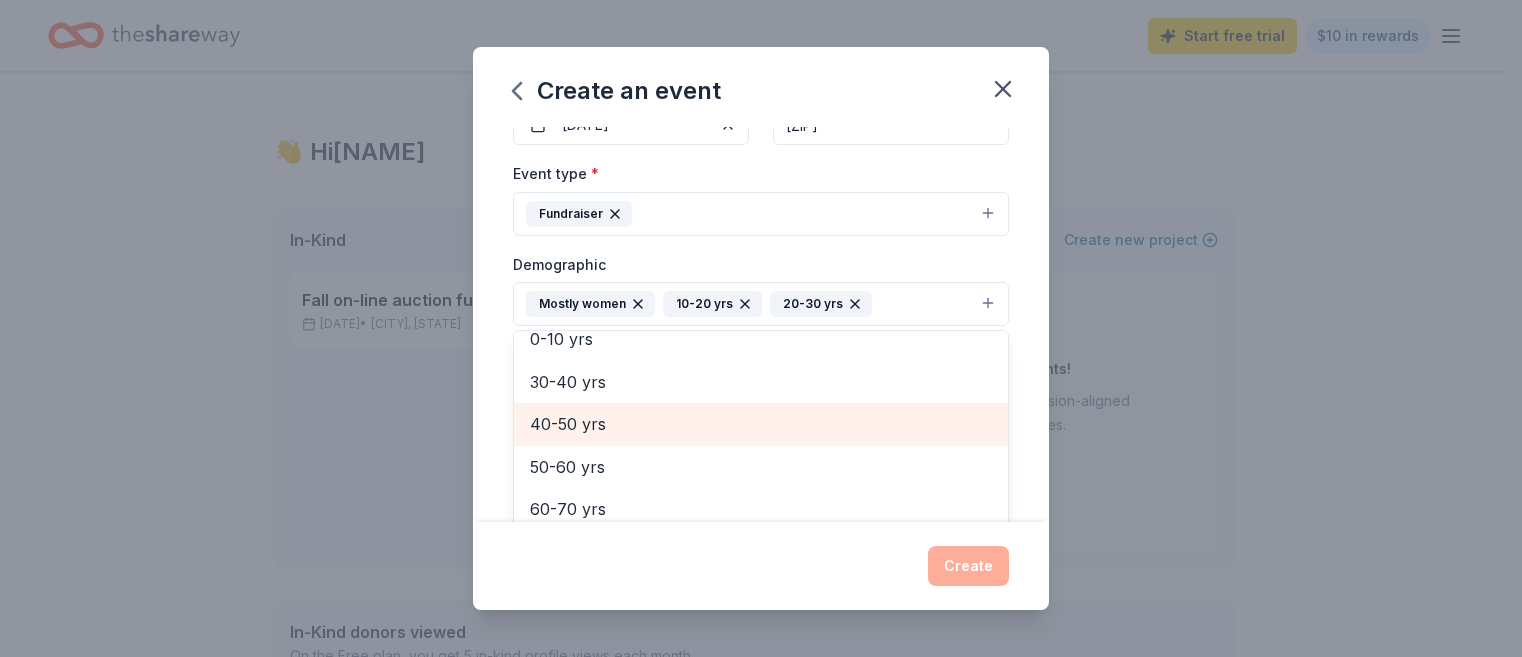 click on "40-50 yrs" at bounding box center (761, 424) 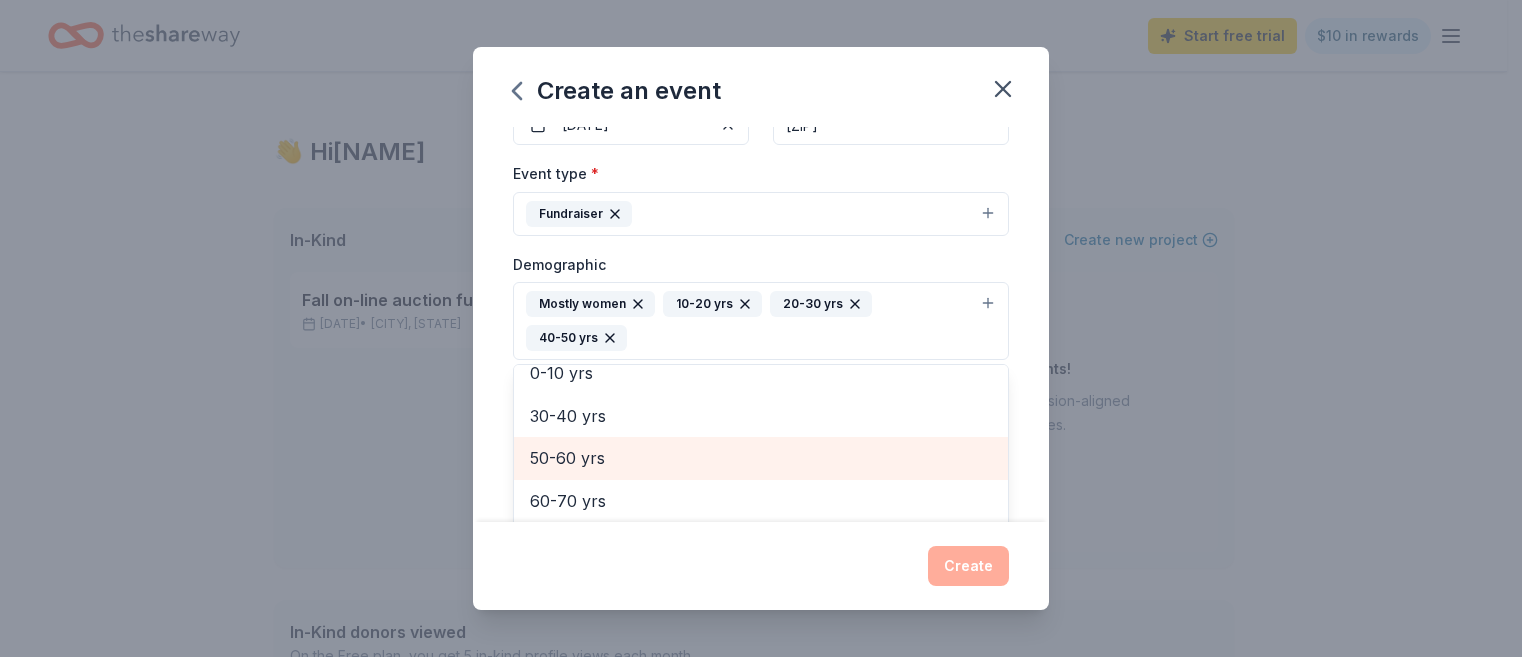 click on "50-60 yrs" at bounding box center [761, 458] 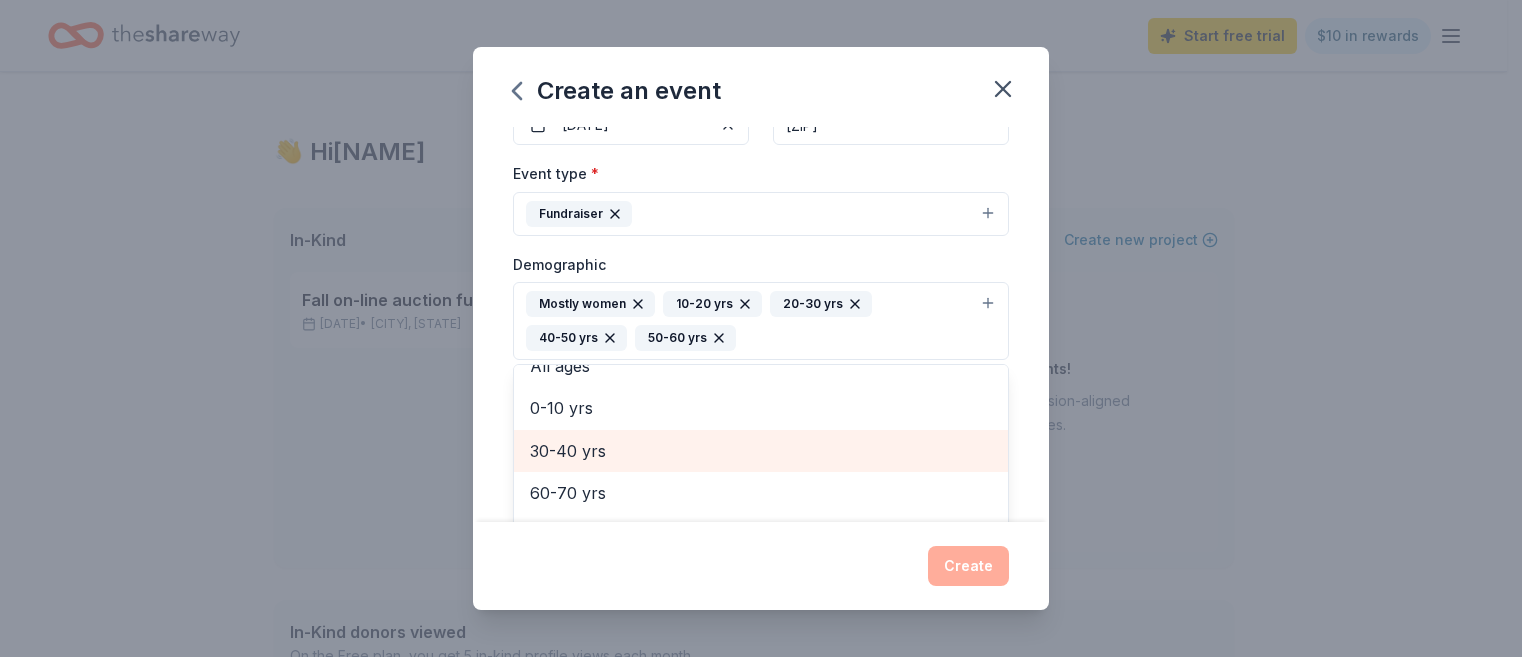 scroll, scrollTop: 108, scrollLeft: 0, axis: vertical 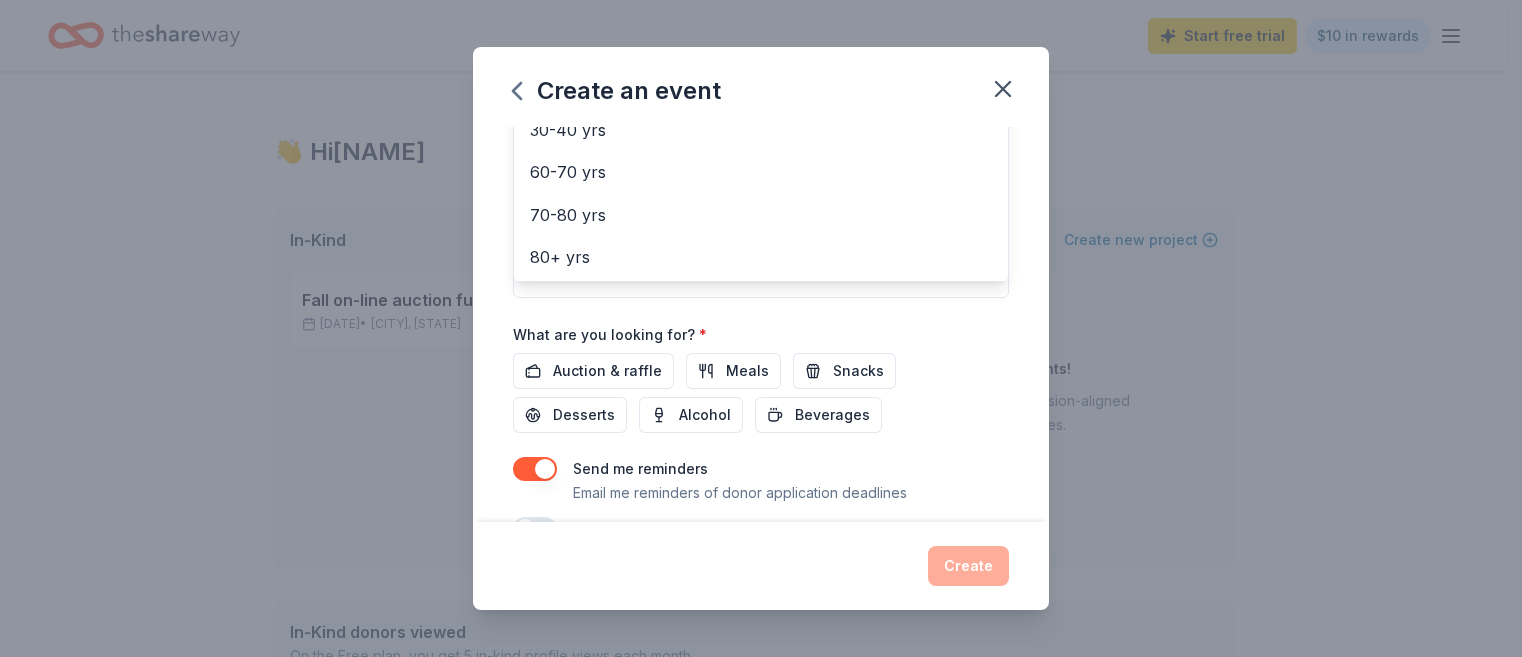 click on "Event name * 0 /100 Event website Attendance * Date * 11/02/2025 ZIP code * 85258 Event type * Fundraiser Demographic Mostly women 10-20 yrs 20-30 yrs 40-50 yrs 50-60 yrs All genders Mostly men All ages 0-10 yrs 30-40 yrs 60-70 yrs 70-80 yrs 80+ yrs We use this information to help brands find events with their target demographic to sponsor their products. Mailing address Apt/unit Description What are you looking for? * Auction & raffle Meals Snacks Desserts Alcohol Beverages Send me reminders Email me reminders of donor application deadlines Recurring event" at bounding box center [761, 60] 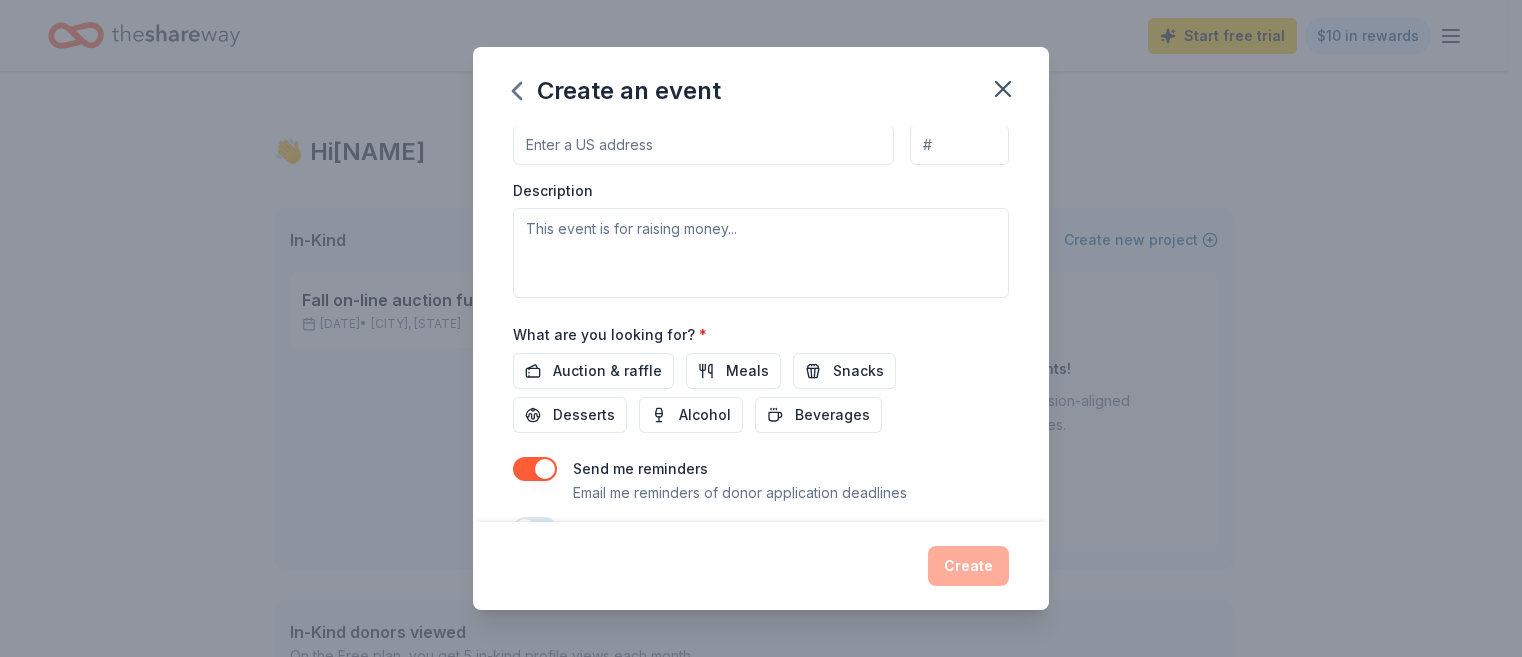 scroll, scrollTop: 220, scrollLeft: 0, axis: vertical 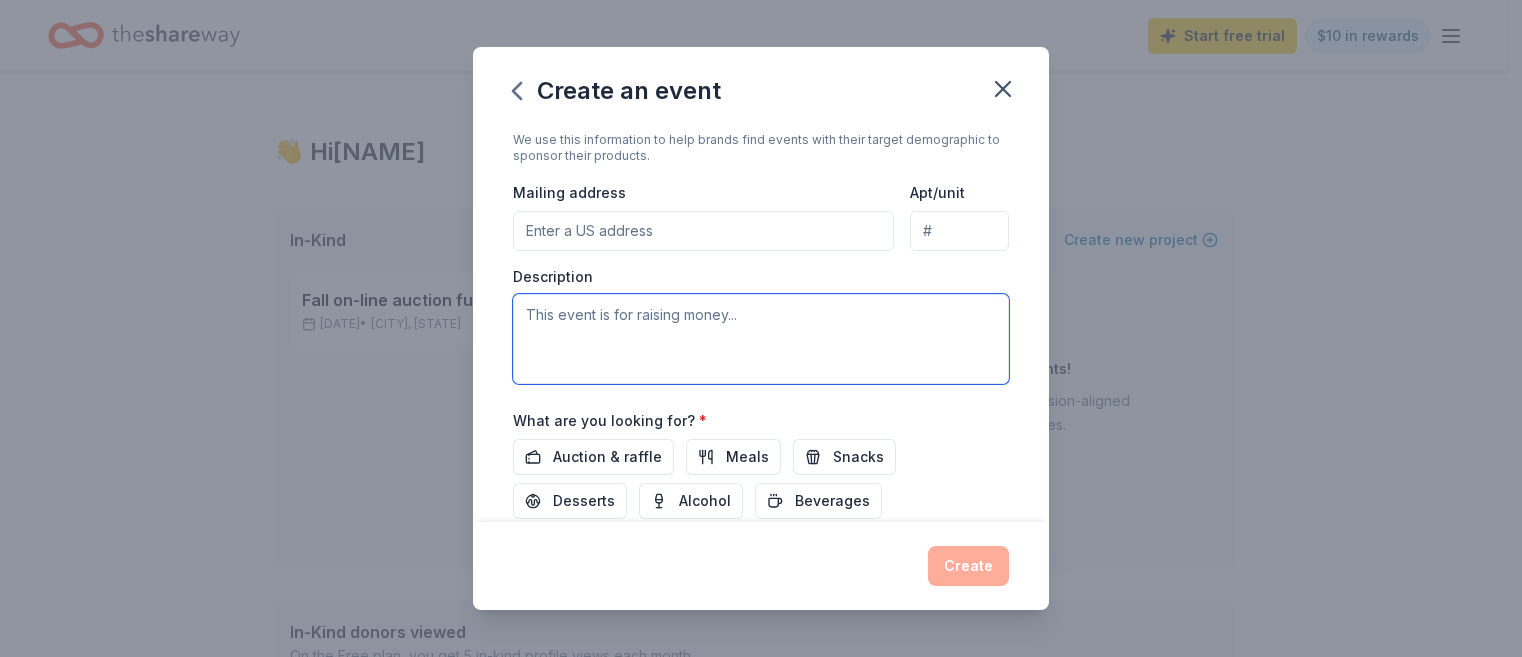 click at bounding box center (761, 339) 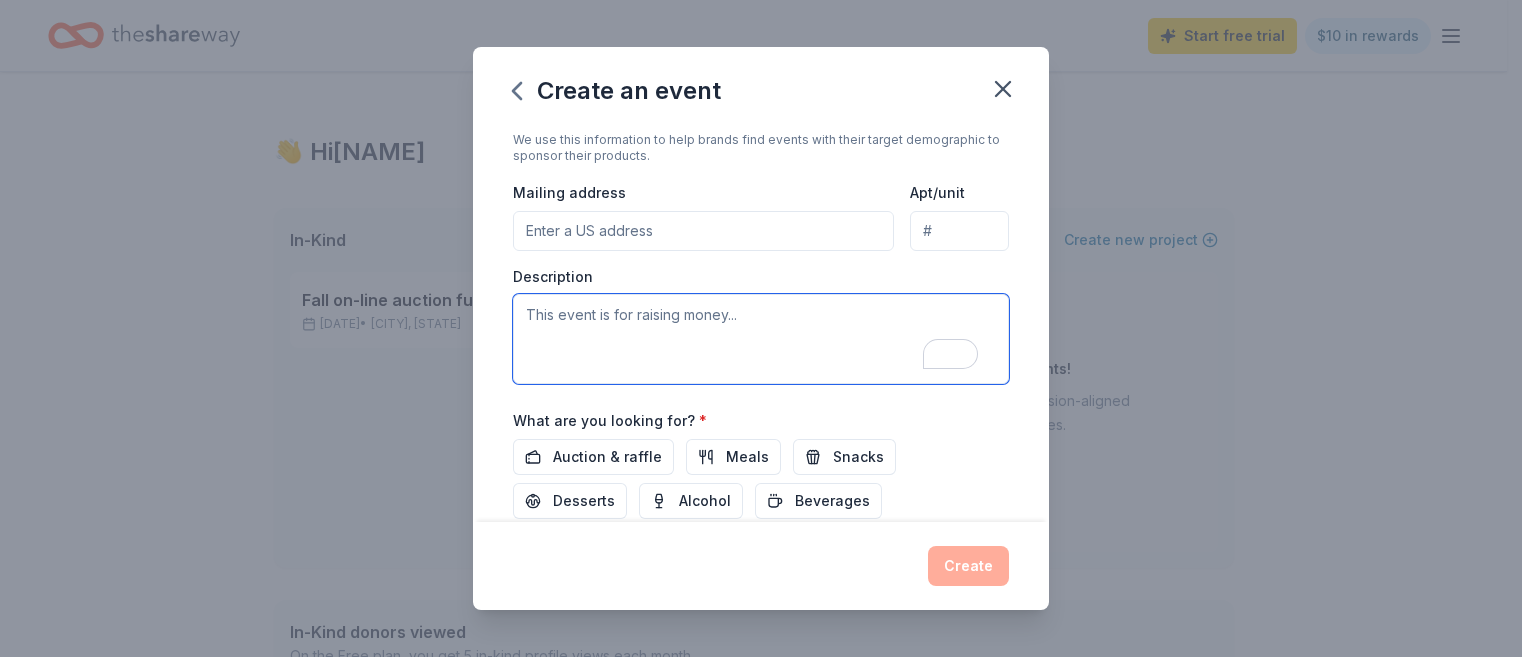 click at bounding box center [761, 339] 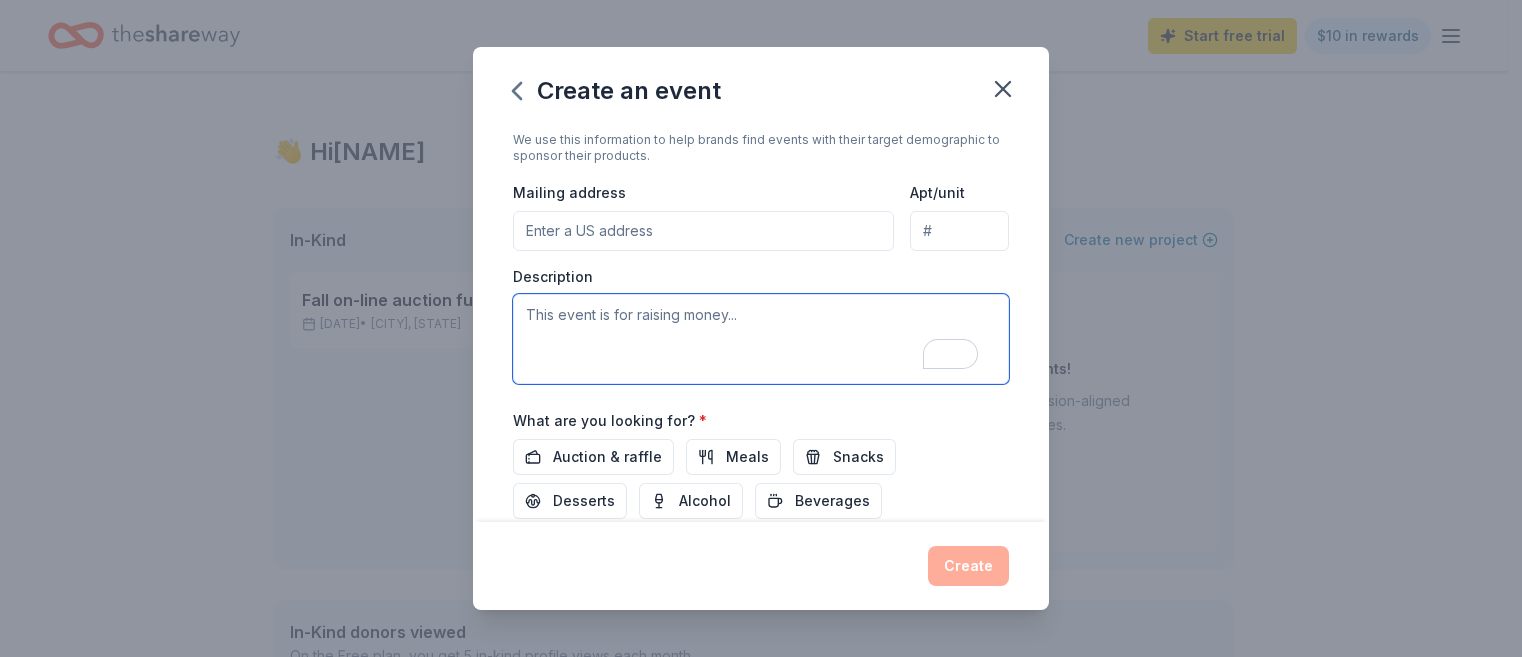 paste on "The Sonoran Centennial Chapter of National Charity League, Inc. will host its beloved Annual Tea on November 2, bringing together mothers and daughters for a day of celebration, service, and community connection. This cherished event honors the chapter’s commitment to leadership, cultural enrichment, and philanthropy.
The purpose of the tea is to recognize the chapter’s service efforts, celebrate member achievements, and raise funds for local nonprofit partners. The event typically welcomes over 200 attendees, including members, guests, and community supporters.
💝 Beneficiaries of fundraising include:
Hospice of the Valley
Maggie’s Place
Miracle League of Arizona
Arizona Cancer Foundation for Children
Feed My Starving Children …and many more local organizations supported through hands-on volunteerism.
For more about the chapter and its mission, visit the Sonoran Centennial Chapter page." 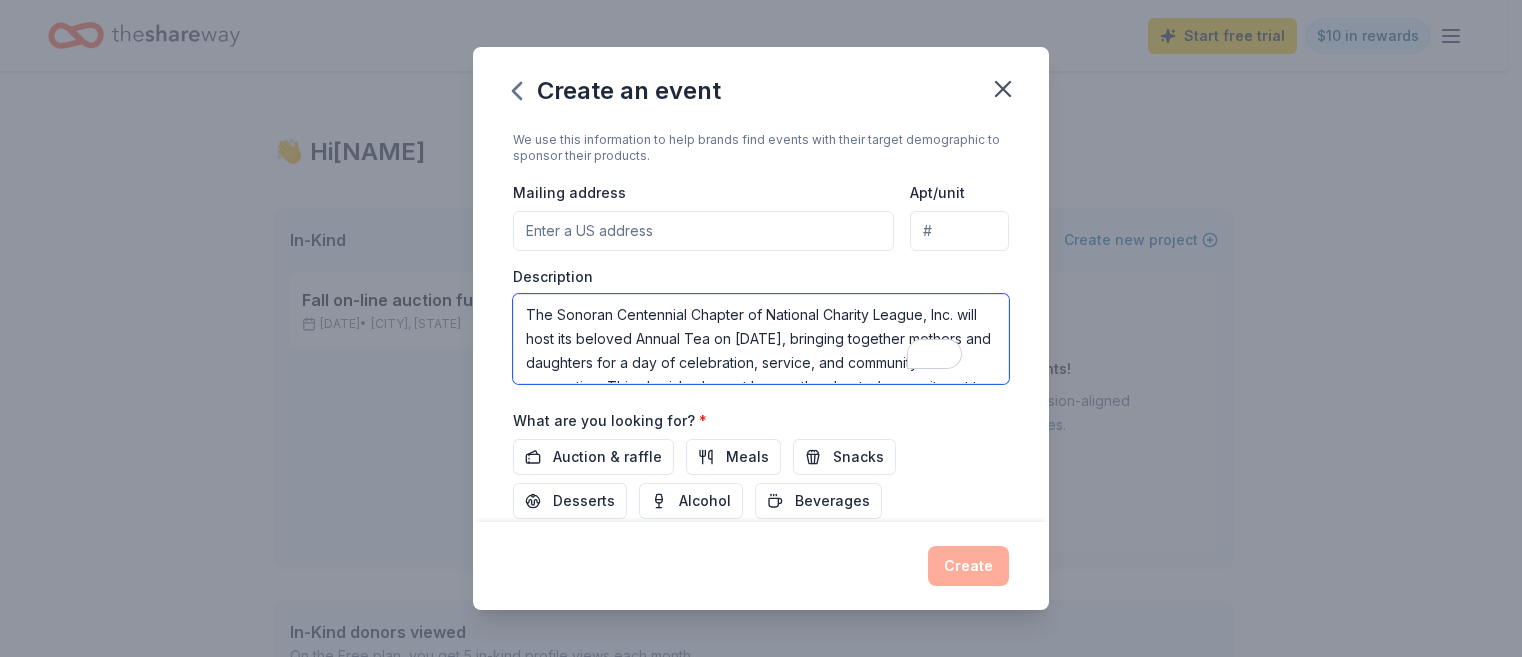 scroll, scrollTop: 564, scrollLeft: 0, axis: vertical 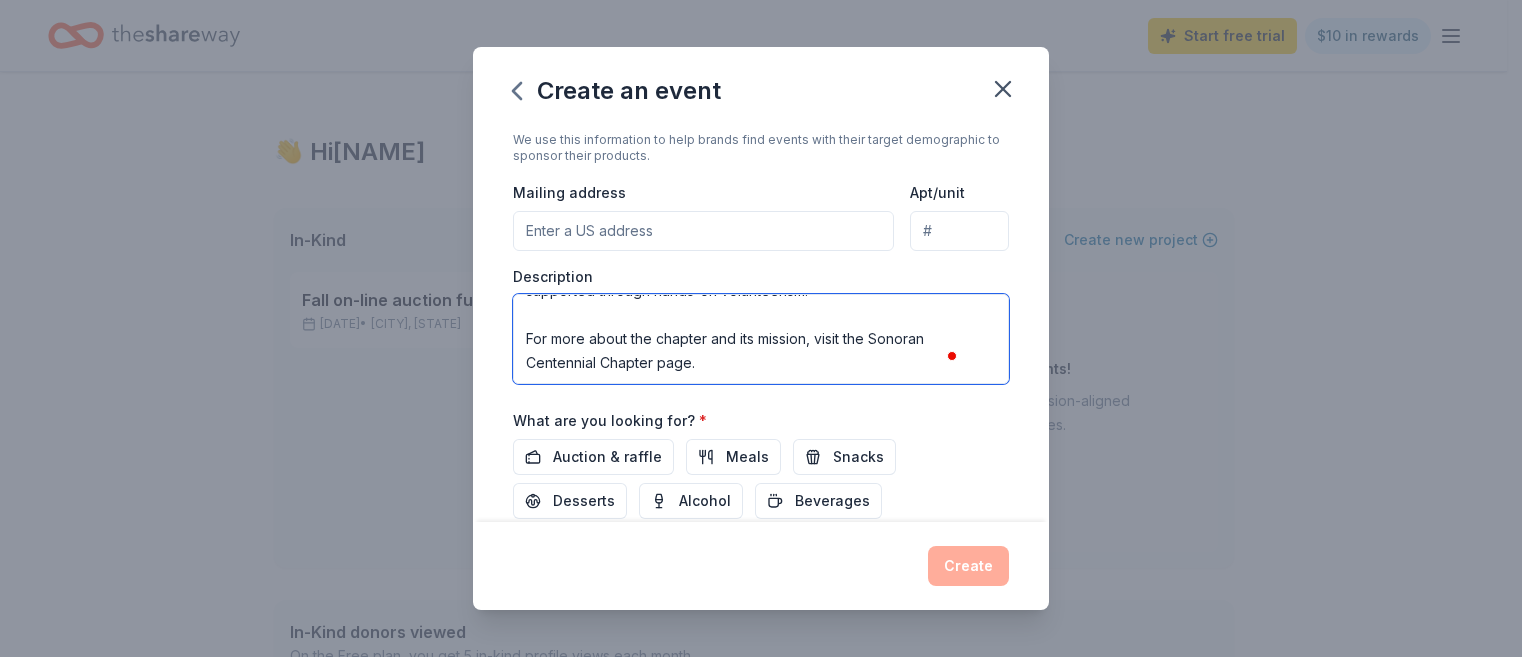 drag, startPoint x: 706, startPoint y: 373, endPoint x: 489, endPoint y: 348, distance: 218.43535 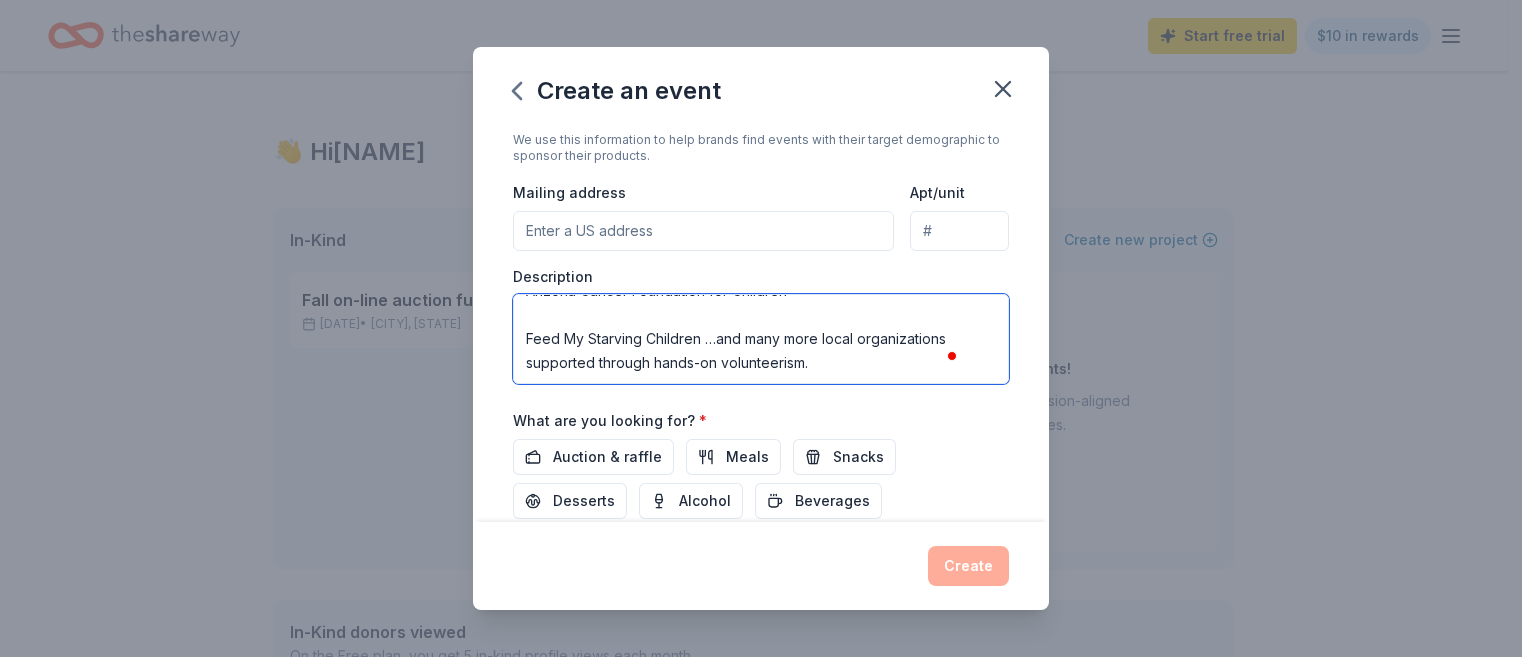 scroll, scrollTop: 552, scrollLeft: 0, axis: vertical 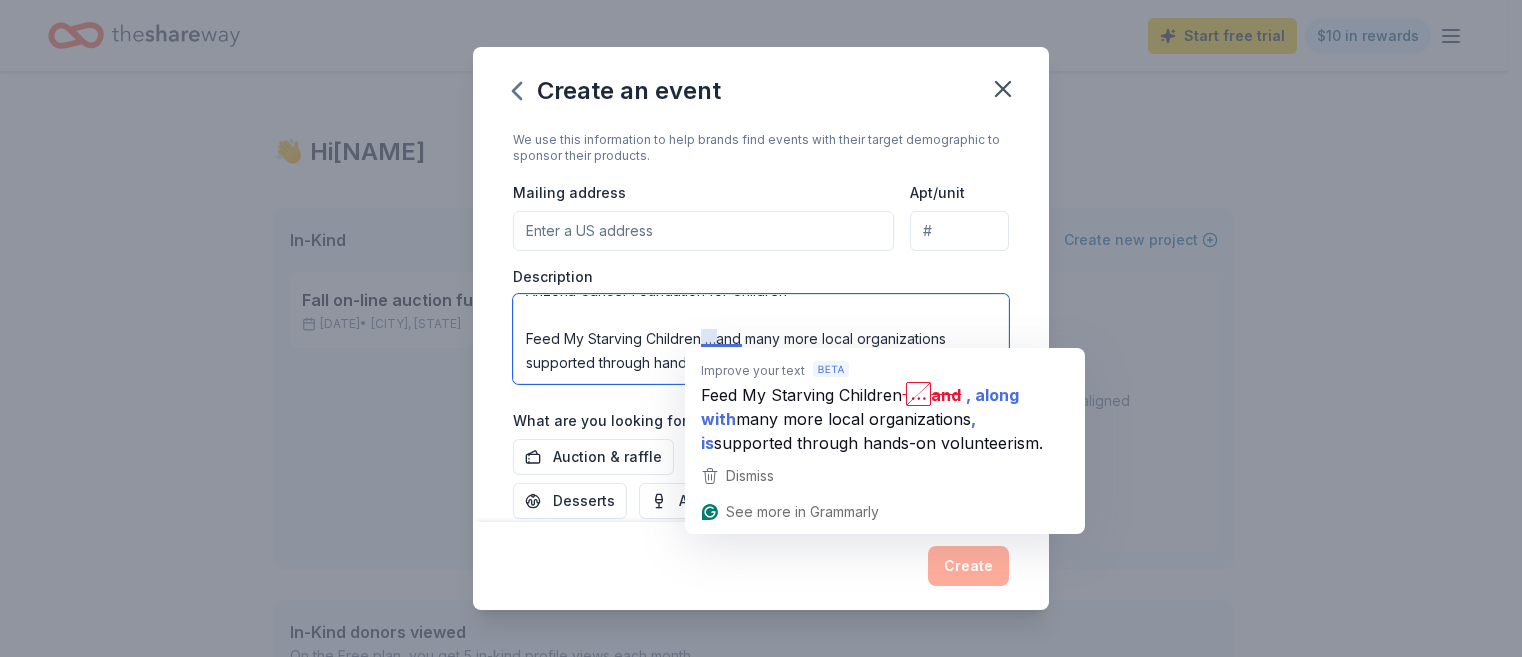 click on "The Sonoran Centennial Chapter of National Charity League, Inc. will host its beloved Annual Tea on November 2, bringing together mothers and daughters for a day of celebration, service, and community connection. This cherished event honors the chapter’s commitment to leadership, cultural enrichment, and philanthropy.
The purpose of the tea is to recognize the chapter’s service efforts, celebrate member achievements, and raise funds for local nonprofit partners. The event typically welcomes over 200 attendees, including members, guests, and community supporters.
💝 Beneficiaries of fundraising include:
Hospice of the Valley
Maggie’s Place
Miracle League of Arizona
Arizona Cancer Foundation for Children
Feed My Starving Children …and many more local organizations supported through hands-on volunteerism." at bounding box center [761, 339] 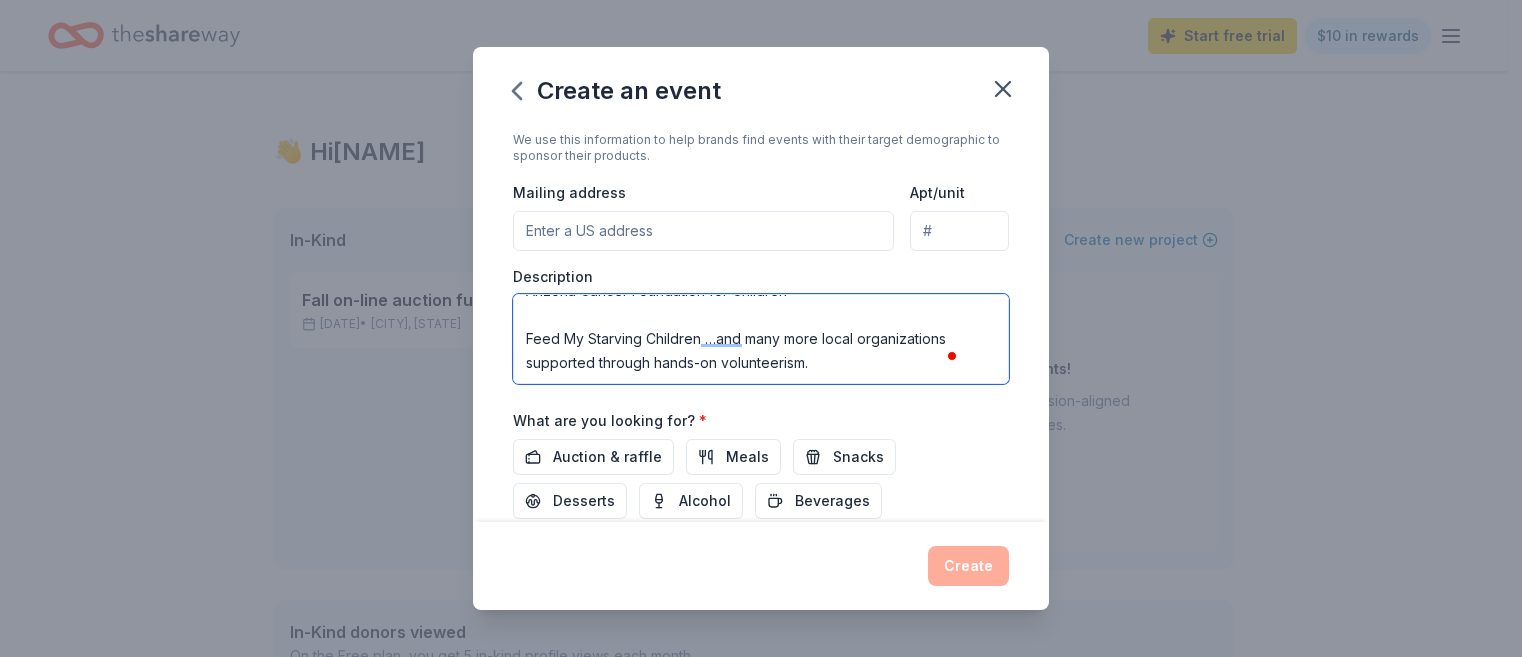 scroll, scrollTop: 458, scrollLeft: 0, axis: vertical 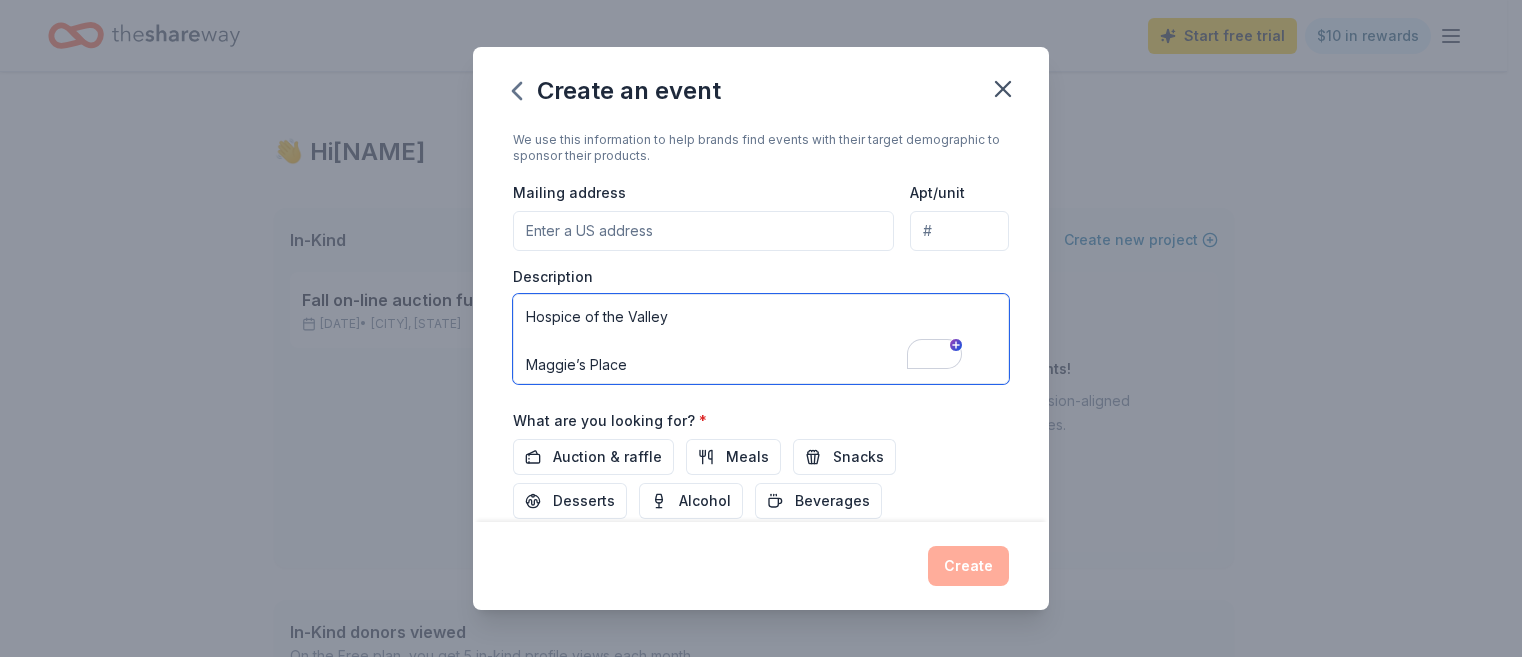 click on "The Sonoran Centennial Chapter of National Charity League, Inc. will host its beloved Annual Tea on November 2, bringing together mothers and daughters for a day of celebration, service, and community connection. This cherished event honors the chapter’s commitment to leadership, cultural enrichment, and philanthropy.
The purpose of the tea is to recognize the chapter’s service efforts, celebrate member achievements, and raise funds for local nonprofit partners. The event typically welcomes over 200 attendees, including members, guests, and community supporters.
💝 Beneficiaries of fundraising include:
Hospice of the Valley
Maggie’s Place
Miracle League of Arizona
Arizona Cancer Foundation for Children
Feed My Starving Children …and many more local organizations supported through hands-on volunteerism." at bounding box center (761, 339) 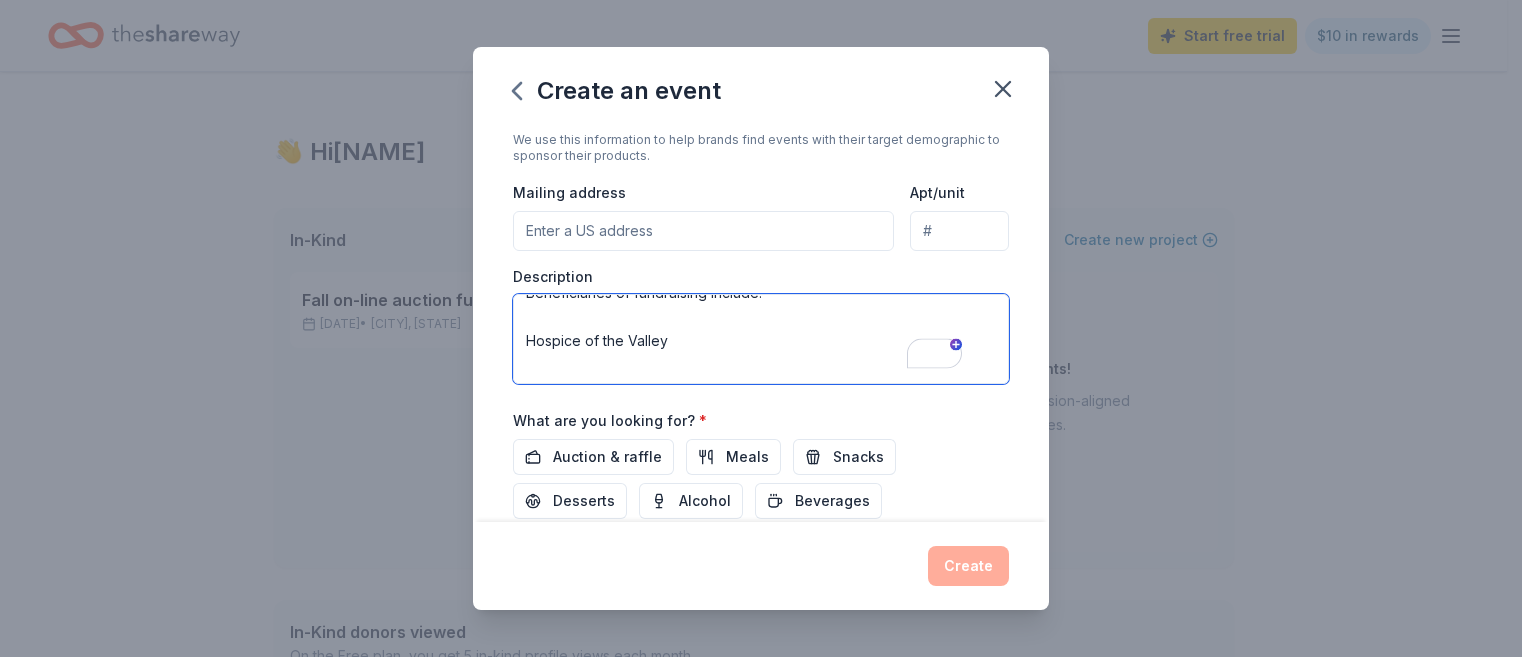 click on "The Sonoran Centennial Chapter of National Charity League, Inc. will host its beloved Annual Tea on November 2, bringing together mothers and daughters for a day of celebration, service, and community connection. This cherished event honors the chapter’s commitment to leadership, cultural enrichment, and philanthropy.
The purpose of the tea is to recognize the chapter’s service efforts, celebrate member achievements, and raise funds for local nonprofit partners. The event typically welcomes over 200 attendees, including members, guests, and community supporters.
Beneficiaries of fundraising include:
Hospice of the Valley
Maggie’s Place
Miracle League of Arizona
Arizona Cancer Foundation for Children
Feed My Starving Children …and many more local organizations supported through hands-on volunteerism." at bounding box center [761, 339] 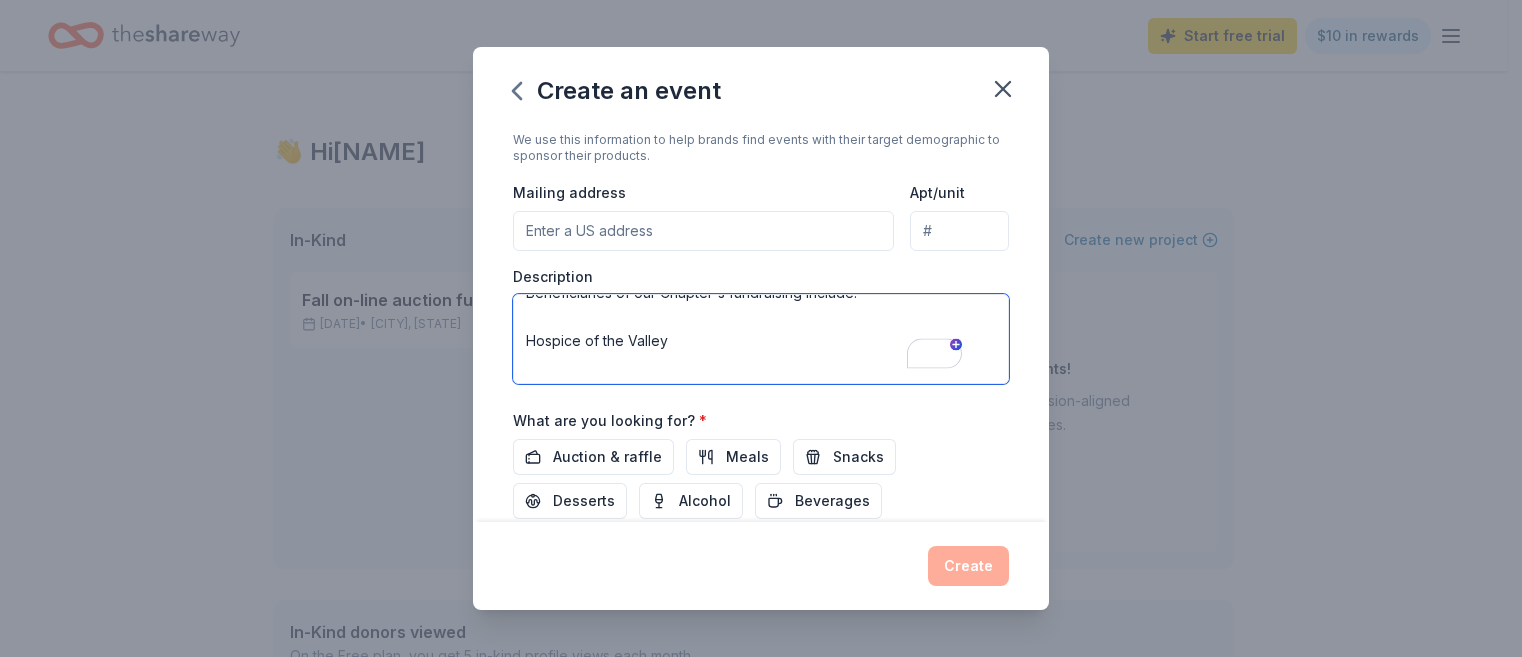 click on "The Sonoran Centennial Chapter of National Charity League, Inc. will host its beloved Annual Tea on November 2, bringing together mothers and daughters for a day of celebration, service, and community connection. This cherished event honors the chapter’s commitment to leadership, cultural enrichment, and philanthropy.
The purpose of the tea is to recognize the chapter’s service efforts, celebrate member achievements, and raise funds for local nonprofit partners. The event typically welcomes over 200 attendees, including members, guests, and community supporters.
Beneficiaries of our Chapter's fundraising include:
Hospice of the Valley
Maggie’s Place
Miracle League of Arizona
Arizona Cancer Foundation for Children
Feed My Starving Children …and many more local organizations supported through hands-on volunteerism." at bounding box center (761, 339) 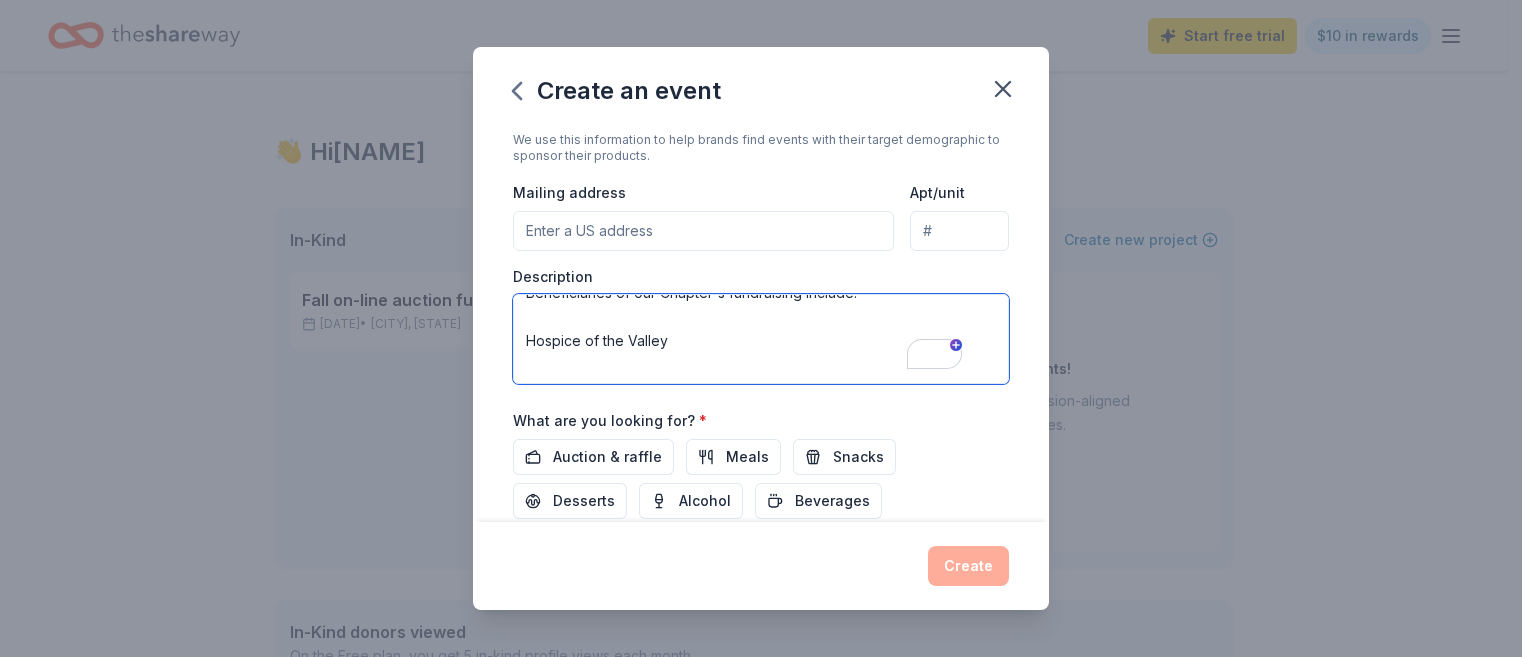 drag, startPoint x: 552, startPoint y: 315, endPoint x: 847, endPoint y: 325, distance: 295.16943 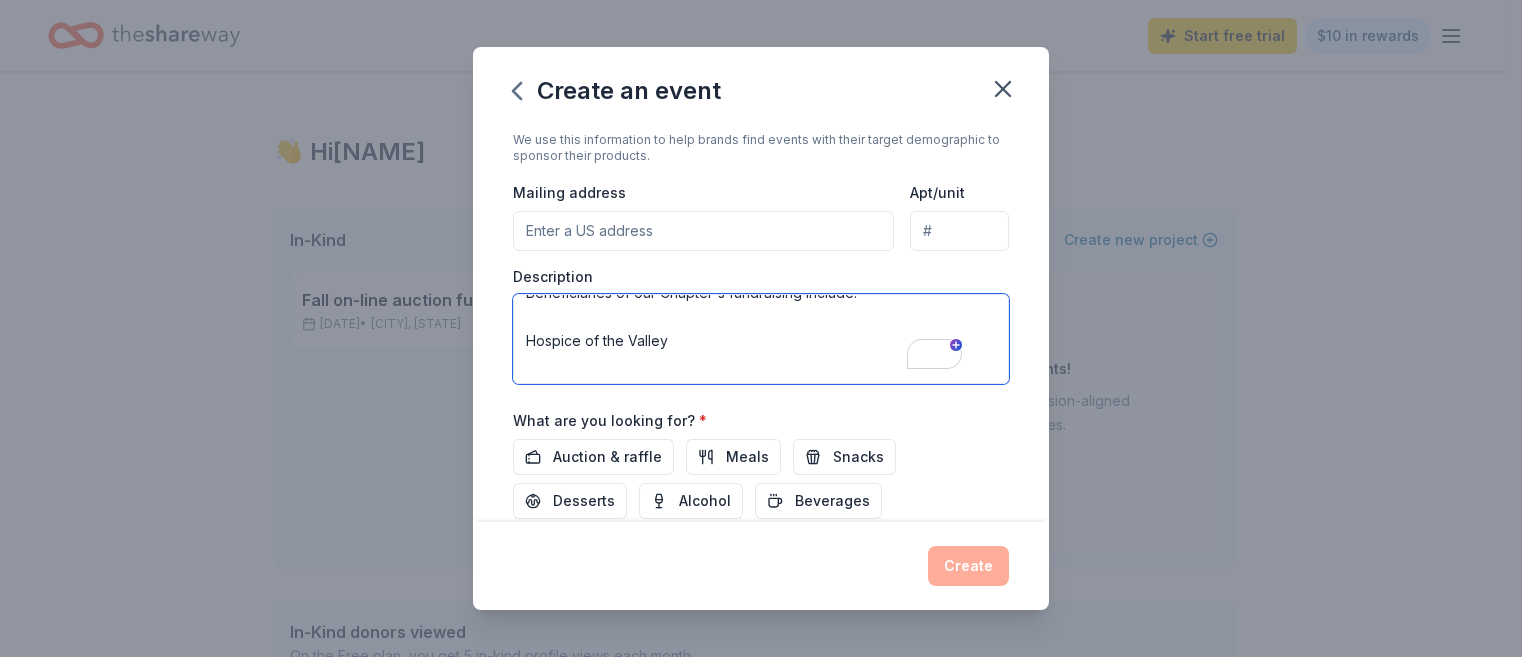 click on "The Sonoran Centennial Chapter of National Charity League, Inc. will host its beloved Annual Tea on November 2, bringing together mothers and daughters for a day of celebration, service, and community connection. This cherished event honors the chapter’s commitment to leadership, cultural enrichment, and philanthropy.
The purpose of the tea is to recognize the chapter’s service efforts, celebrate member achievements, and raise funds for local nonprofit partners. The event typically welcomes over 200 attendees, including members, guests, and community supporters.
Beneficiaries of our Chapter's fundraising include:
Hospice of the Valley
Maggie’s Place
Miracle League of Arizona
Arizona Cancer Foundation for Children
Feed My Starving Children …and many more local organizations supported through hands-on volunteerism." at bounding box center (761, 339) 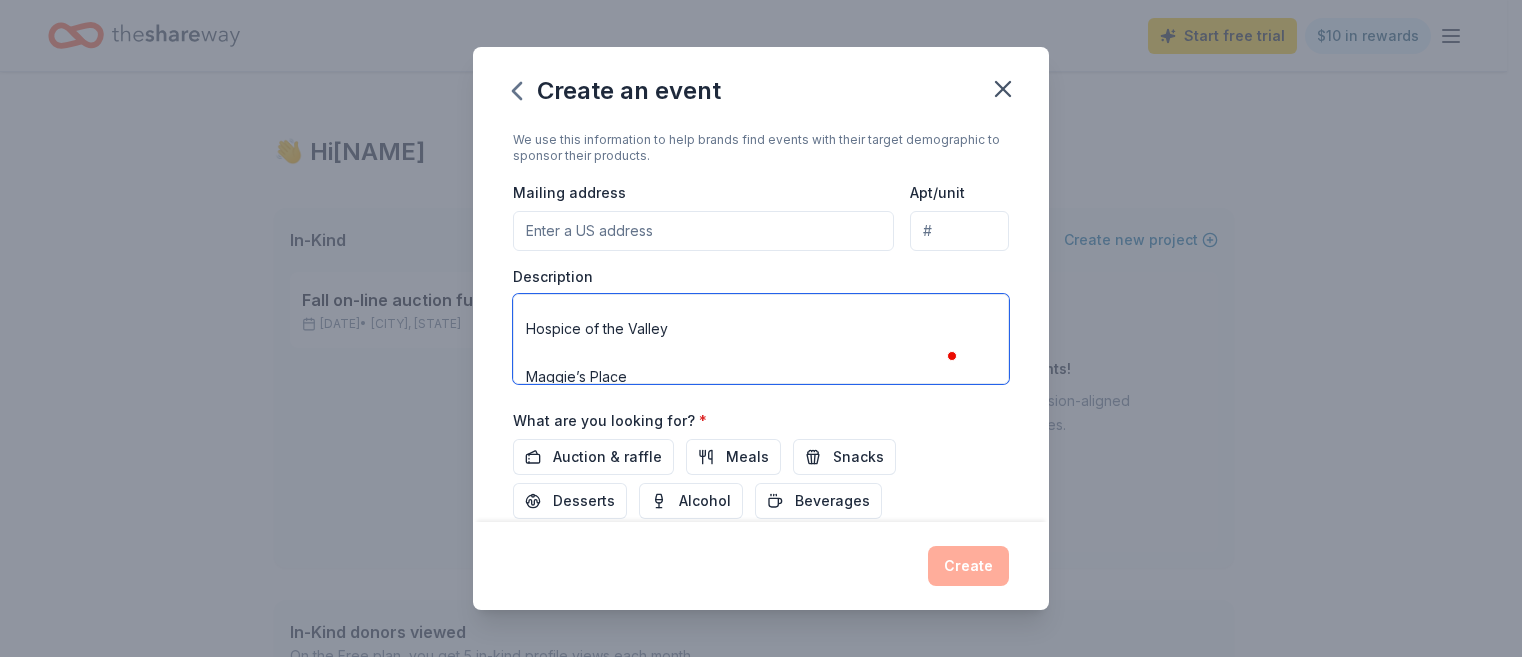 click on "The Sonoran Centennial Chapter of National Charity League, Inc. will host its beloved Annual Tea on November 2, bringing together mothers and daughters for a day of celebration, service, and community connection. This cherished event honors the chapter’s commitment to leadership, cultural enrichment, and philanthropy.
The purpose of the tea is to recognize the chapter’s service efforts, celebrate member achievements, and raise funds for local nonprofit partners. The event typically welcomes over 200 attendees, including members, guests, and community supporters.Beneficiaries of our Chapter's fundraising include:
Hospice of the Valley
Maggie’s Place
Miracle League of Arizona
Arizona Cancer Foundation for Children
Feed My Starving Children …and many more local organizations supported through hands-on volunteerism." at bounding box center [761, 339] 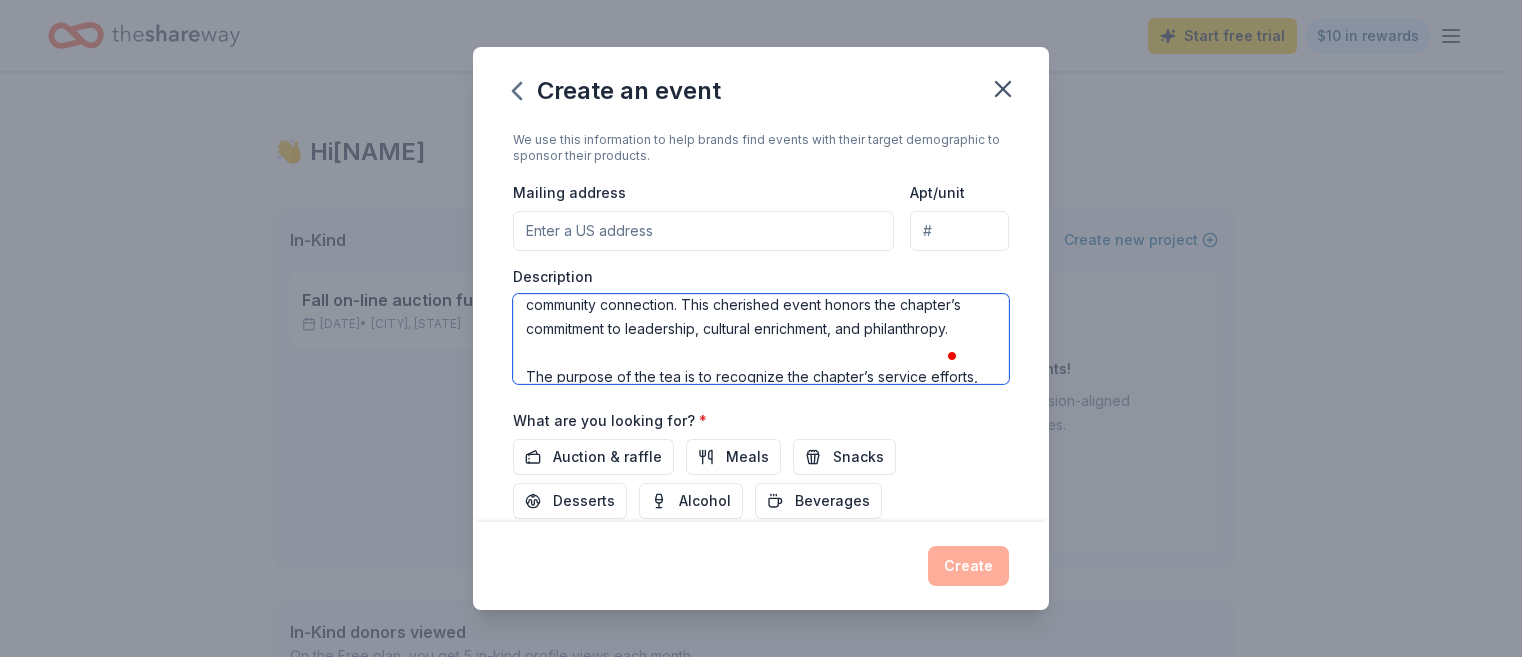drag, startPoint x: 643, startPoint y: 359, endPoint x: 689, endPoint y: 355, distance: 46.173584 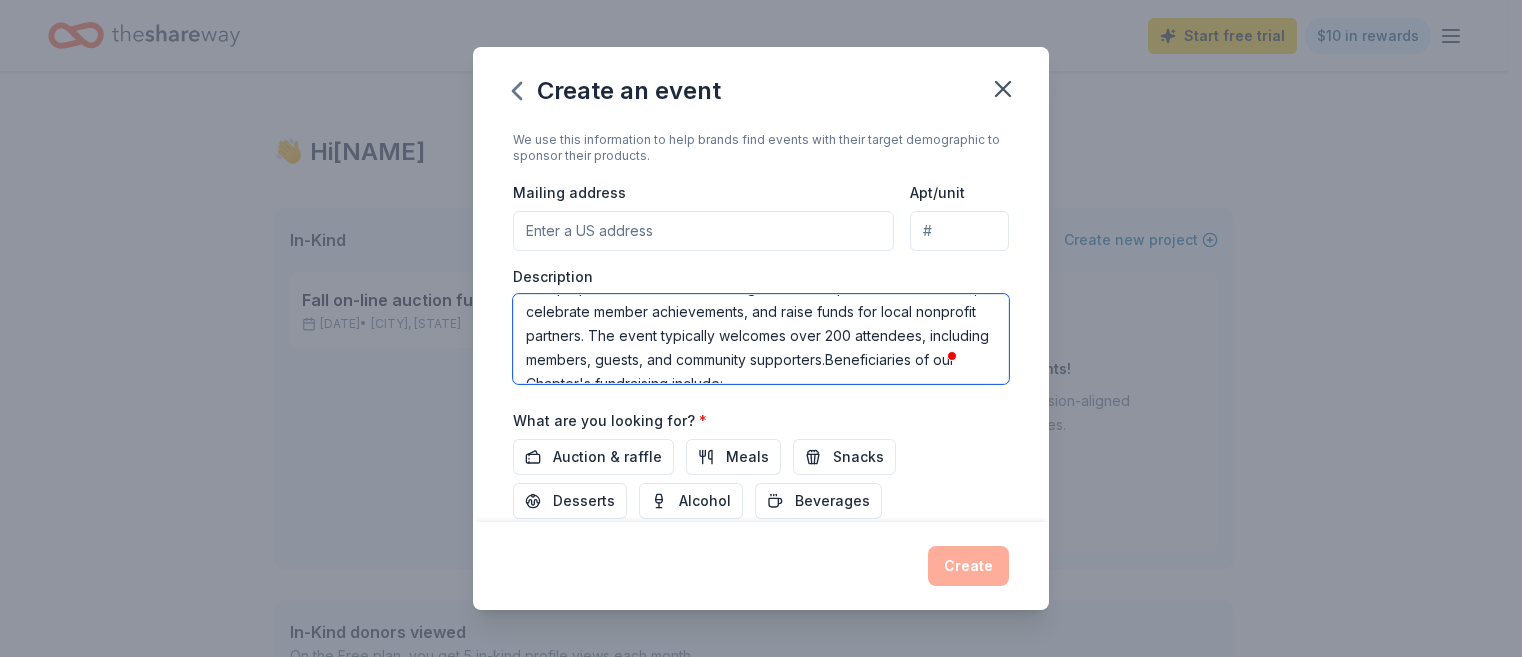 click on "The Sonoran Centennial Chapter of National Charity League, Inc. will host its beloved Annual Tea on November 2, bringing together mothers and daughters for a day of celebration, service, and community connection. This cherished event honors the chapter’s commitment to leadership, cultural enrichment, and philanthropy.
The purpose of the tea is to recognize the chapter’s service efforts, celebrate member achievements, and raise funds for local nonprofit partners. The event typically welcomes over 200 attendees, including members, guests, and community supporters.Beneficiaries of our Chapter's fundraising include:
Hospice of the Valley
Maggie’s Place
Miracle League of Arizona
Arizona Cancer Foundation for Children
Feed My Starving Children …and many more local organizations supported through hands-on volunteerism." at bounding box center (761, 339) 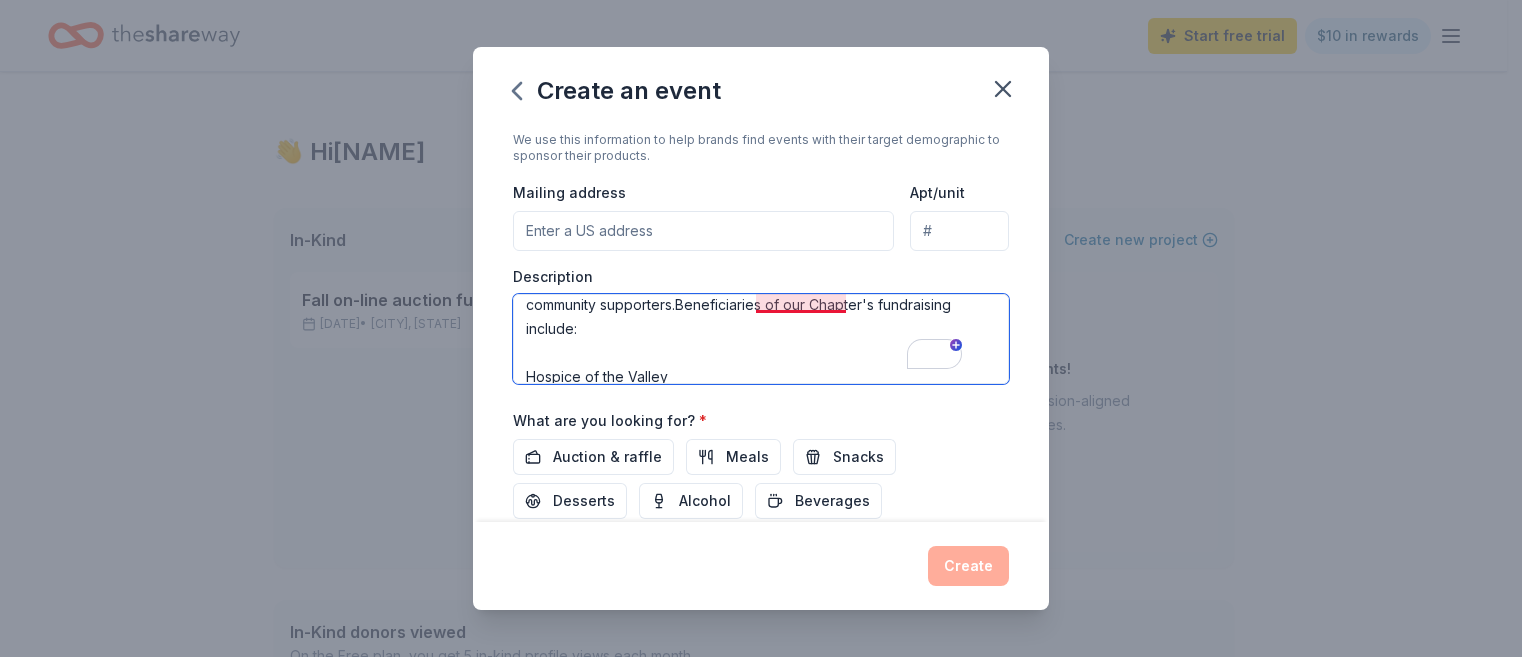 click on "The Sonoran Centennial Chapter of National Charity League, Inc. will host its beloved Annual Tea on November 2, bringing together mothers and daughters for a day of celebration, service, and community connection. This cherished event honors the chapter’s commitment to leadership, cultural enrichment, and philanthropy.
The purpose of the tea is to recognize the chapter’s service efforts, celebrate member achievements, and raise funds to assist chapter members in supporting our local nonprofit partners. The event typically welcomes over 200 attendees, including members, guests, and community supporters.Beneficiaries of our Chapter's fundraising include:
Hospice of the Valley
Maggie’s Place
Miracle League of Arizona
Arizona Cancer Foundation for Children
Feed My Starving Children …and many more local organizations supported through hands-on volunteerism." at bounding box center [761, 339] 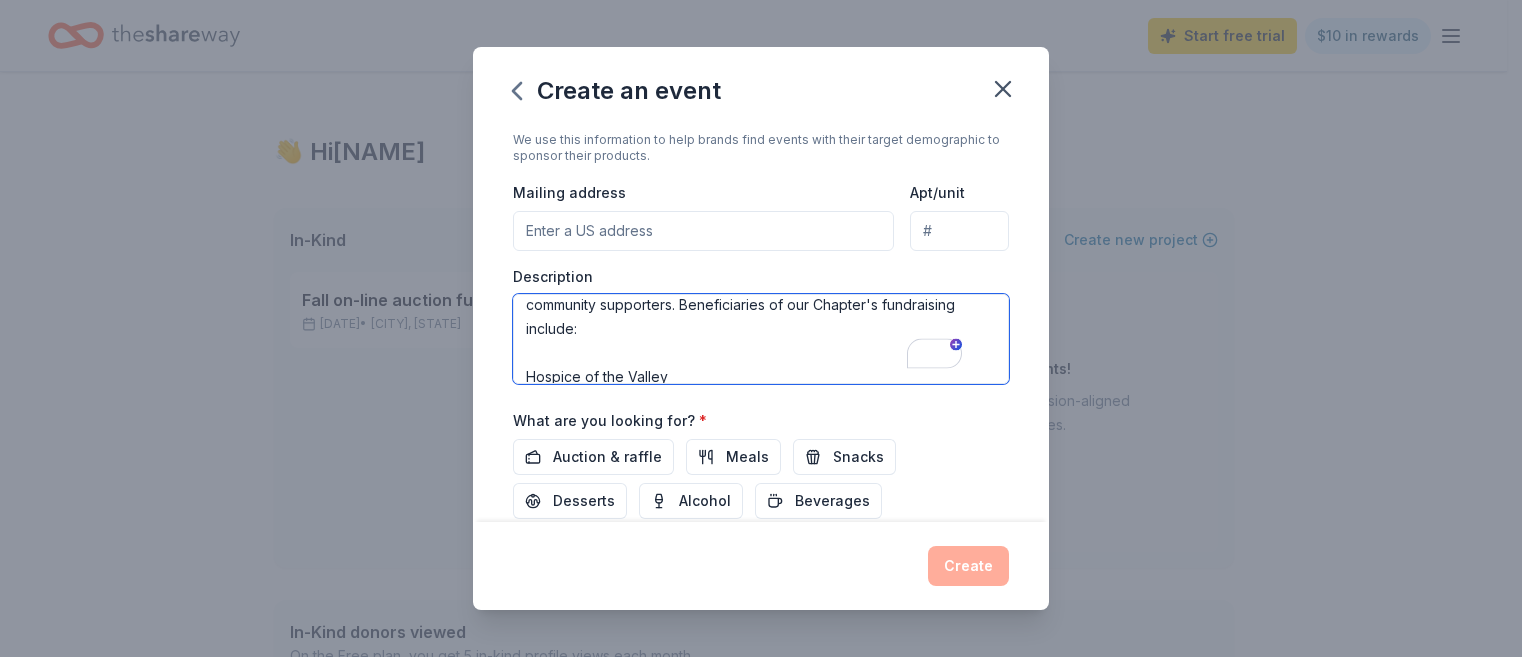 click on "The Sonoran Centennial Chapter of National Charity League, Inc. will host its beloved Annual Tea on November 2, bringing together mothers and daughters for a day of celebration, service, and community connection. This cherished event honors the chapter’s commitment to leadership, cultural enrichment, and philanthropy.
The purpose of the tea is to recognize the chapter’s service efforts, celebrate member achievements, and raise funds to assist chapter members in supporting our local nonprofit partners. The event typically welcomes over 200 attendees, including members, guests, and community supporters. Beneficiaries of our Chapter's fundraising include:
Hospice of the Valley
Maggie’s Place
Miracle League of Arizona
Arizona Cancer Foundation for Children
Feed My Starving Children …and many more local organizations supported through hands-on volunteerism." at bounding box center (761, 339) 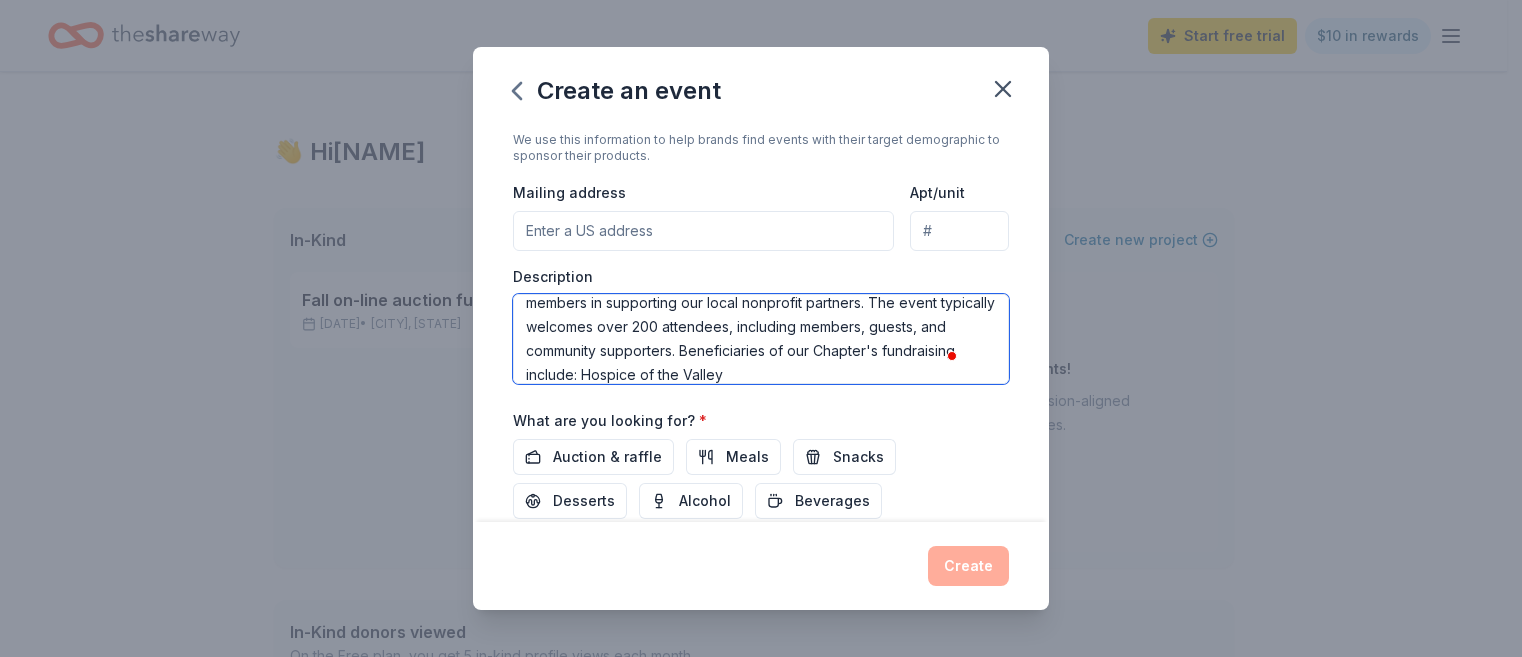 click on "The Sonoran Centennial Chapter of National Charity League, Inc. will host its beloved Annual Tea on November 2, bringing together mothers and daughters for a day of celebration, service, and community connection. This cherished event honors the chapter’s commitment to leadership, cultural enrichment, and philanthropy.
The purpose of the tea is to recognize the chapter’s service efforts, celebrate member achievements, and raise funds to assist chapter members in supporting our local nonprofit partners. The event typically welcomes over 200 attendees, including members, guests, and community supporters. Beneficiaries of our Chapter's fundraising include: Hospice of the Valley
Maggie’s Place
Miracle League of Arizona
Arizona Cancer Foundation for Children
Feed My Starving Children …and many more local organizations supported through hands-on volunteerism." at bounding box center [761, 339] 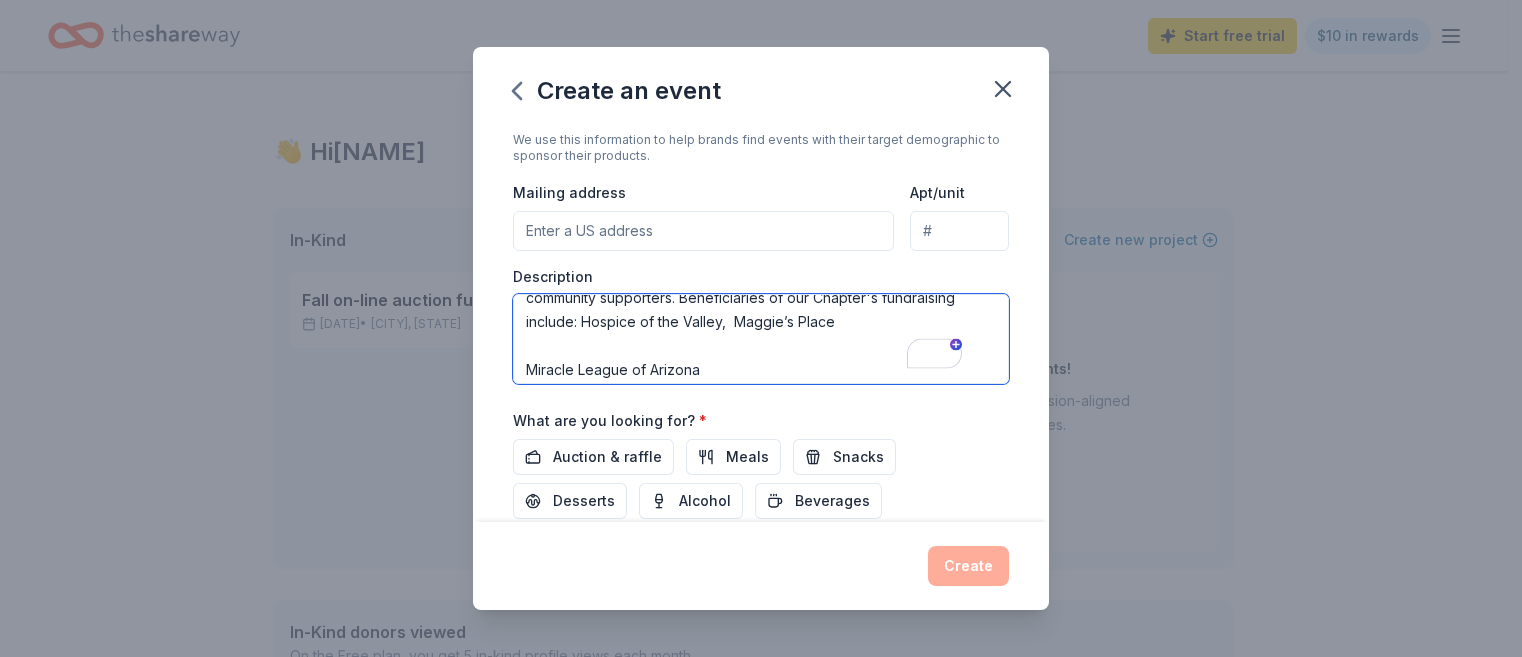 click on "The Sonoran Centennial Chapter of National Charity League, Inc. will host its beloved Annual Tea on November 2, bringing together mothers and daughters for a day of celebration, service, and community connection. This cherished event honors the chapter’s commitment to leadership, cultural enrichment, and philanthropy.
The purpose of the tea is to recognize the chapter’s service efforts, celebrate member achievements, and raise funds to assist chapter members in supporting our local nonprofit partners. The event typically welcomes over 200 attendees, including members, guests, and community supporters. Beneficiaries of our Chapter's fundraising include: Hospice of the Valley,  Maggie’s Place
Miracle League of Arizona
Arizona Cancer Foundation for Children
Feed My Starving Children …and many more local organizations supported through hands-on volunteerism." at bounding box center [761, 339] 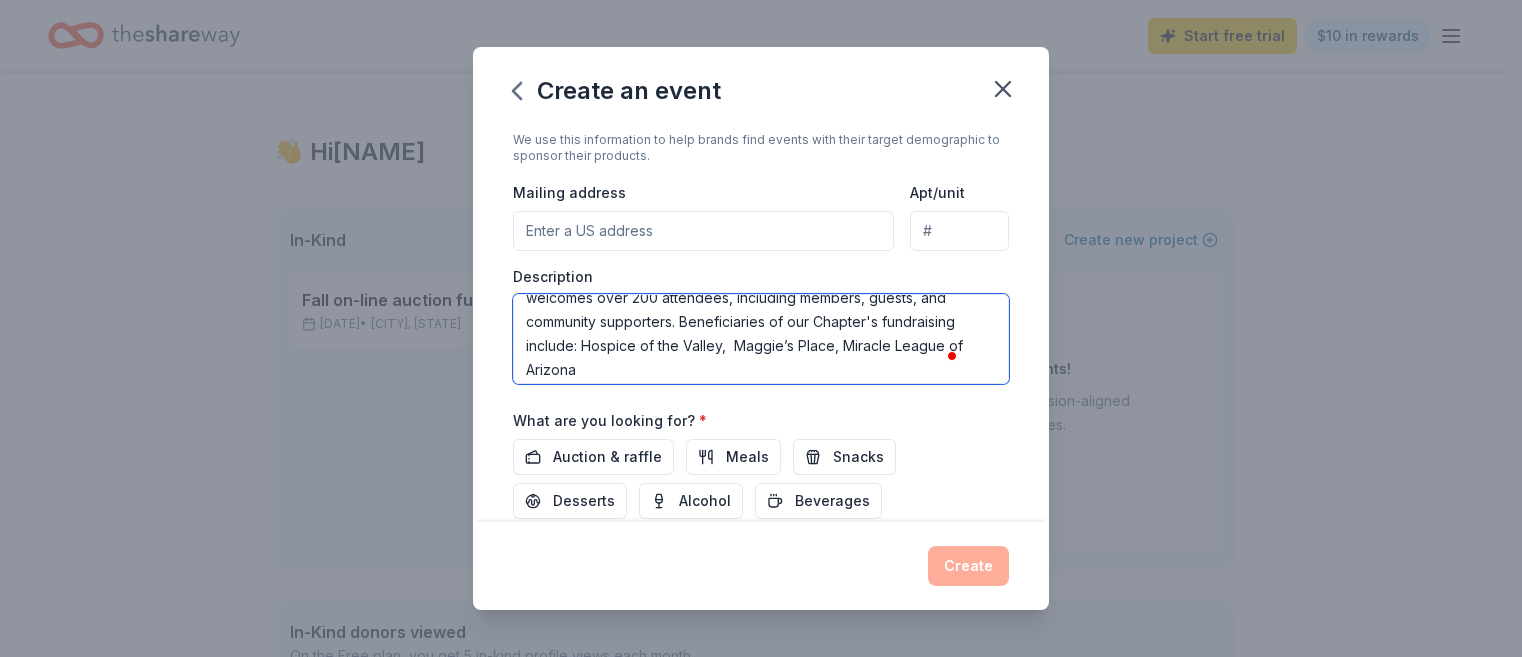 click on "The Sonoran Centennial Chapter of National Charity League, Inc. will host its beloved Annual Tea on November 2, bringing together mothers and daughters for a day of celebration, service, and community connection. This cherished event honors the chapter’s commitment to leadership, cultural enrichment, and philanthropy.
The purpose of the tea is to recognize the chapter’s service efforts, celebrate member achievements, and raise funds to assist chapter members in supporting our local nonprofit partners. The event typically welcomes over 200 attendees, including members, guests, and community supporters. Beneficiaries of our Chapter's fundraising include: Hospice of the Valley,  Maggie’s Place, Miracle League of Arizona
Arizona Cancer Foundation for Children
Feed My Starving Children …and many more local organizations supported through hands-on volunteerism." at bounding box center (761, 339) 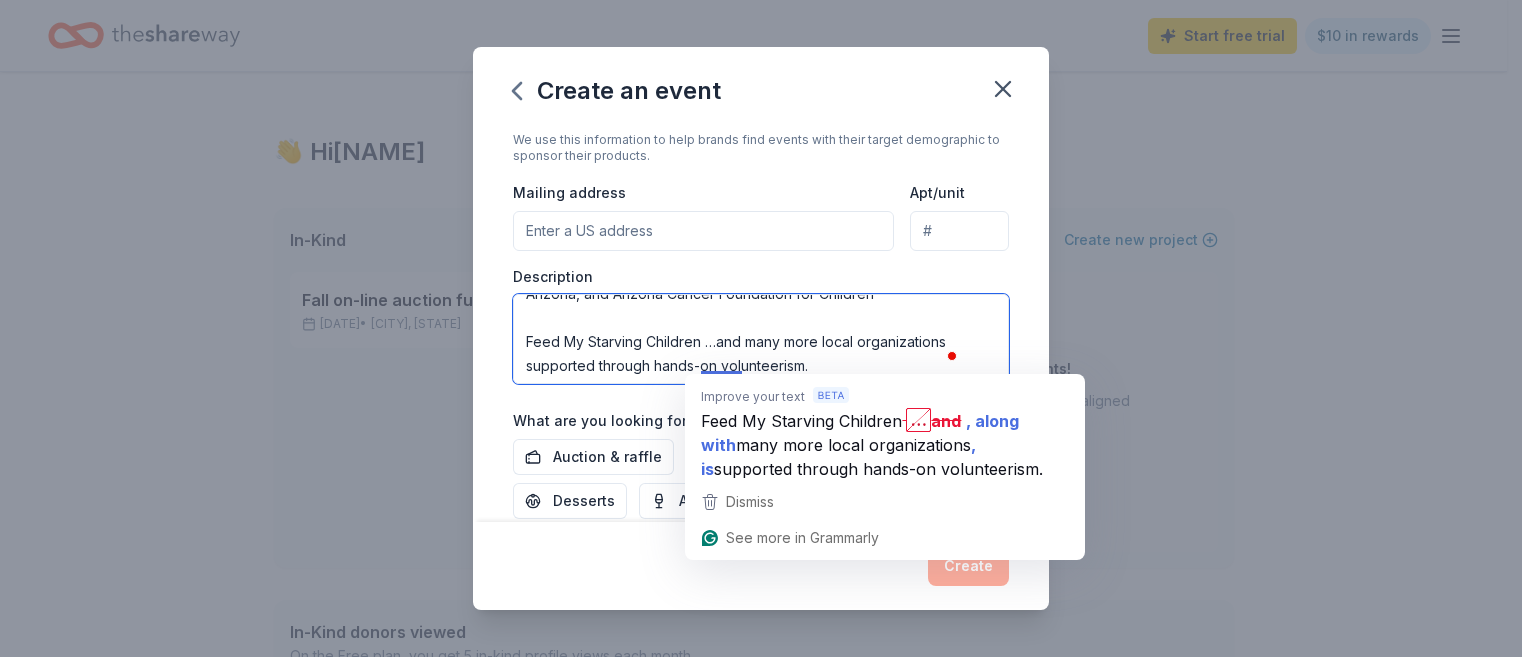 drag, startPoint x: 524, startPoint y: 359, endPoint x: 702, endPoint y: 366, distance: 178.13759 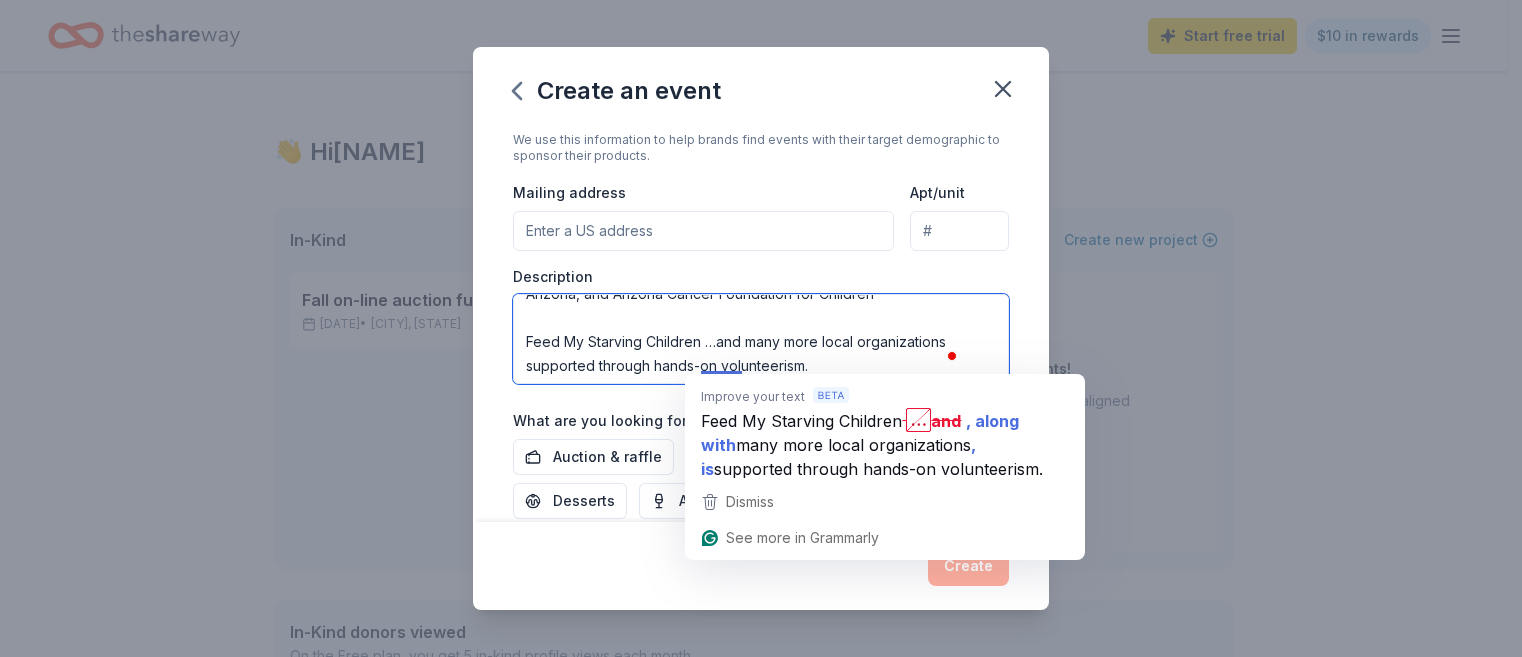 click on "The Sonoran Centennial Chapter of National Charity League, Inc. will host its beloved Annual Tea on November 2, bringing together mothers and daughters for a day of celebration, service, and community connection. This cherished event honors the chapter’s commitment to leadership, cultural enrichment, and philanthropy.
The purpose of the tea is to recognize the chapter’s service efforts, celebrate member achievements, and raise funds to assist chapter members in supporting our local nonprofit partners. The event typically welcomes over 200 attendees, including members, guests, and community supporters. Beneficiaries of our Chapter's fundraising include: Hospice of the Valley,  Maggie’s Place, Miracle League of Arizona, and Arizona Cancer Foundation for Children
Feed My Starving Children …and many more local organizations supported through hands-on volunteerism." at bounding box center [761, 339] 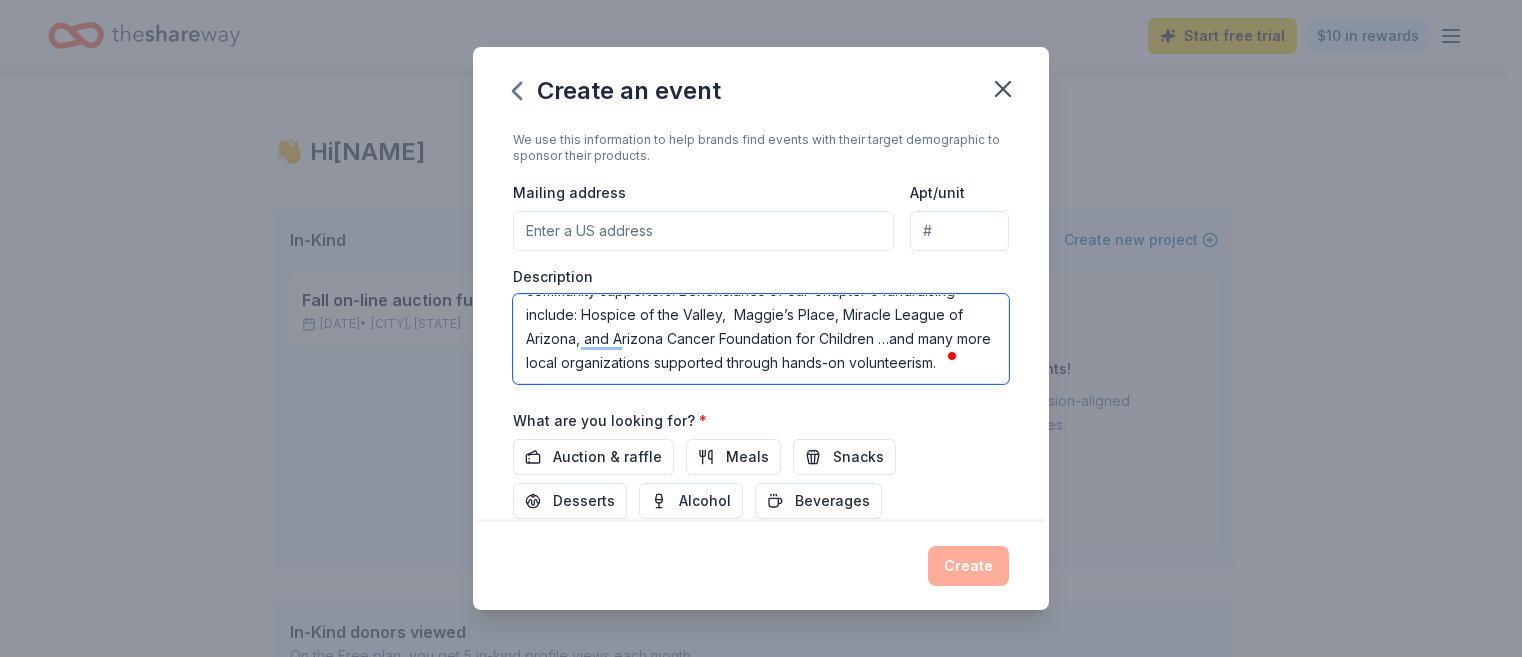 click on "The Sonoran Centennial Chapter of National Charity League, Inc. will host its beloved Annual Tea on November 2, bringing together mothers and daughters for a day of celebration, service, and community connection. This cherished event honors the chapter’s commitment to leadership, cultural enrichment, and philanthropy.
The purpose of the tea is to recognize the chapter’s service efforts, celebrate member achievements, and raise funds to assist chapter members in supporting our local nonprofit partners. The event typically welcomes over 200 attendees, including members, guests, and community supporters. Beneficiaries of our Chapter's fundraising include: Hospice of the Valley,  Maggie’s Place, Miracle League of Arizona, and Arizona Cancer Foundation for Children …and many more local organizations supported through hands-on volunteerism." at bounding box center (761, 339) 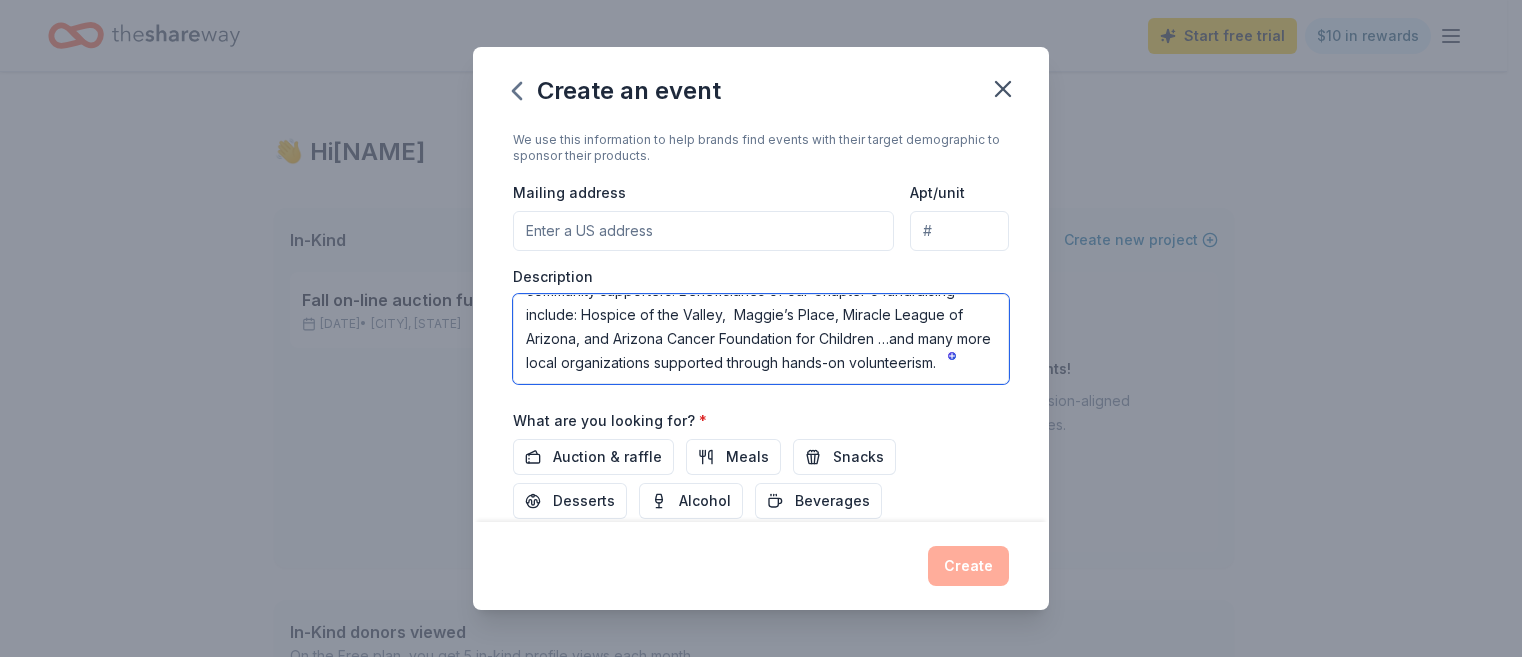 drag, startPoint x: 830, startPoint y: 339, endPoint x: 898, endPoint y: 338, distance: 68.007355 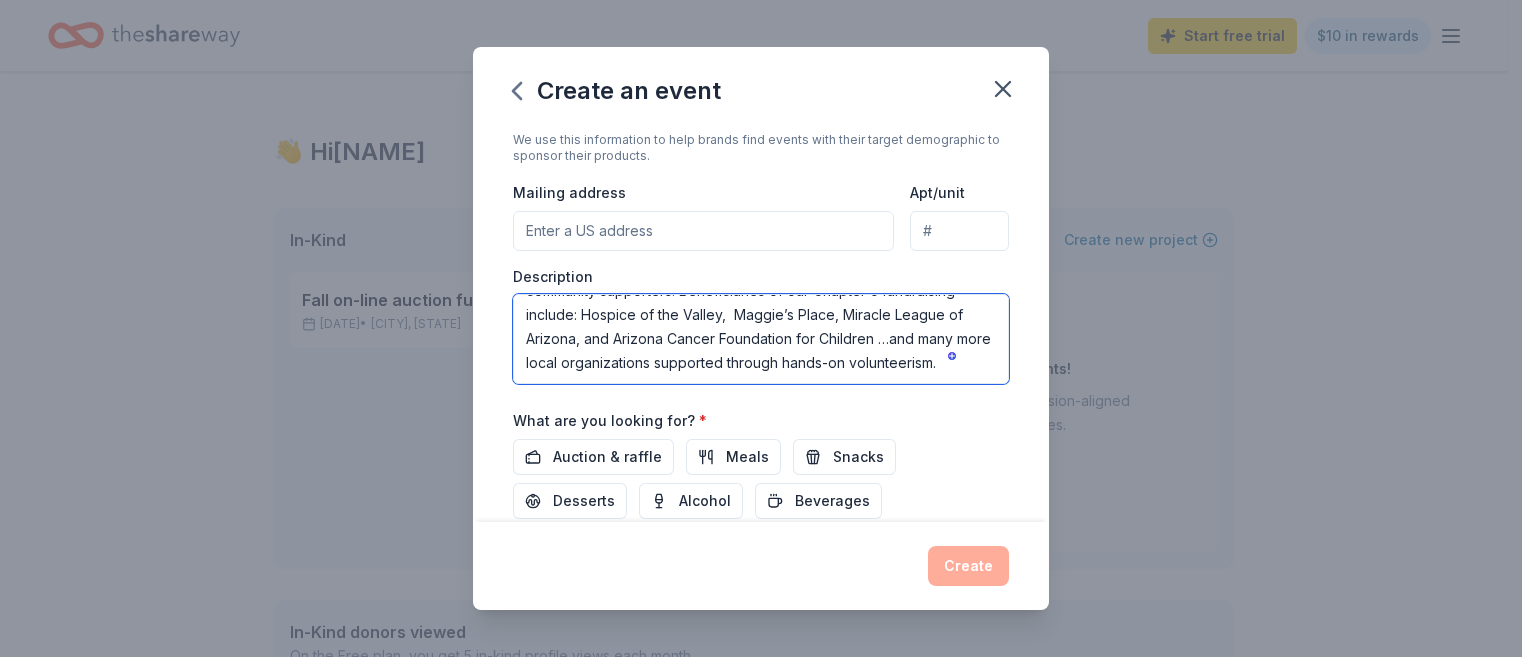 click on "The Sonoran Centennial Chapter of National Charity League, Inc. will host its beloved Annual Tea on November 2, bringing together mothers and daughters for a day of celebration, service, and community connection. This cherished event honors the chapter’s commitment to leadership, cultural enrichment, and philanthropy.
The purpose of the tea is to recognize the chapter’s service efforts, celebrate member achievements, and raise funds to assist chapter members in supporting our local nonprofit partners. The event typically welcomes over 200 attendees, including members, guests, and community supporters. Beneficiaries of our Chapter's fundraising include: Hospice of the Valley,  Maggie’s Place, Miracle League of Arizona, and Arizona Cancer Foundation for Children …and many more local organizations supported through hands-on volunteerism." at bounding box center (761, 339) 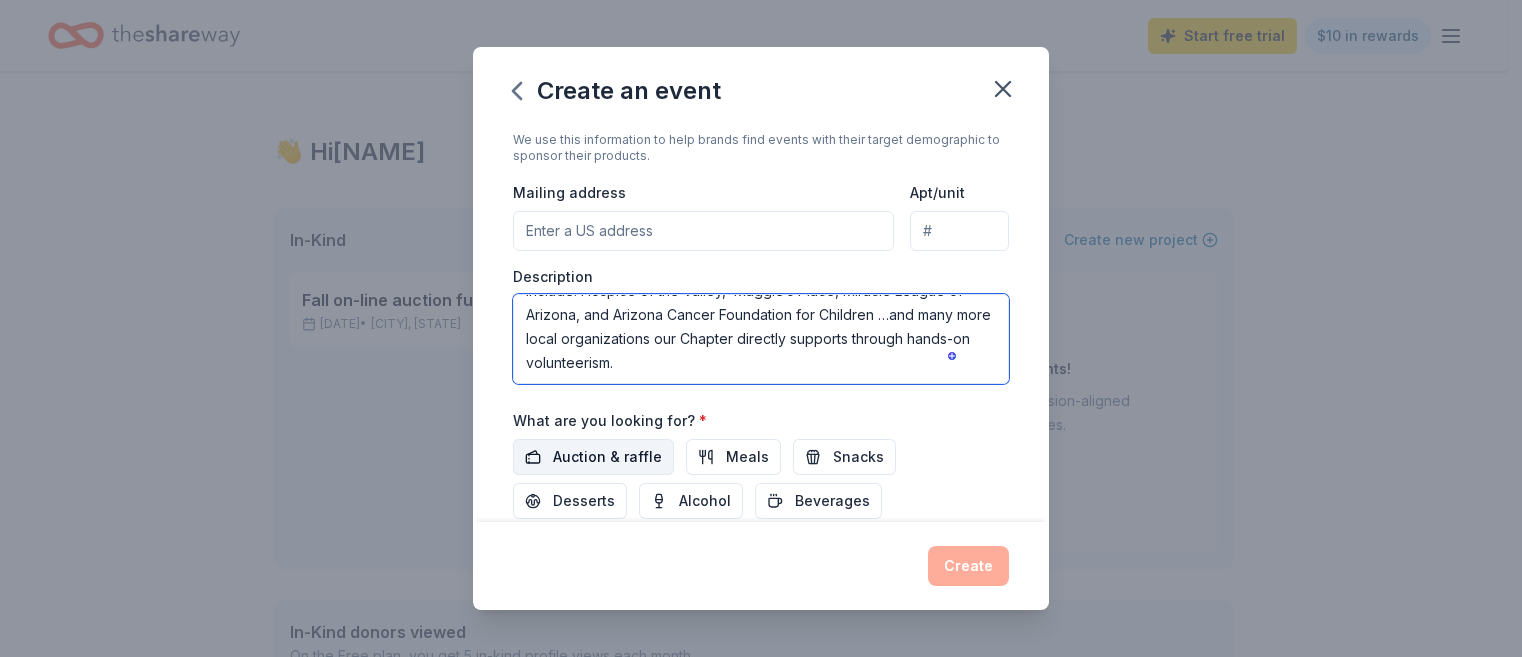 type on "The Sonoran Centennial Chapter of National Charity League, Inc. will host its beloved Annual Tea on [DATE], bringing together mothers and daughters for a day of celebration, service, and community connection. This cherished event honors the chapter’s commitment to leadership, cultural enrichment, and philanthropy.
The purpose of the tea is to recognize the chapter’s service efforts, celebrate member achievements, and raise funds to assist chapter members in supporting our local nonprofit partners. The event typically welcomes over 200 attendees, including members, guests, and community supporters. Beneficiaries of our Chapter's fundraising include: Hospice of the Valley, Maggie’s Place, Miracle League of Arizona, and Arizona Cancer Foundation for Children …and many more local organizations our Chapter directly supports through hands-on volunteerism." 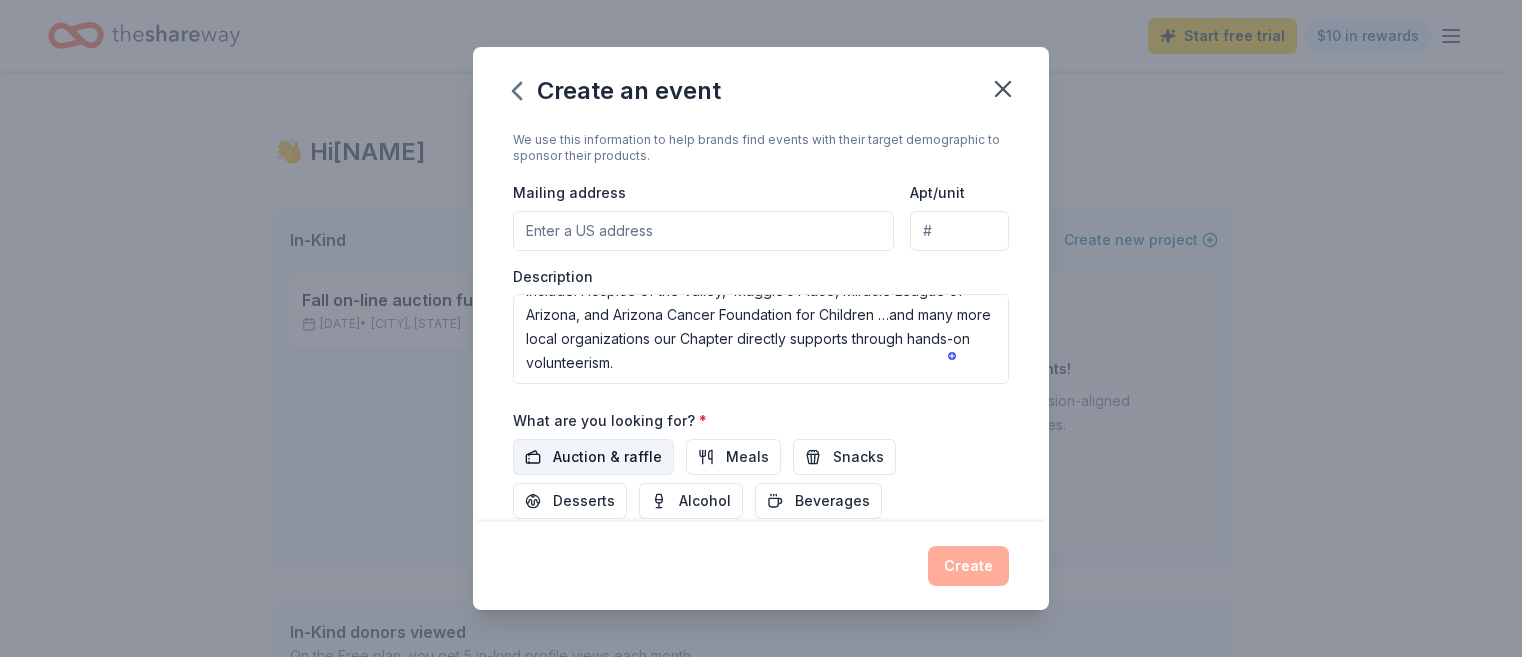 click on "Auction & raffle" at bounding box center [607, 457] 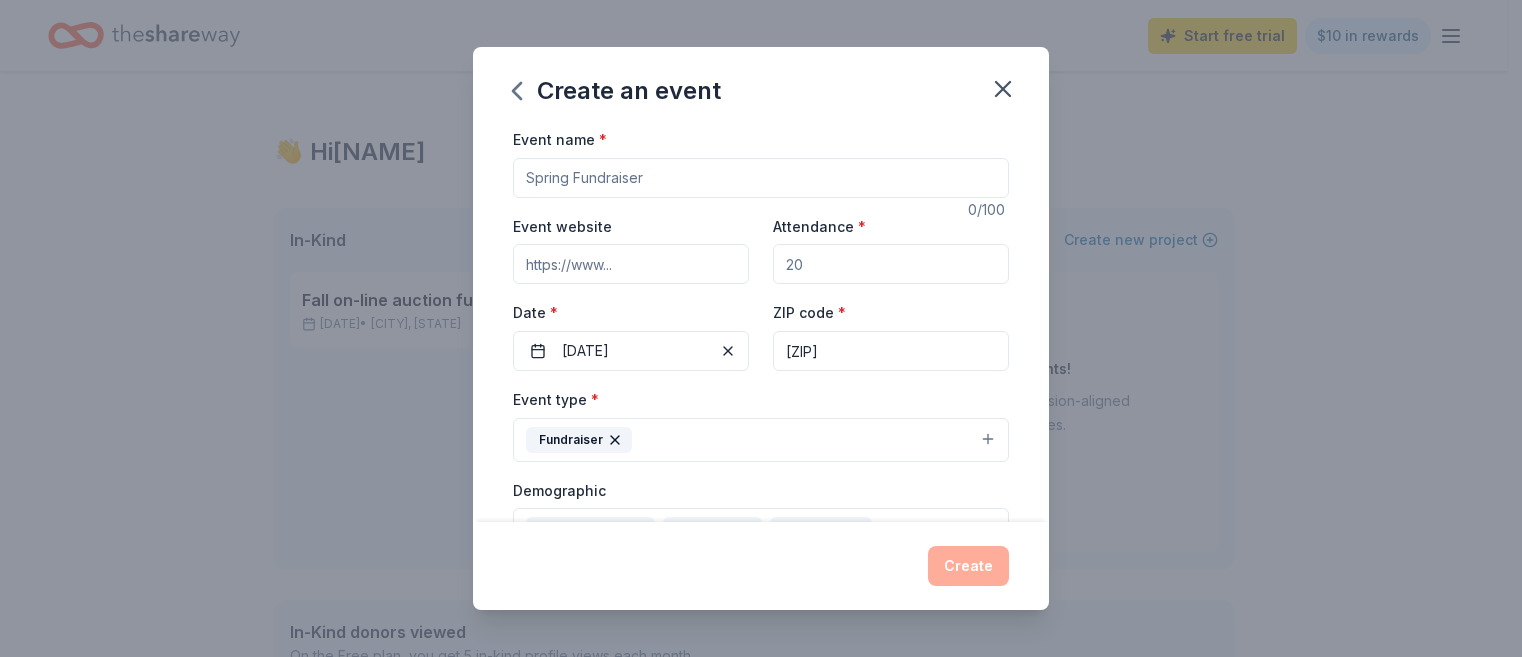 click on "Attendance *" at bounding box center [891, 264] 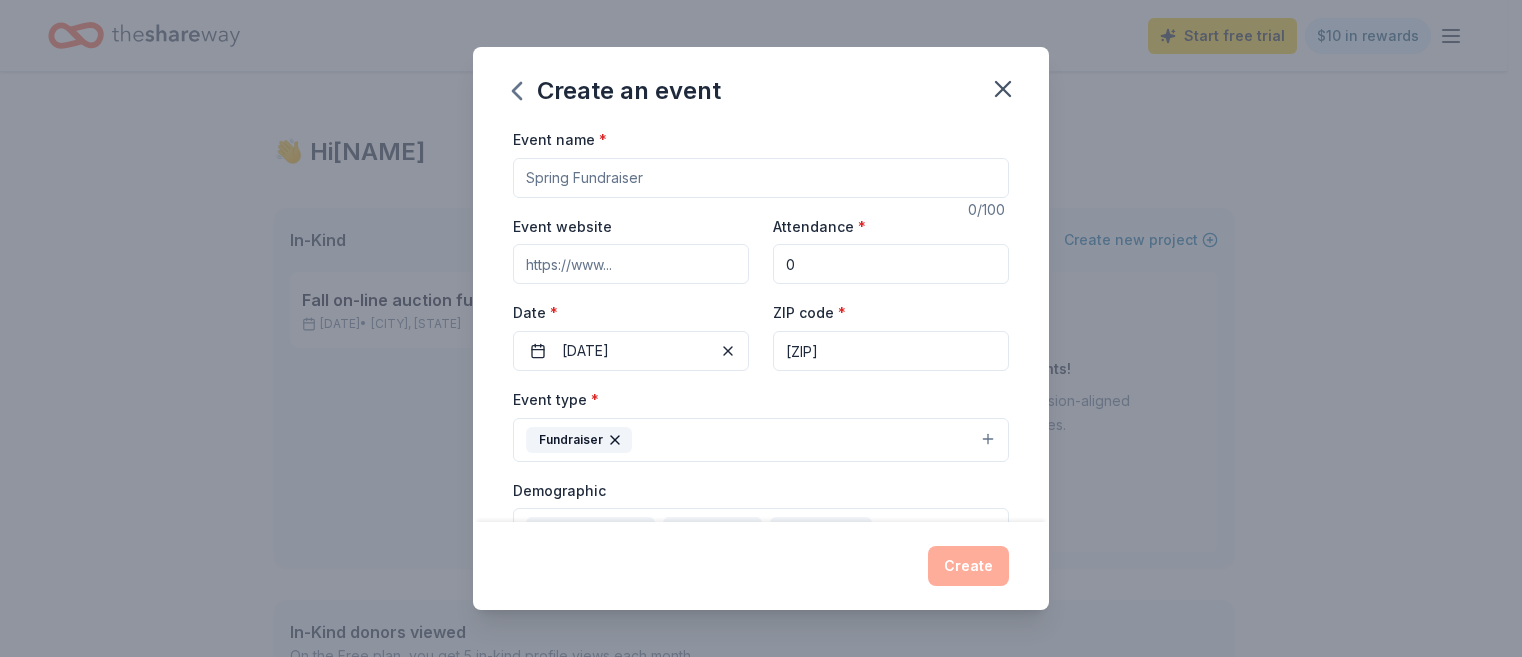 type on "0" 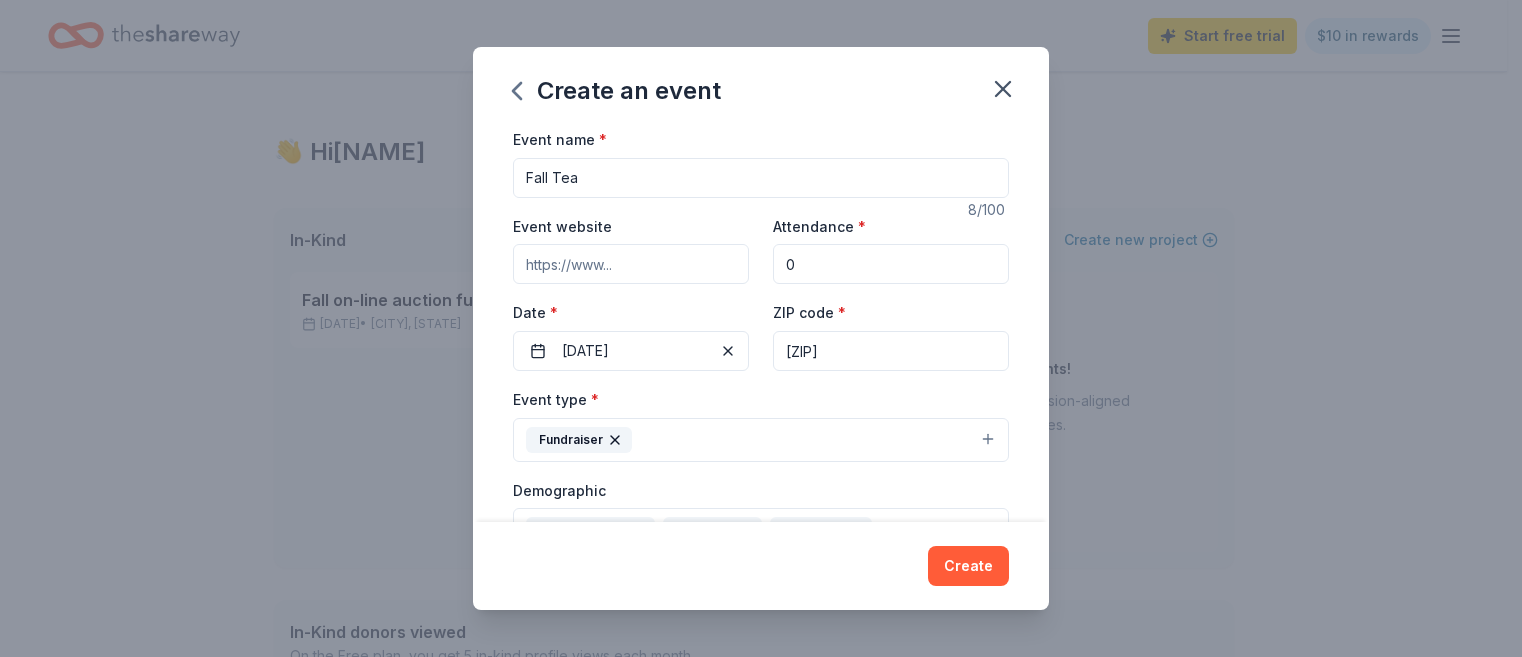 click on "Fall Tea" at bounding box center [761, 178] 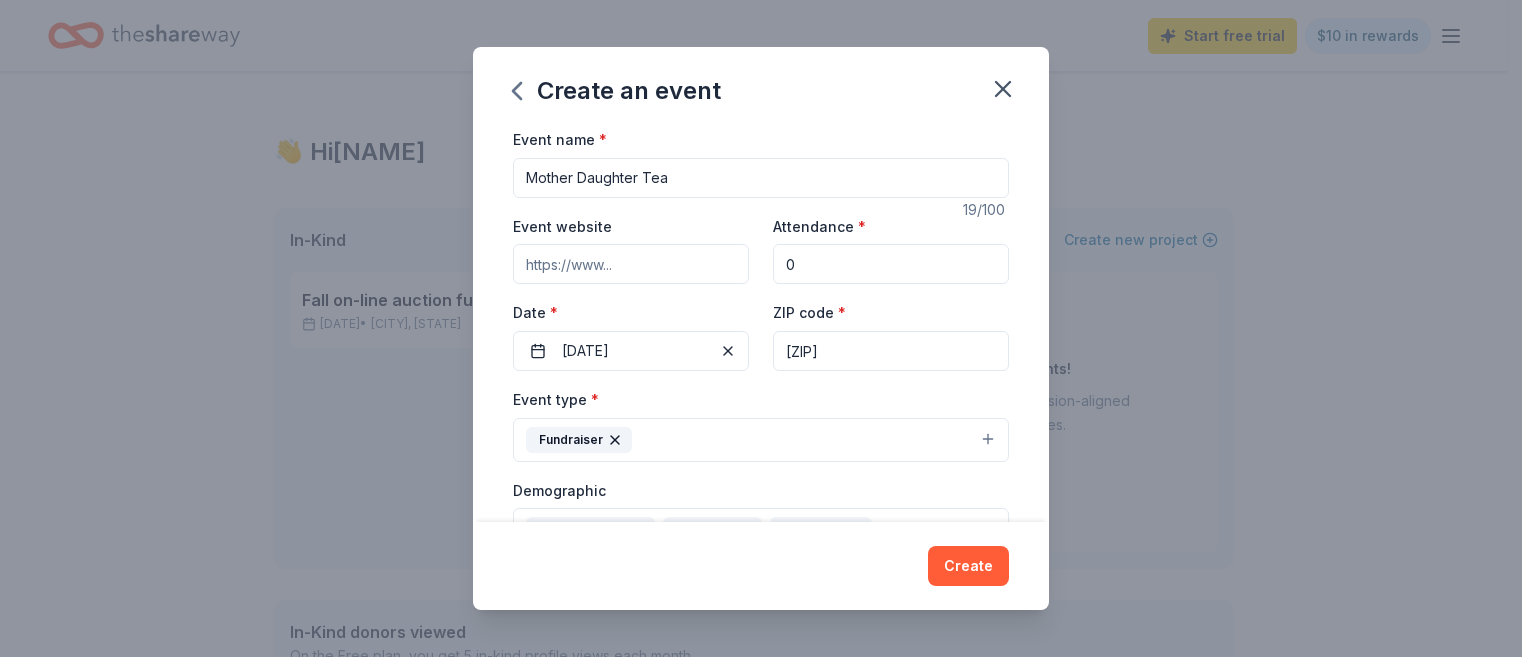 type on "Mother Daughter Tea" 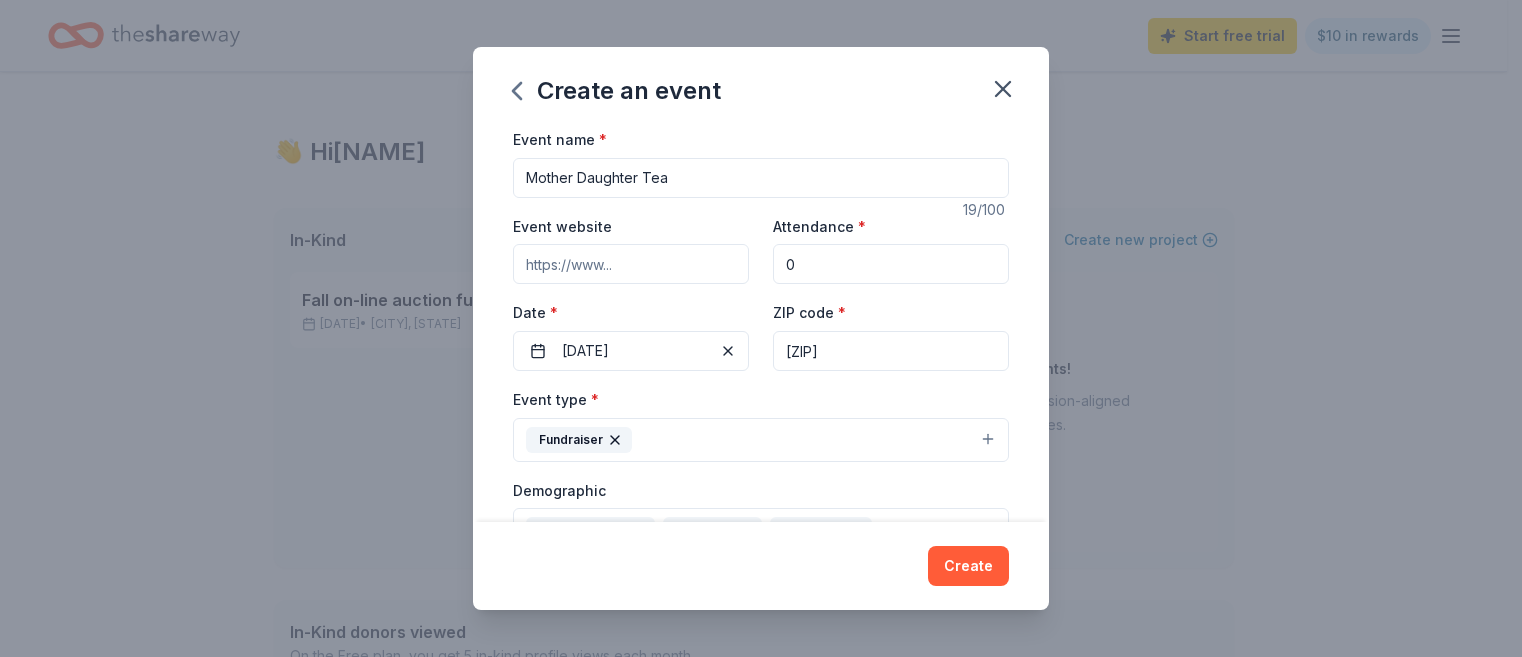 paste on "https://www.nationalcharityleague.org/chapter/sonorancentennial/" 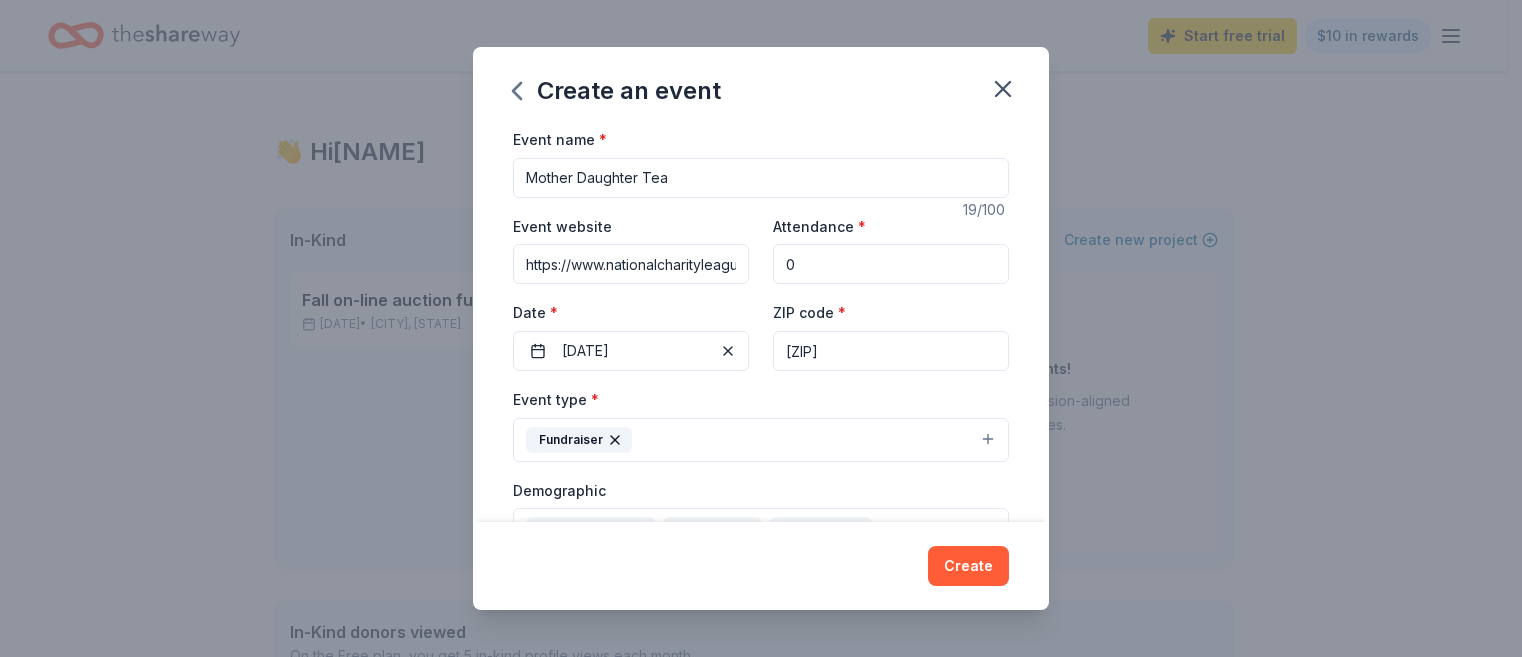 scroll, scrollTop: 0, scrollLeft: 238, axis: horizontal 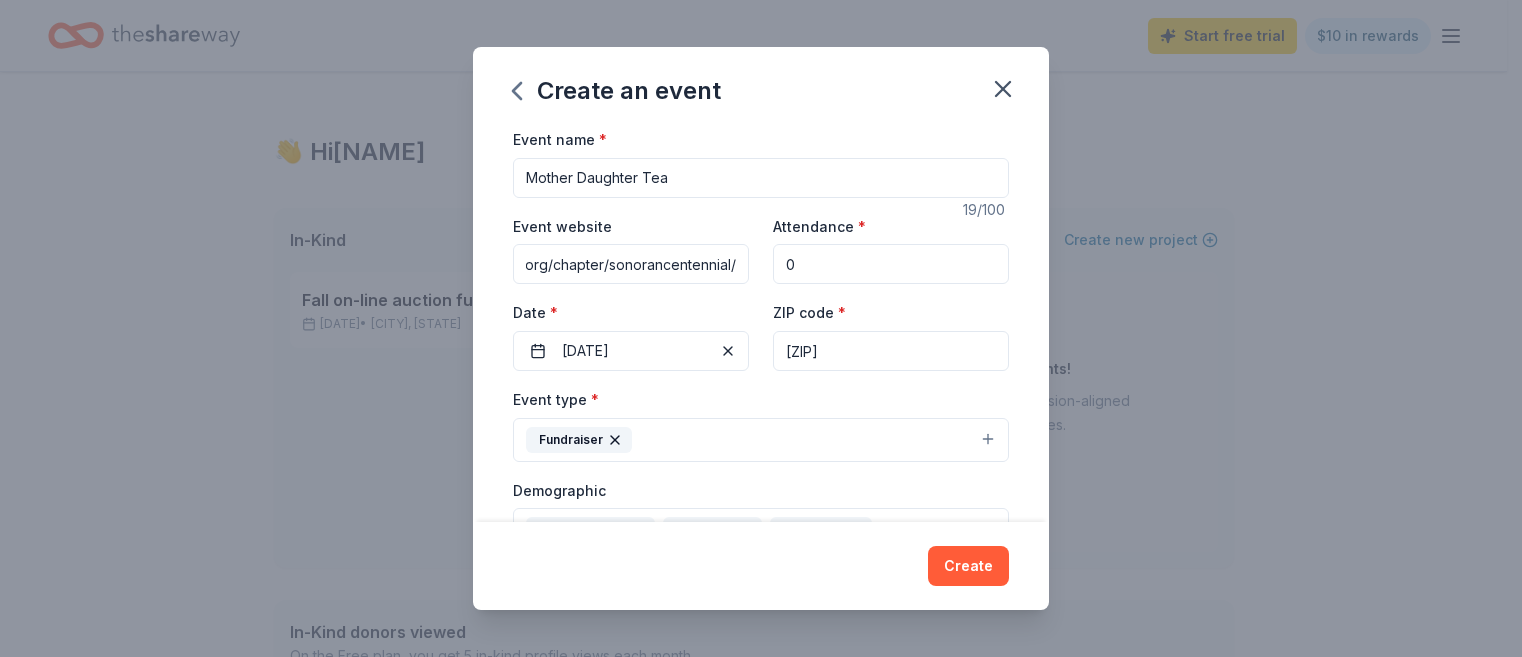 type on "https://www.nationalcharityleague.org/chapter/sonorancentennial/" 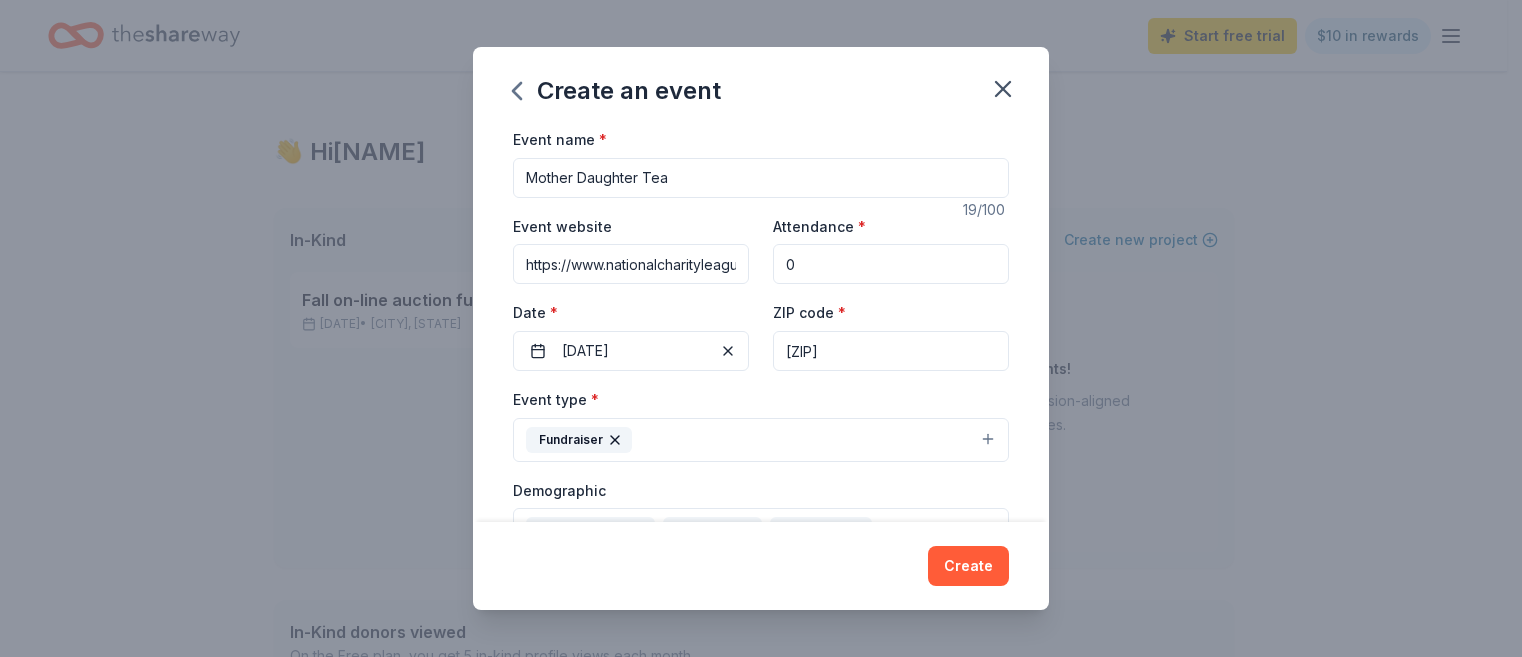 click on "0" at bounding box center (891, 264) 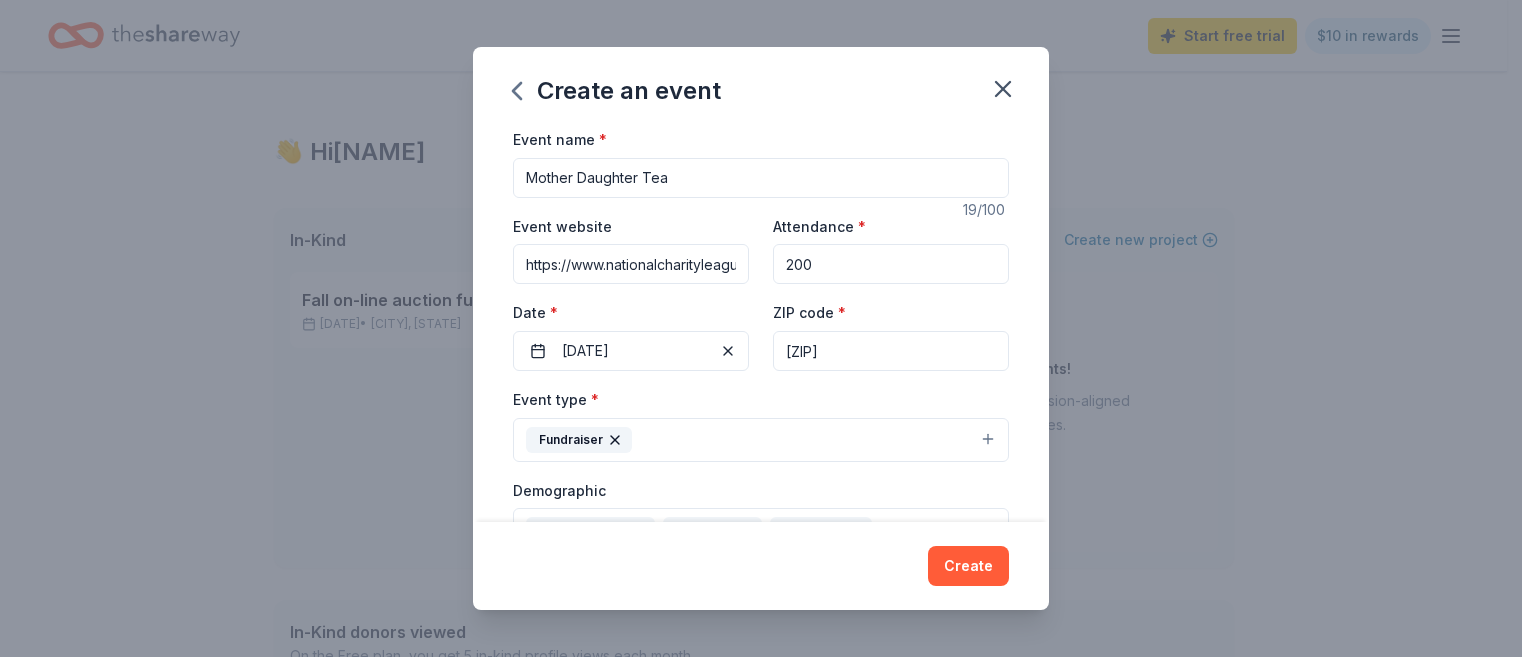 type on "200" 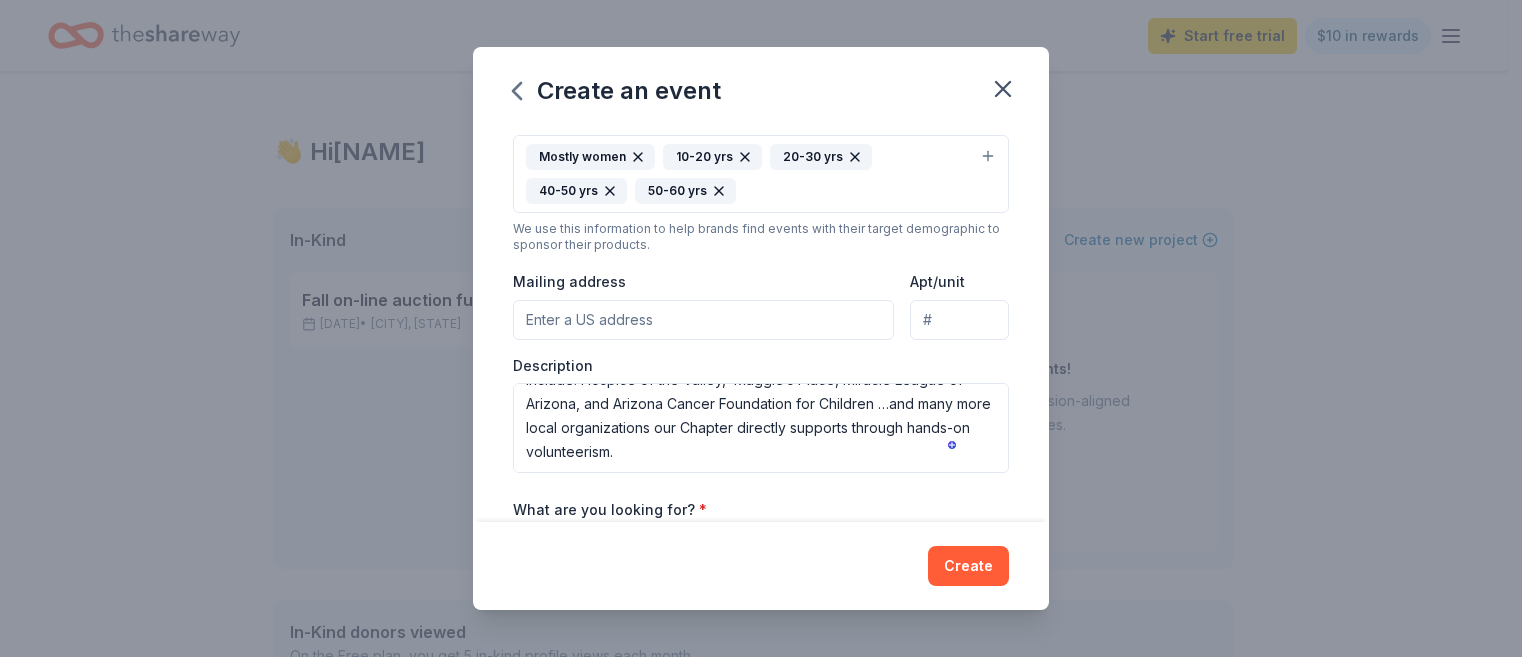 scroll, scrollTop: 368, scrollLeft: 0, axis: vertical 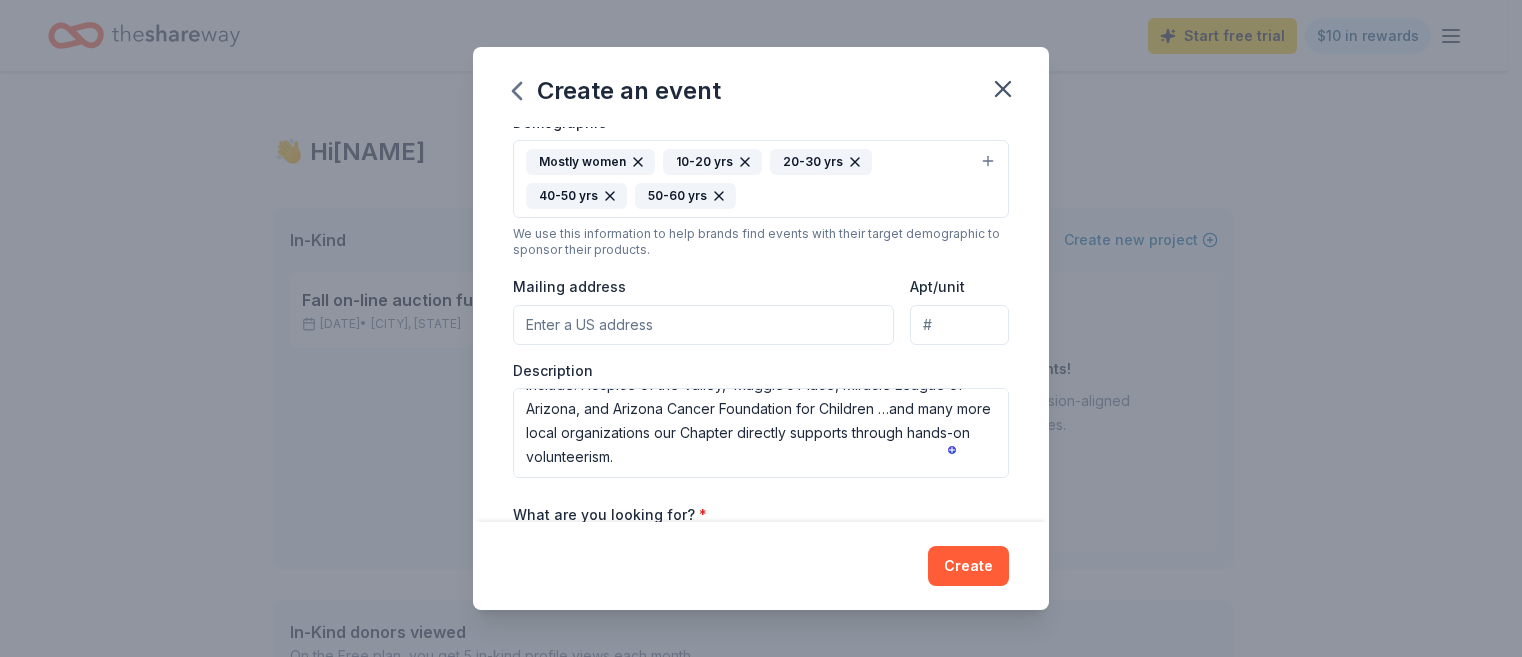 click on "Mailing address" at bounding box center [703, 325] 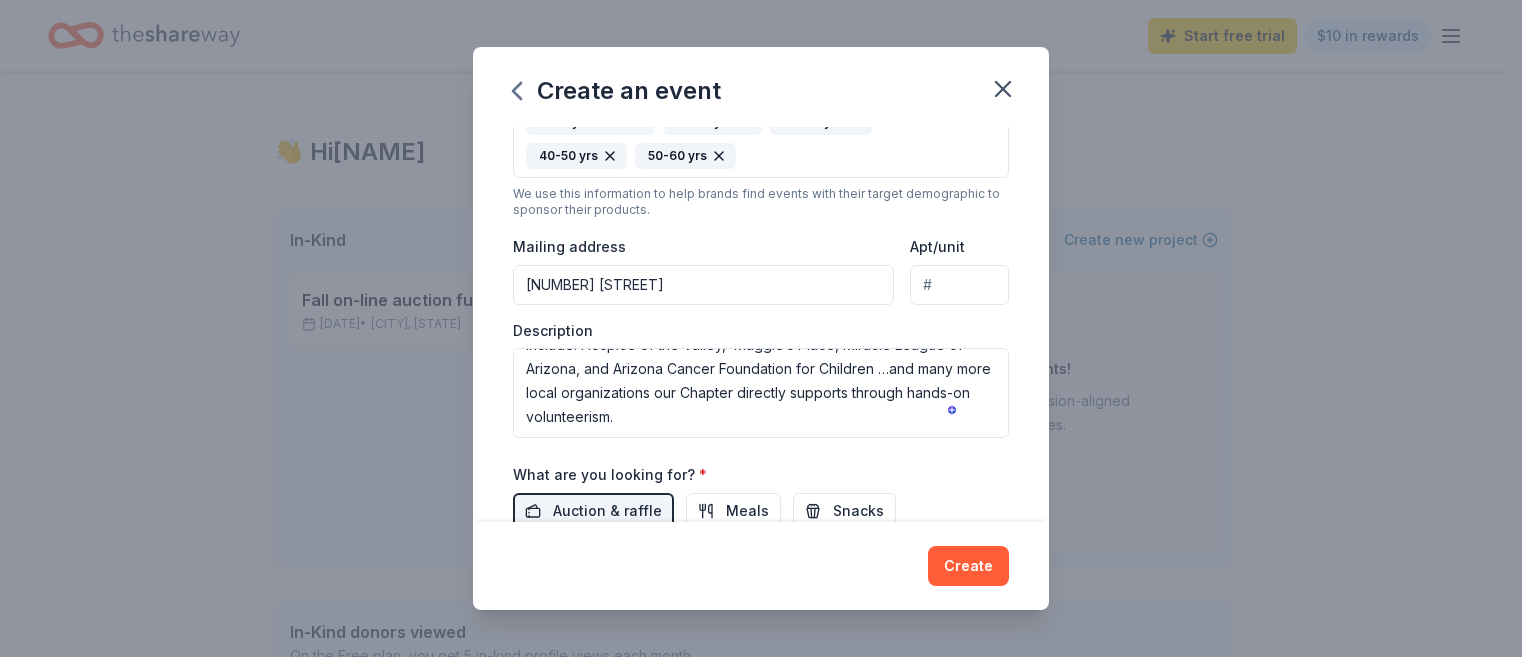 scroll, scrollTop: 395, scrollLeft: 0, axis: vertical 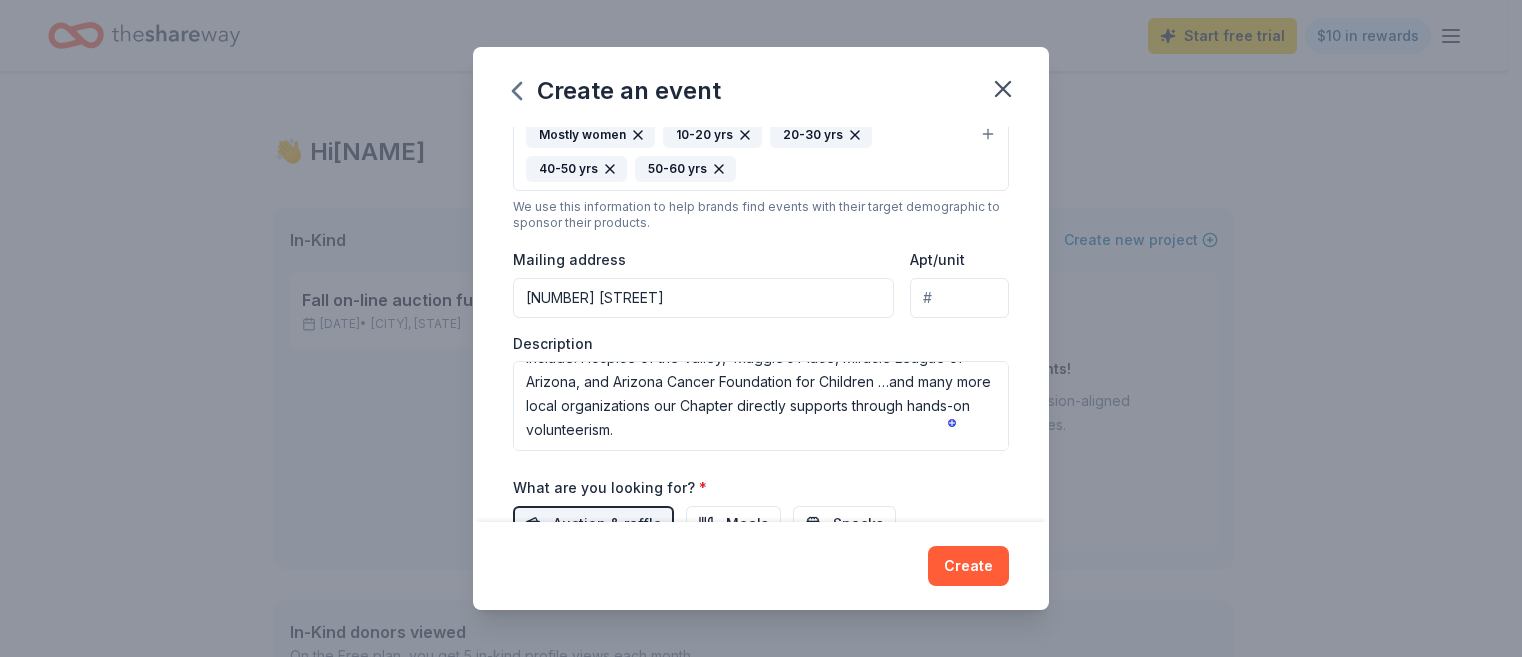 click on "10934 East Laurel Lane" at bounding box center [703, 298] 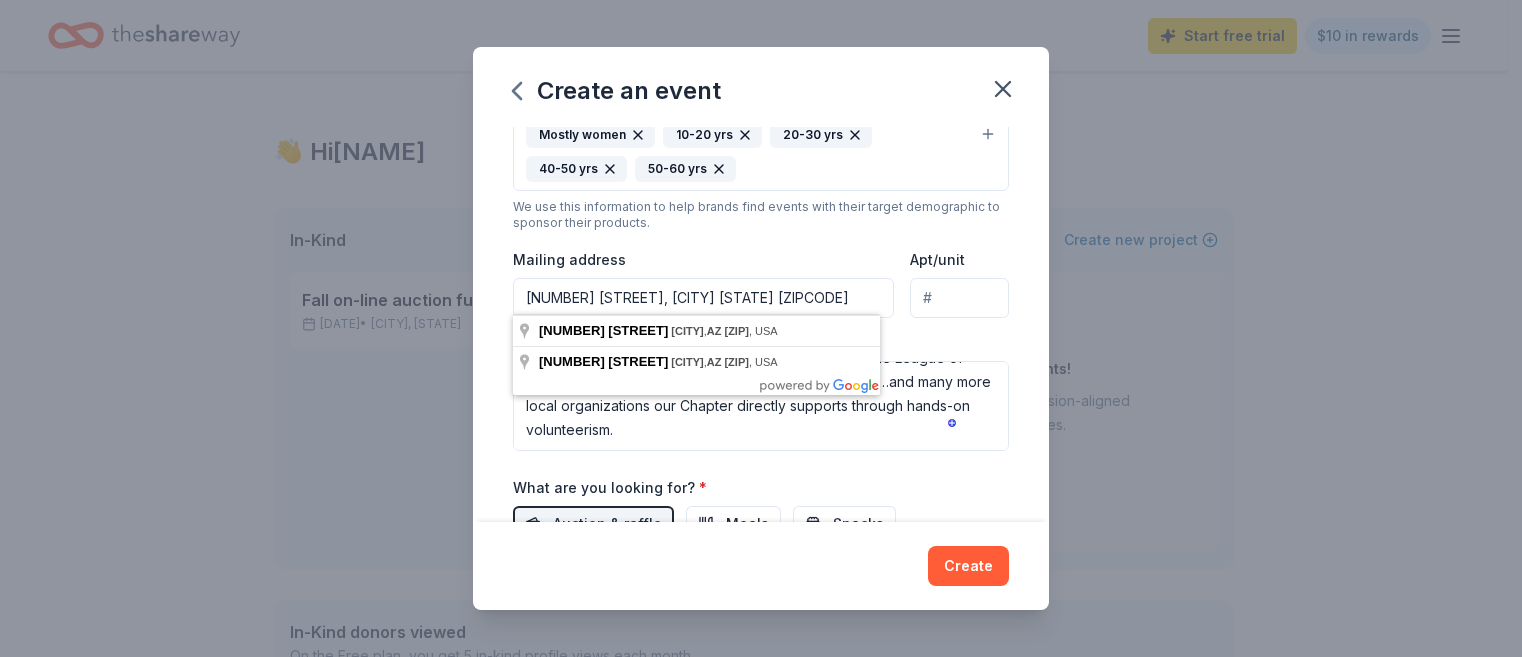 type on "10934 East Laurel Lane, Scottsdale AZ 85259" 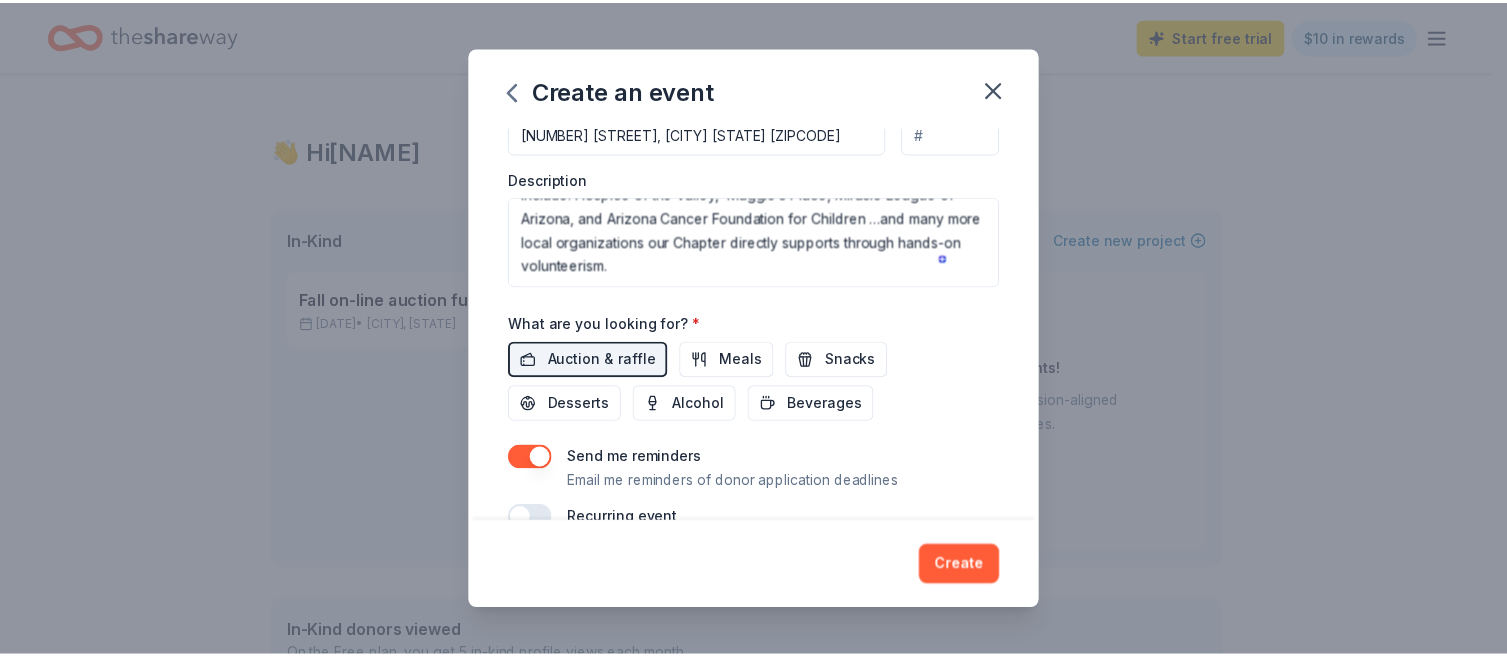 scroll, scrollTop: 595, scrollLeft: 0, axis: vertical 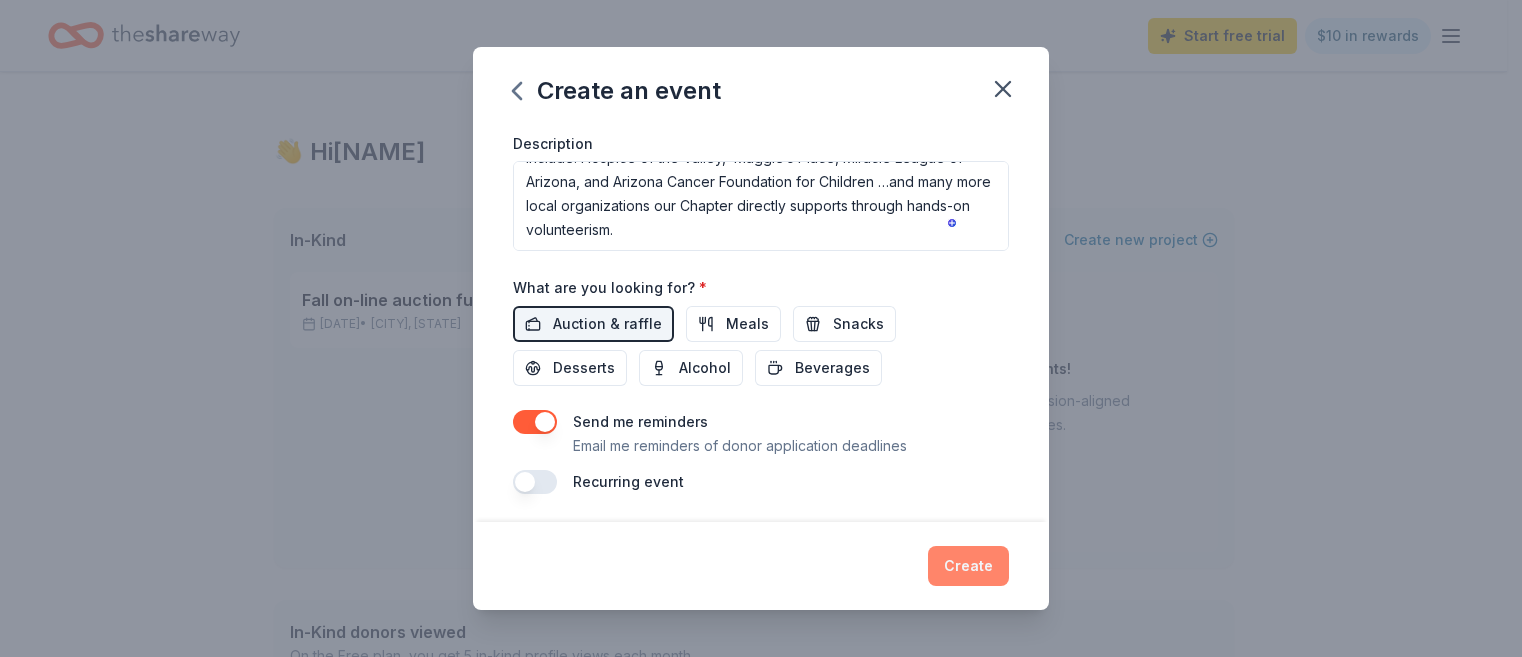 click on "Create" at bounding box center (968, 566) 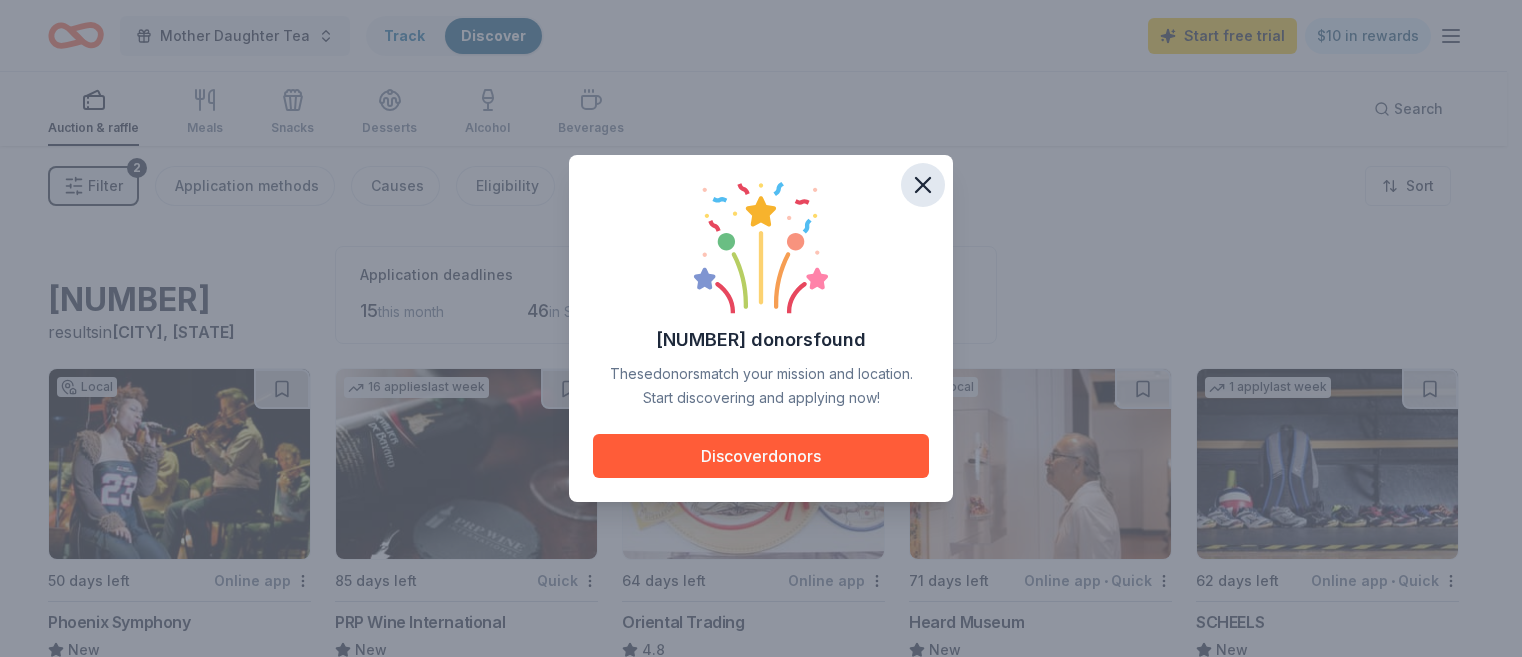 click 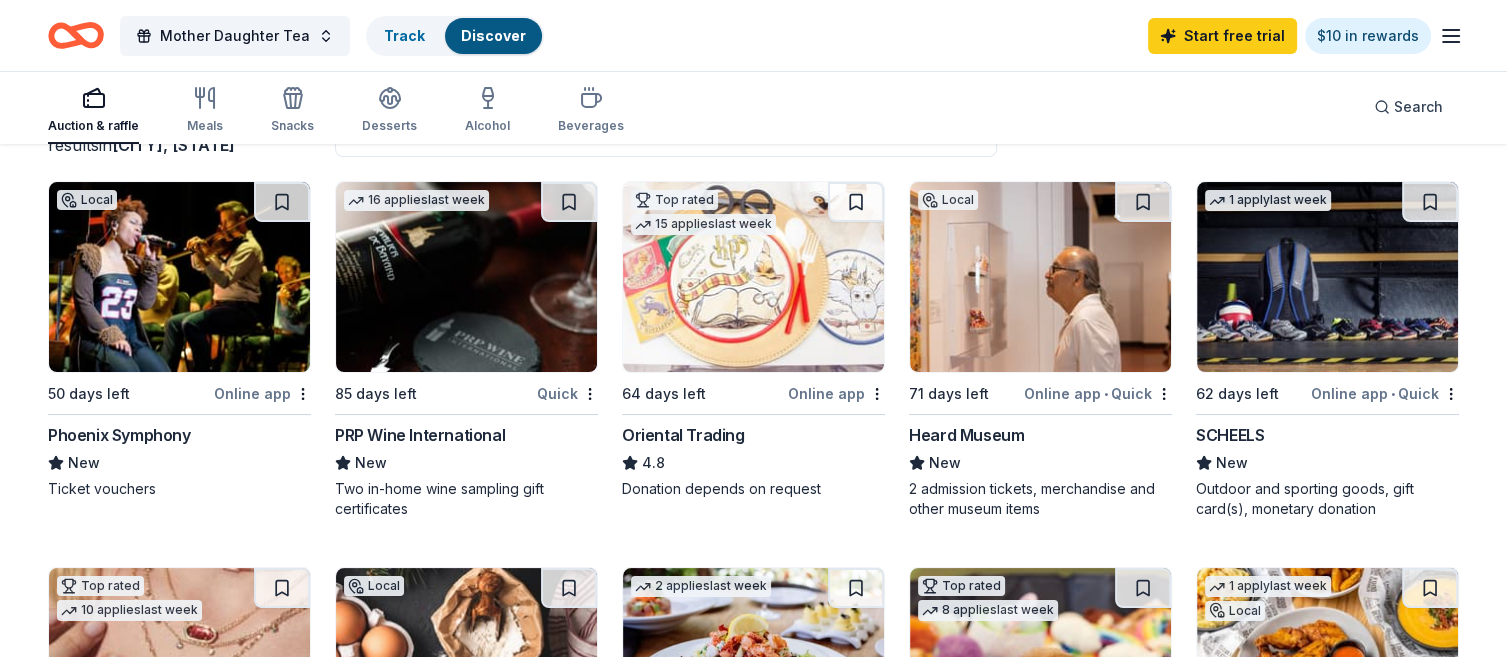 scroll, scrollTop: 191, scrollLeft: 0, axis: vertical 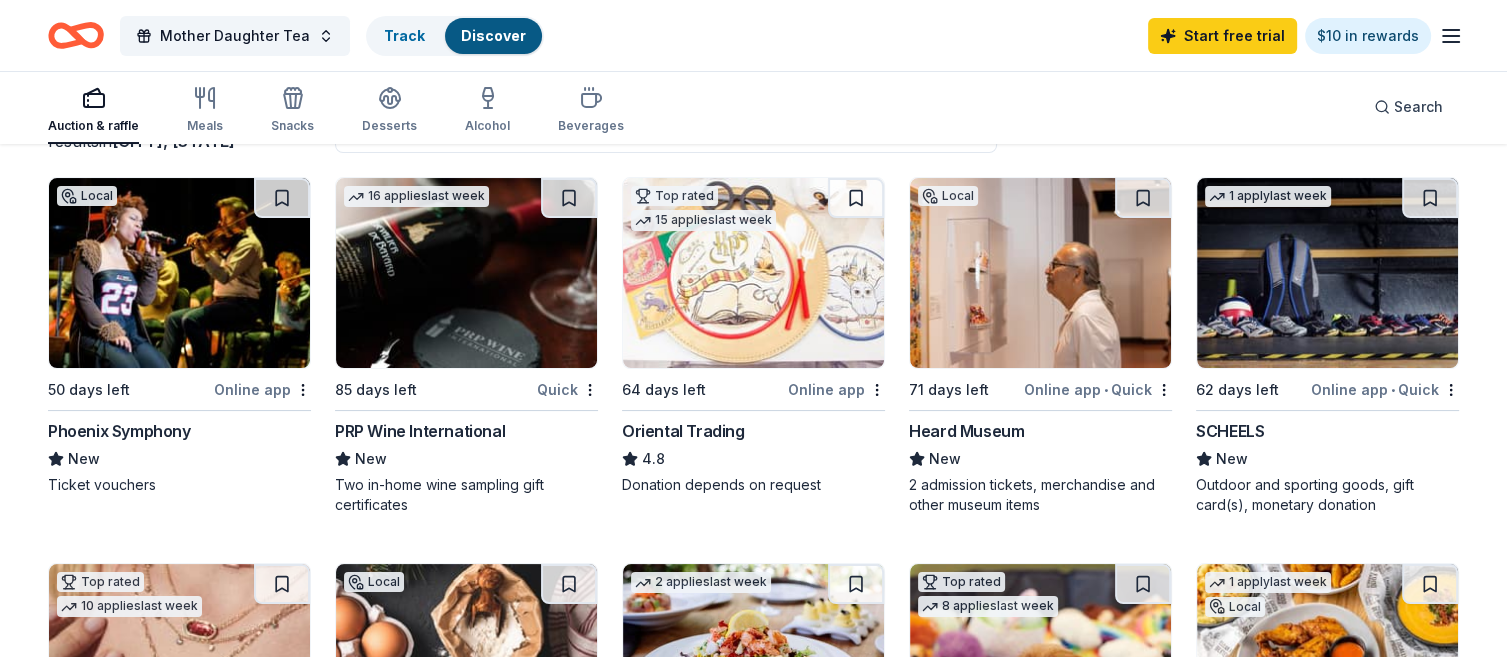 click on "Online app" at bounding box center [262, 389] 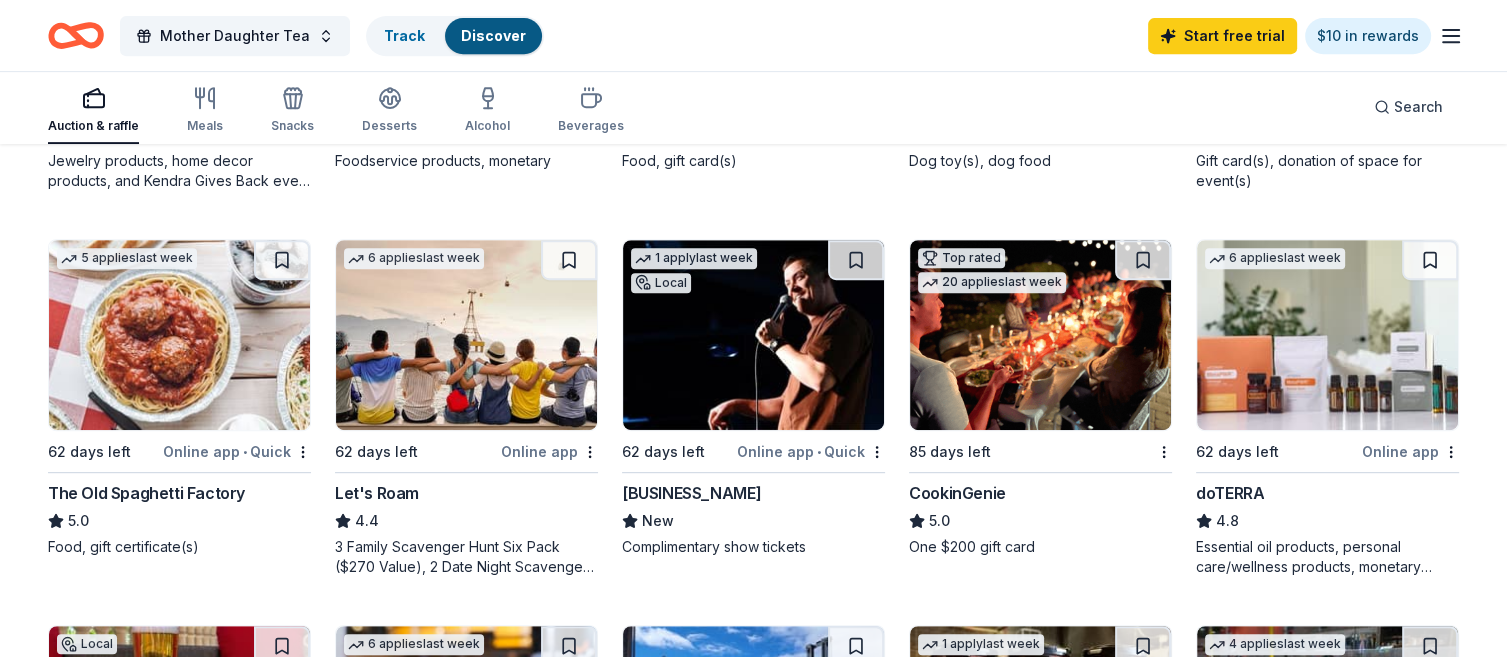 scroll, scrollTop: 892, scrollLeft: 0, axis: vertical 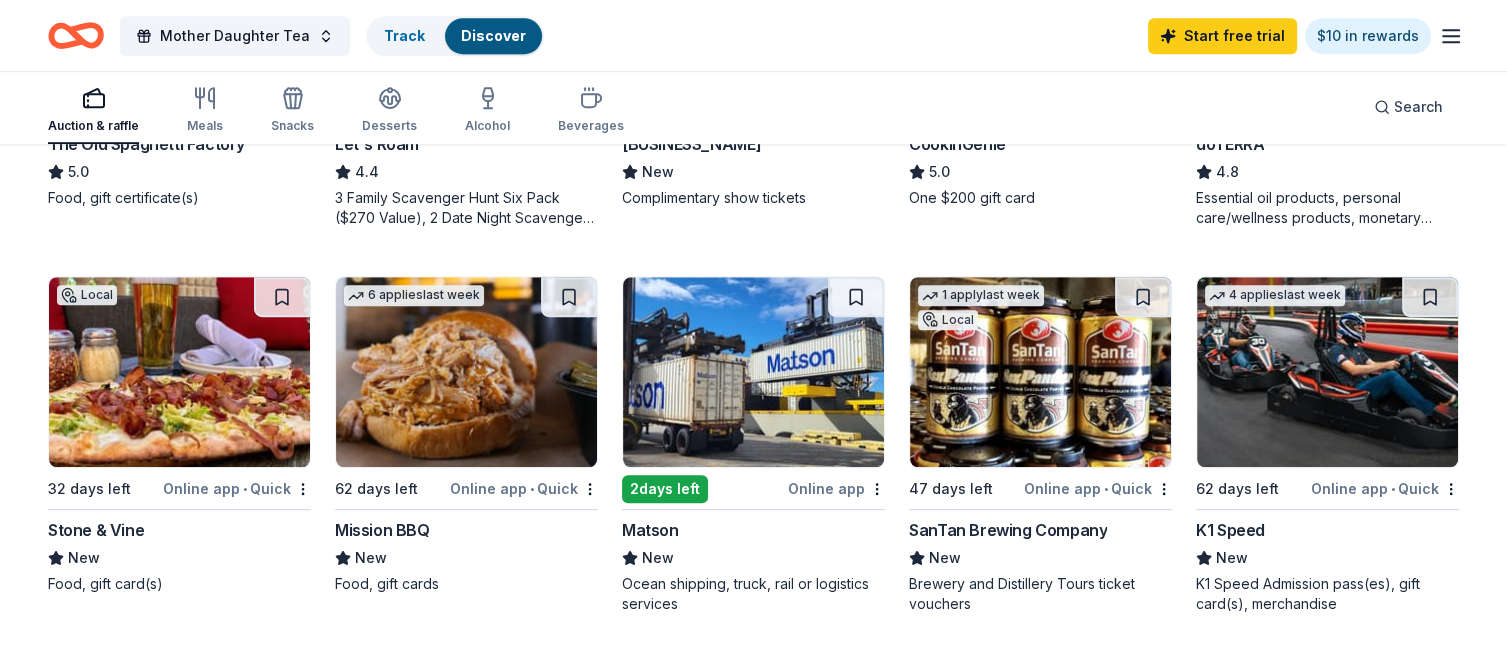 click at bounding box center [179, 372] 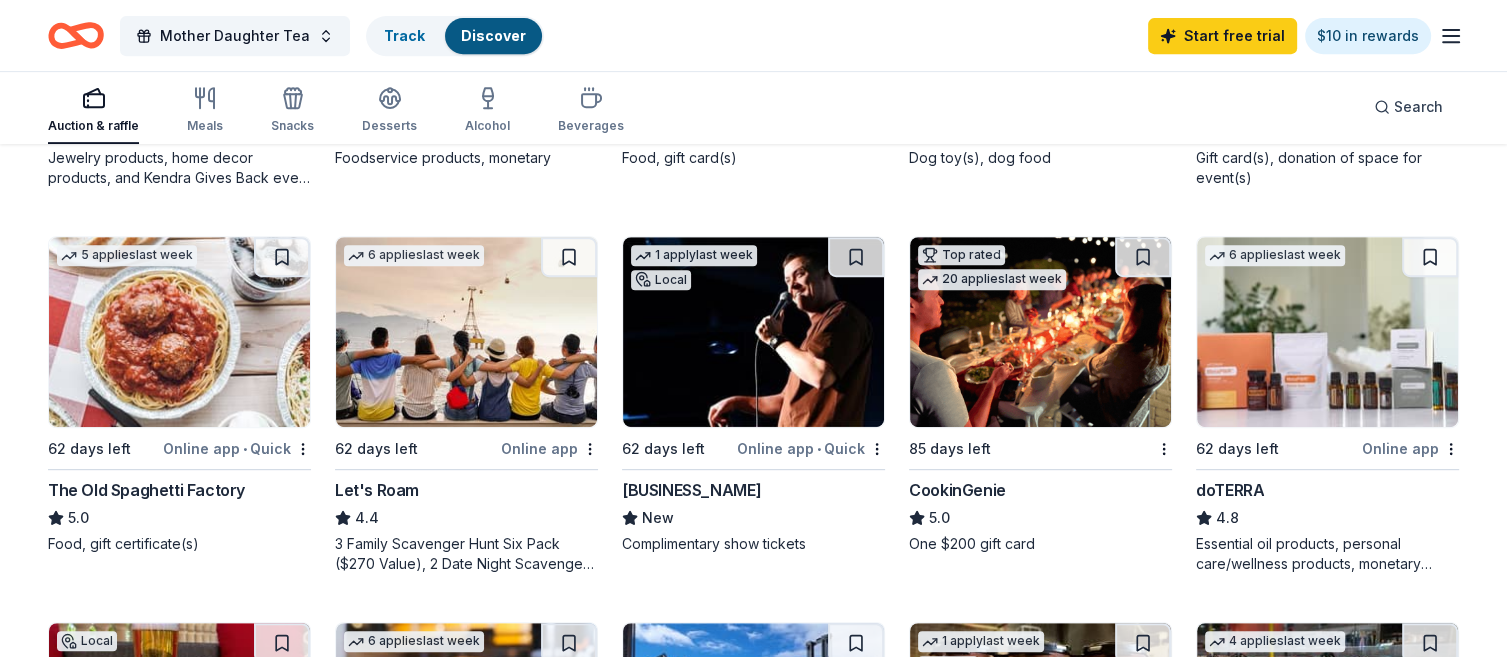 scroll, scrollTop: 908, scrollLeft: 0, axis: vertical 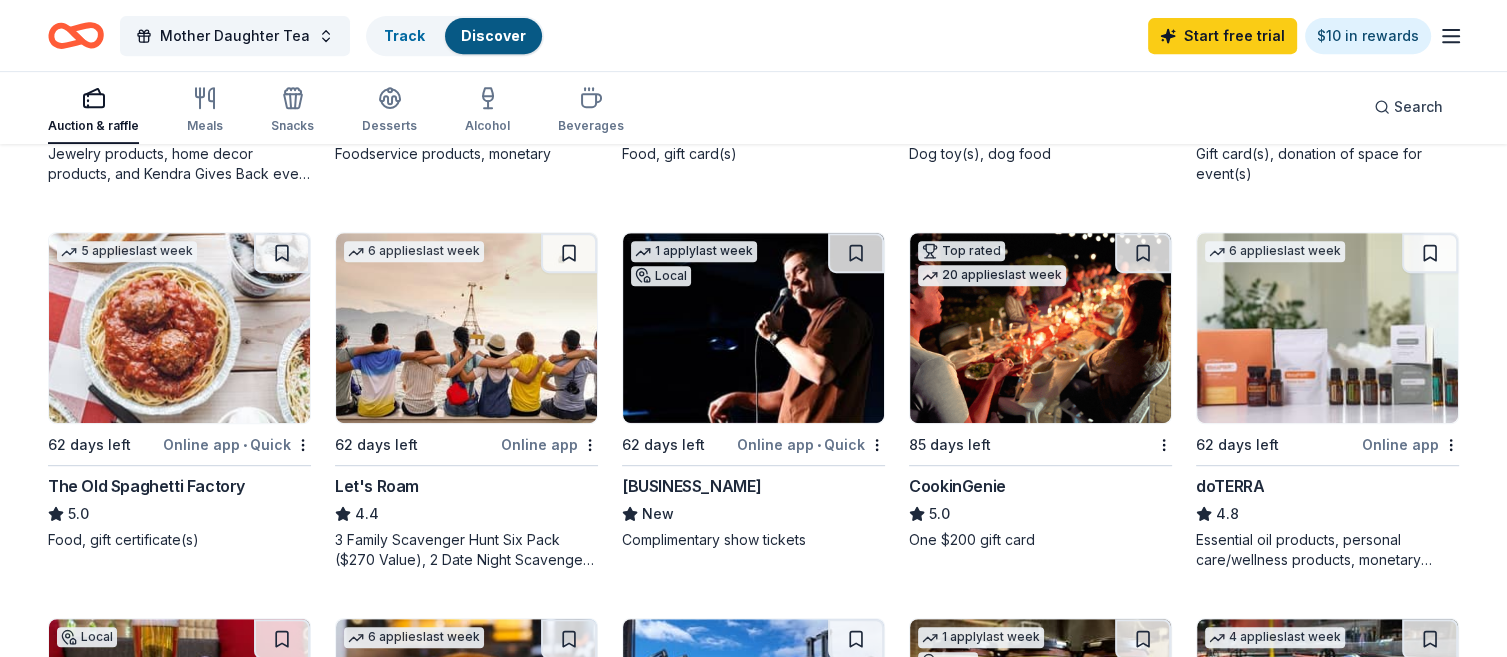 click at bounding box center (1040, 328) 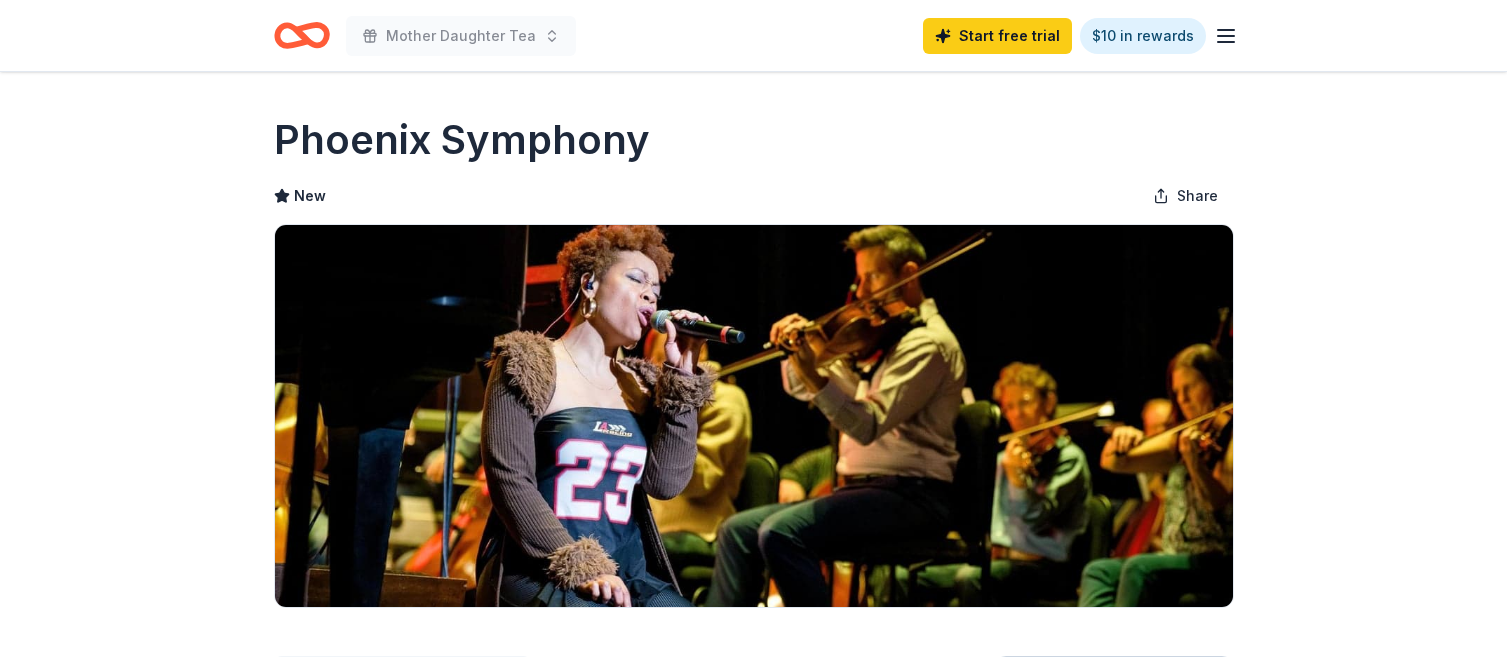 scroll, scrollTop: 0, scrollLeft: 0, axis: both 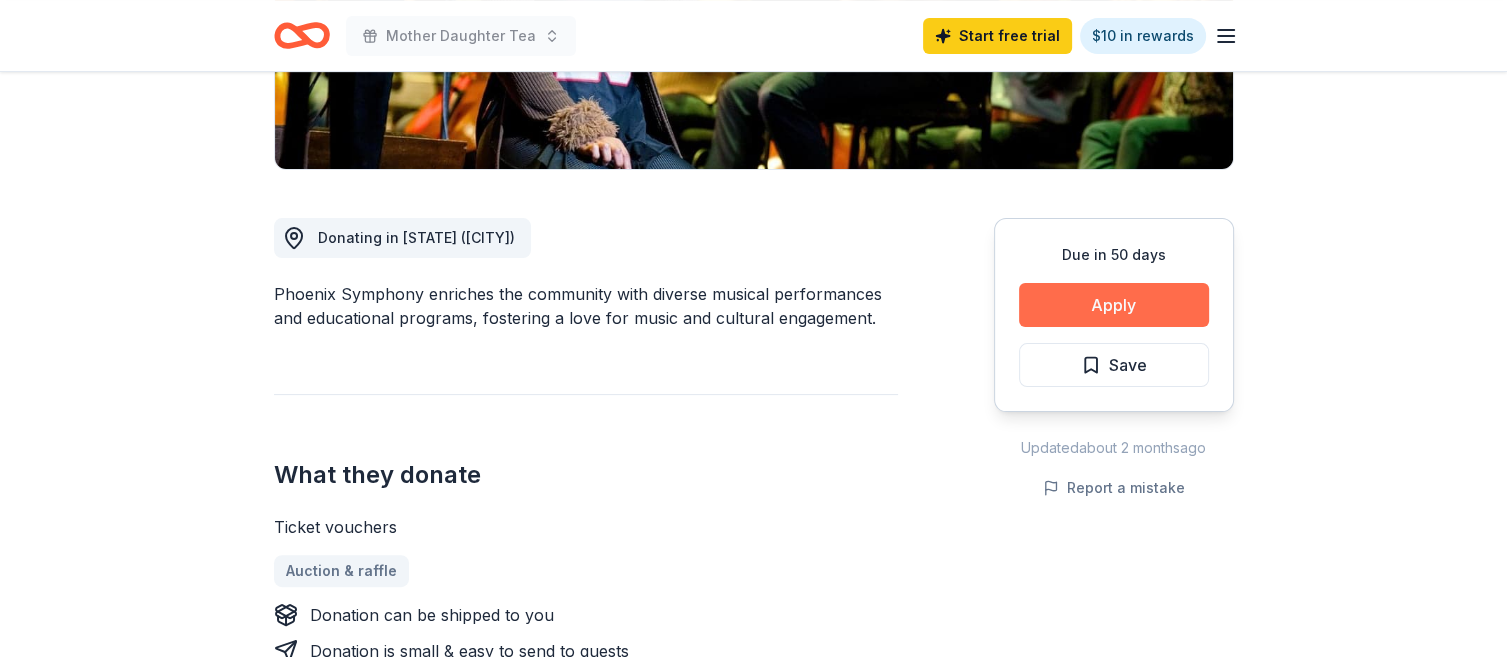 click on "Apply" at bounding box center [1114, 305] 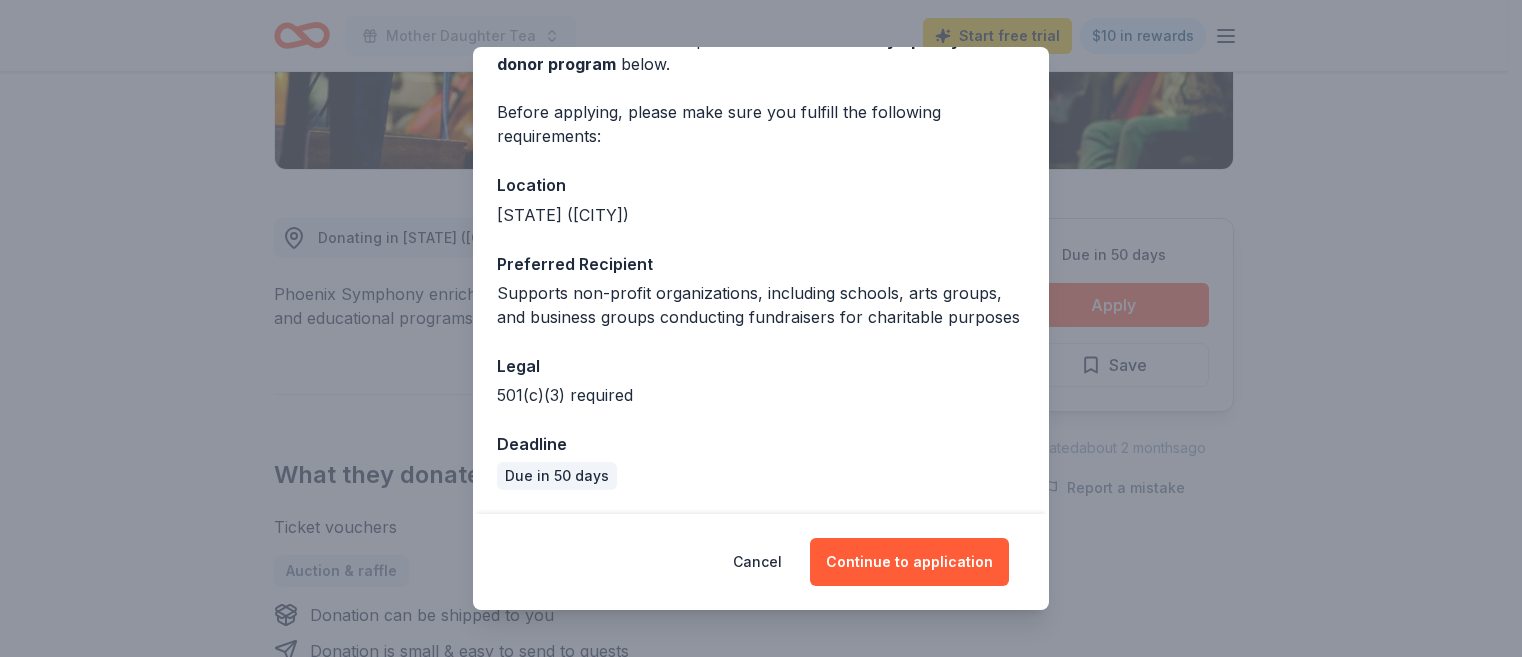scroll, scrollTop: 139, scrollLeft: 0, axis: vertical 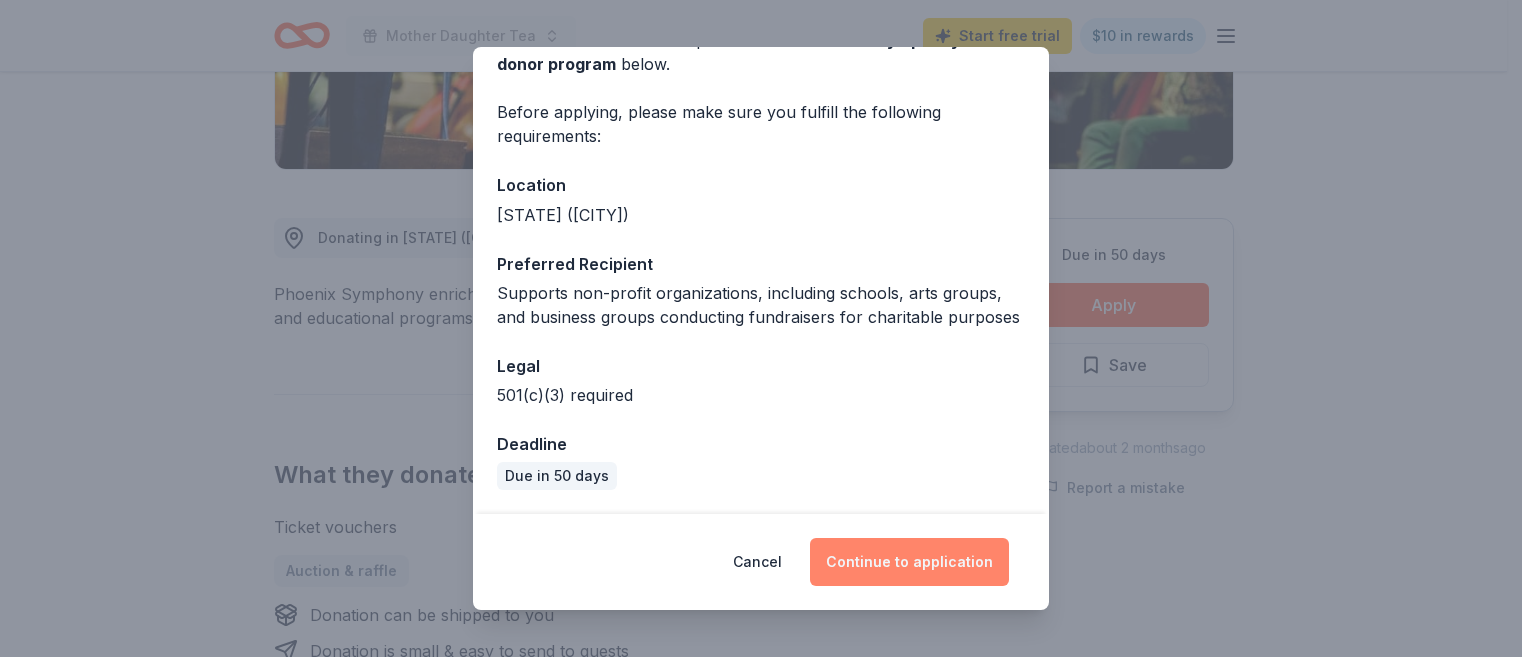 click on "Continue to application" at bounding box center (909, 562) 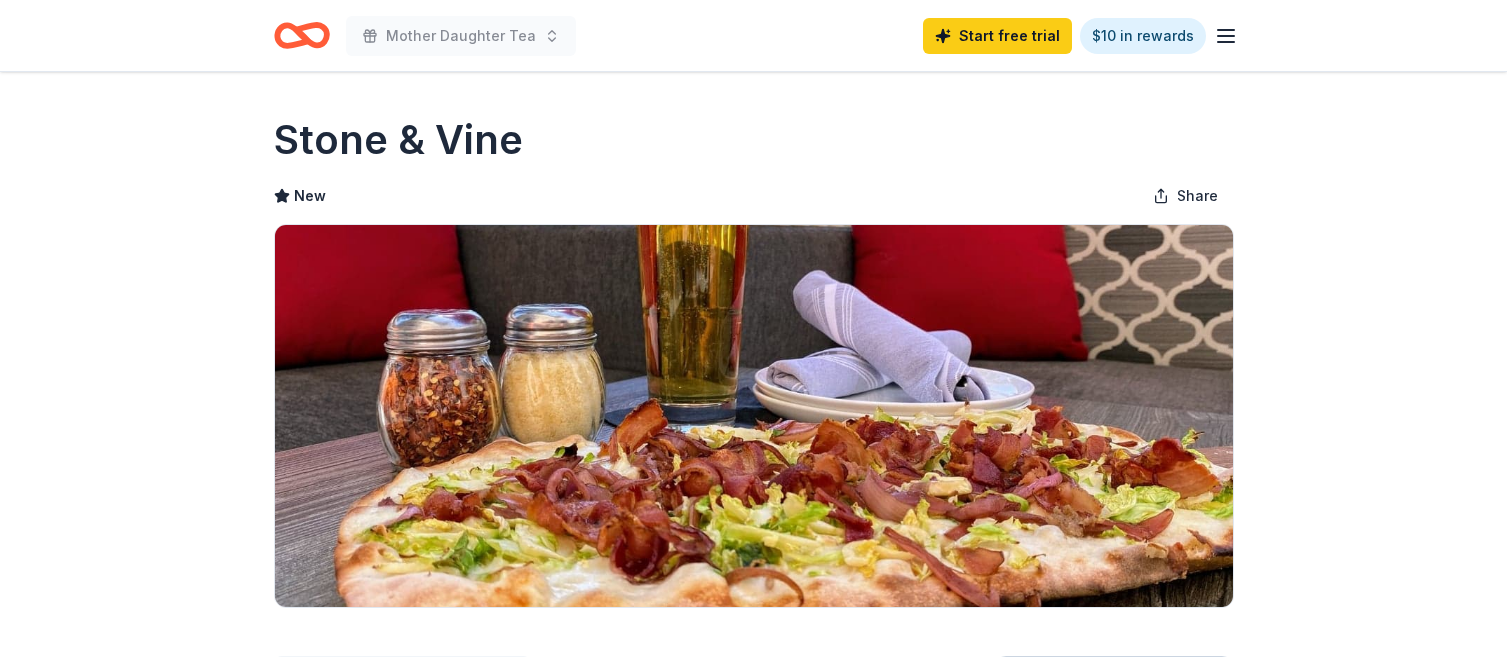 scroll, scrollTop: 0, scrollLeft: 0, axis: both 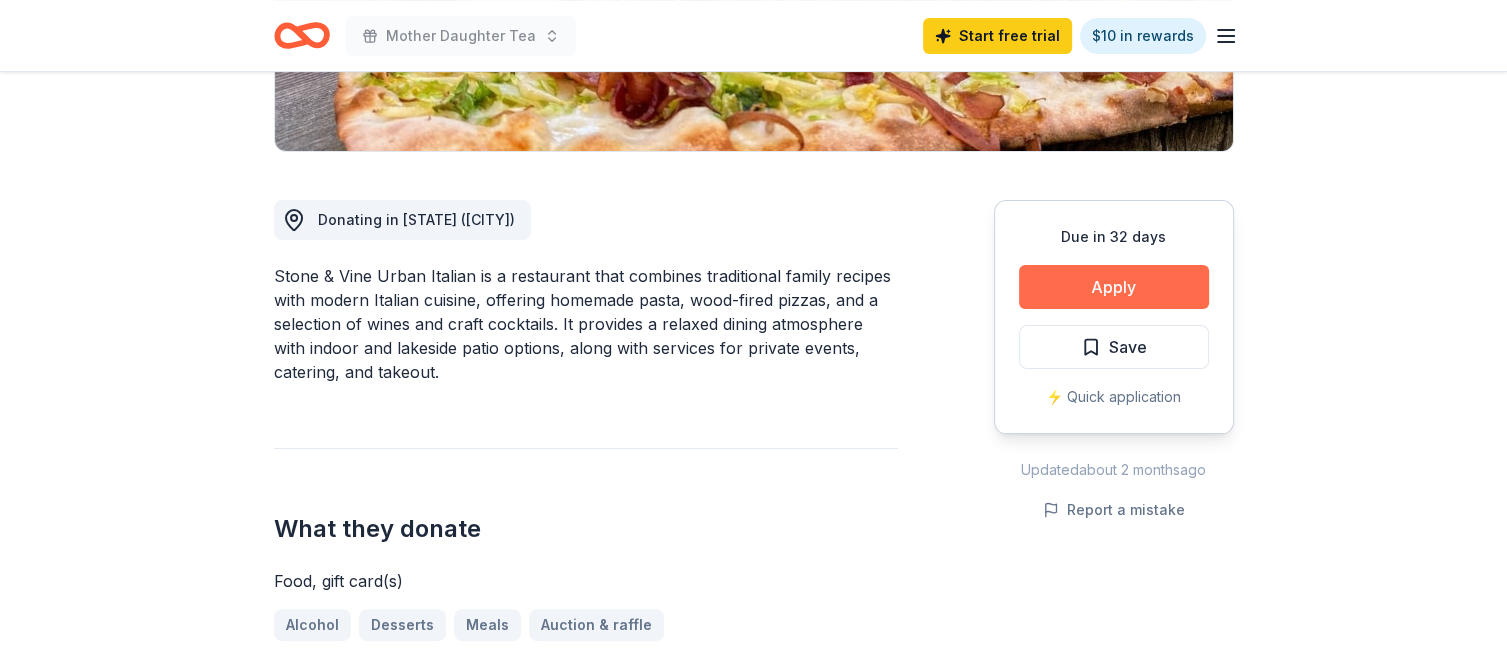click on "Apply" at bounding box center [1114, 287] 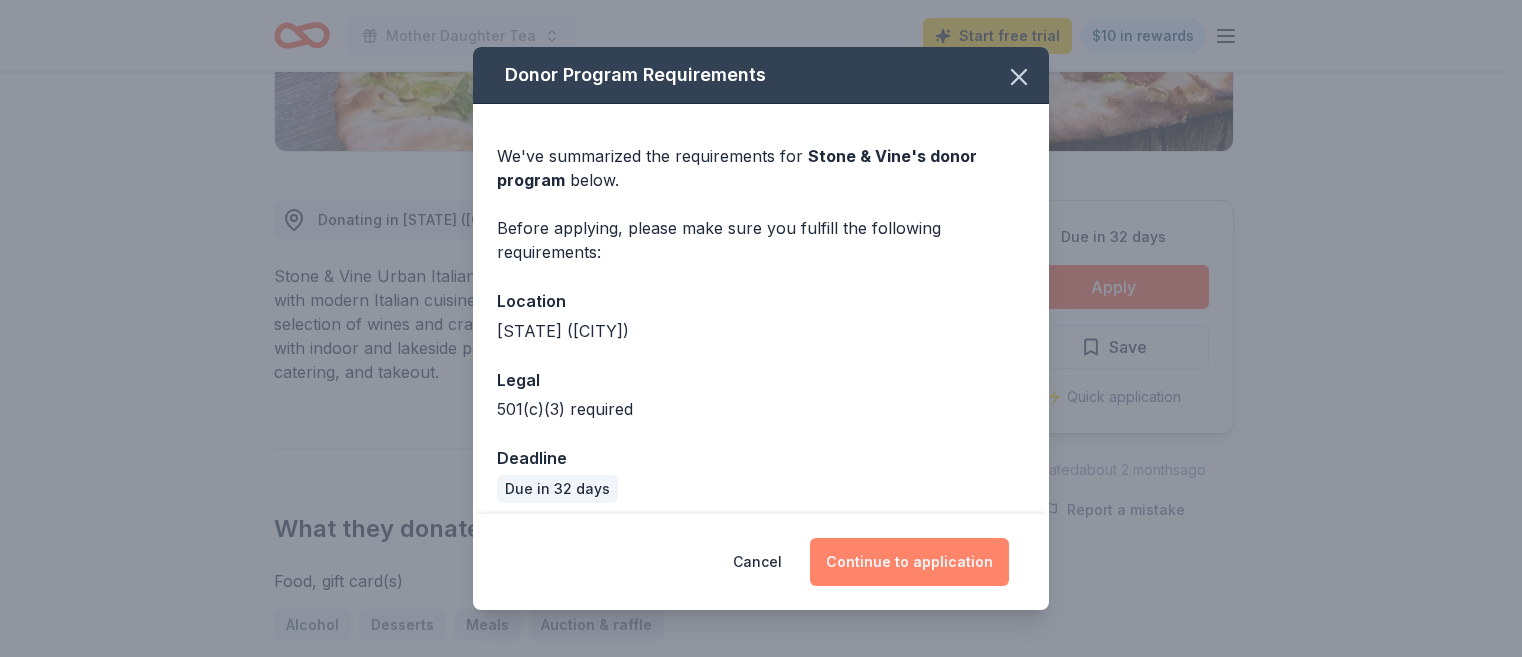 click on "Continue to application" at bounding box center (909, 562) 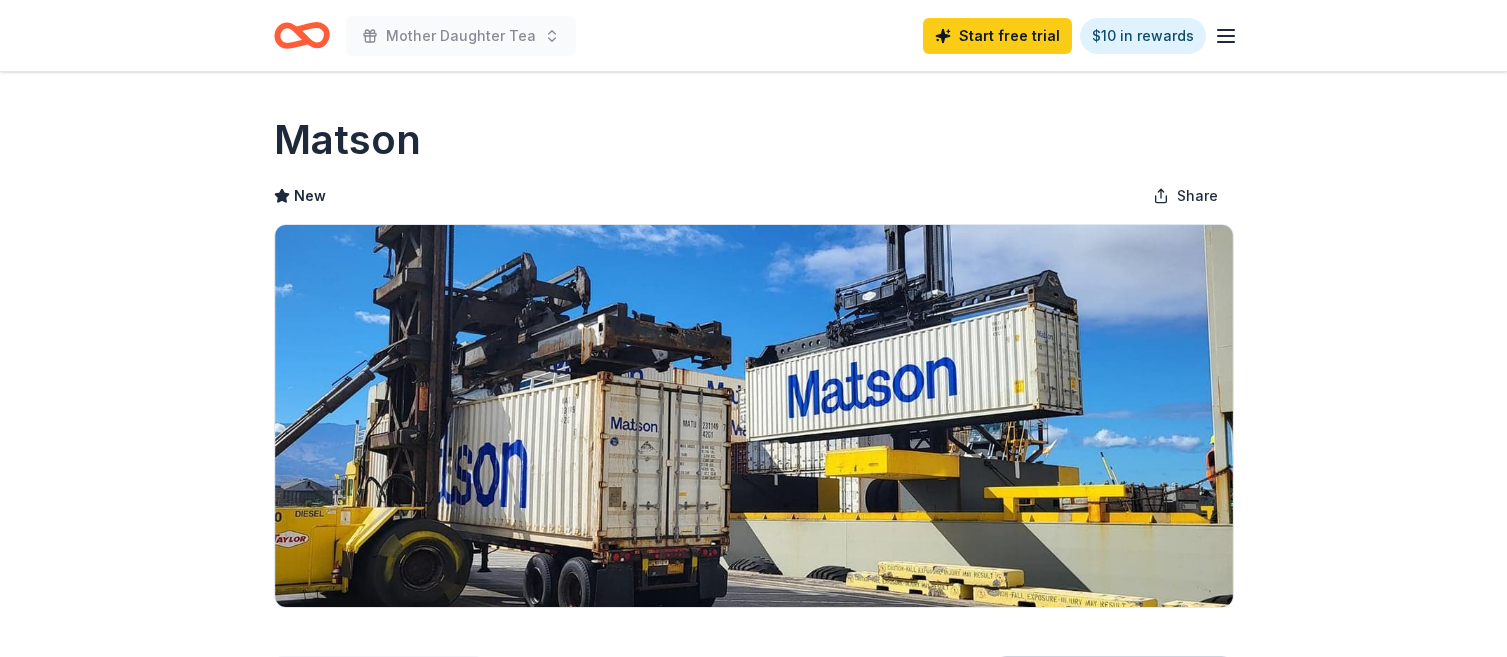 scroll, scrollTop: 0, scrollLeft: 0, axis: both 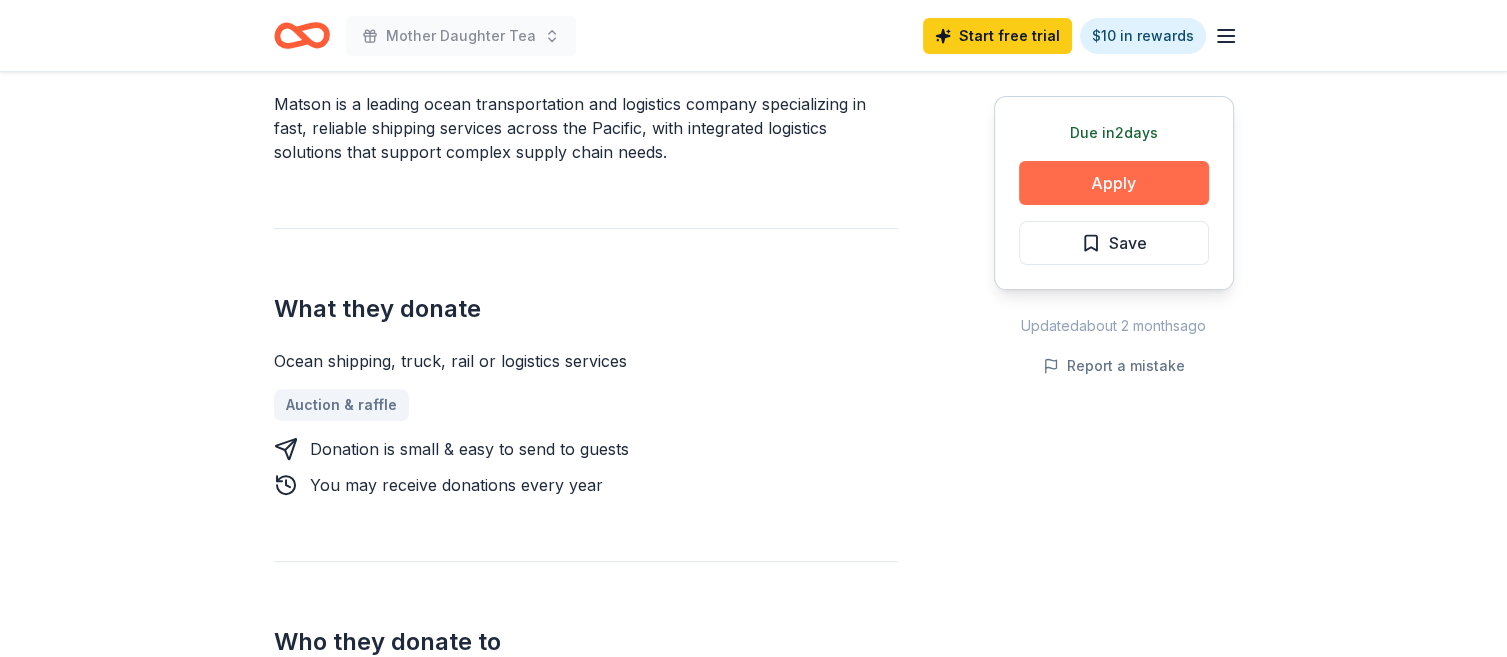 click on "Apply" at bounding box center [1114, 183] 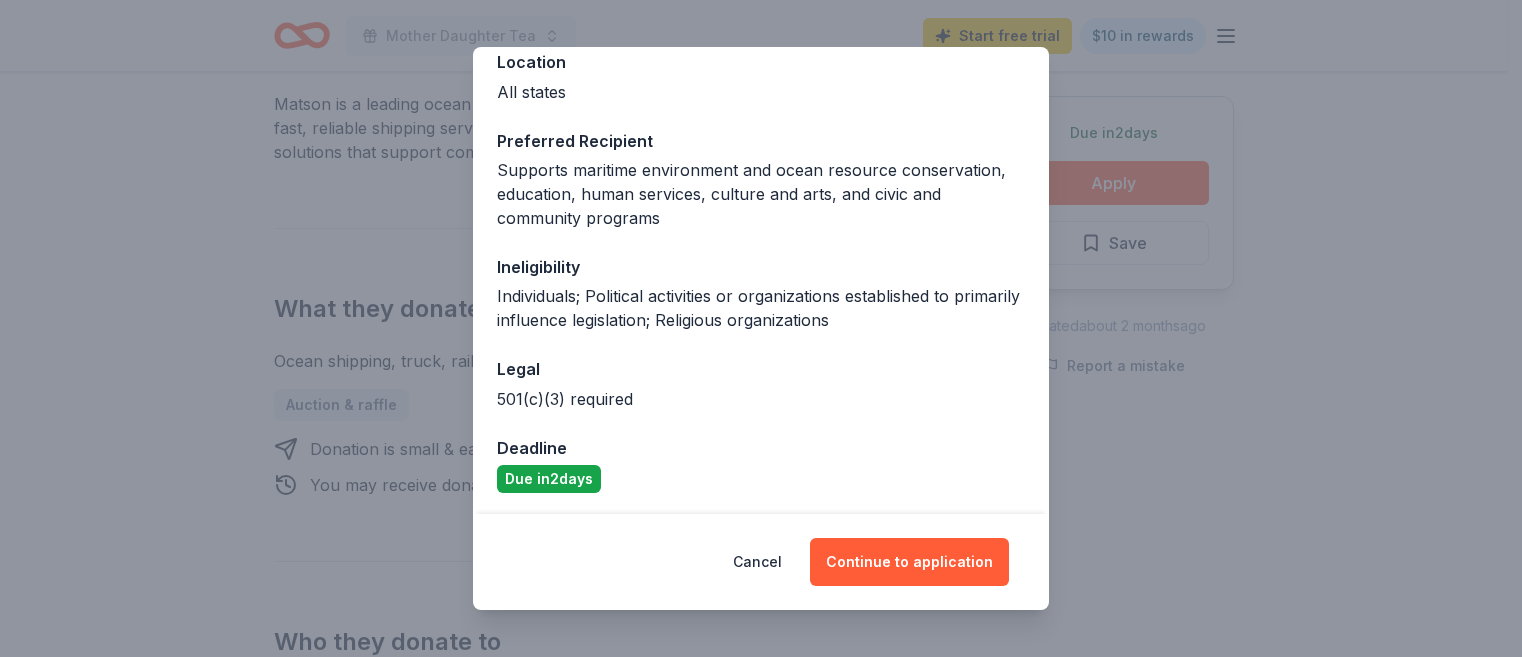 scroll, scrollTop: 242, scrollLeft: 0, axis: vertical 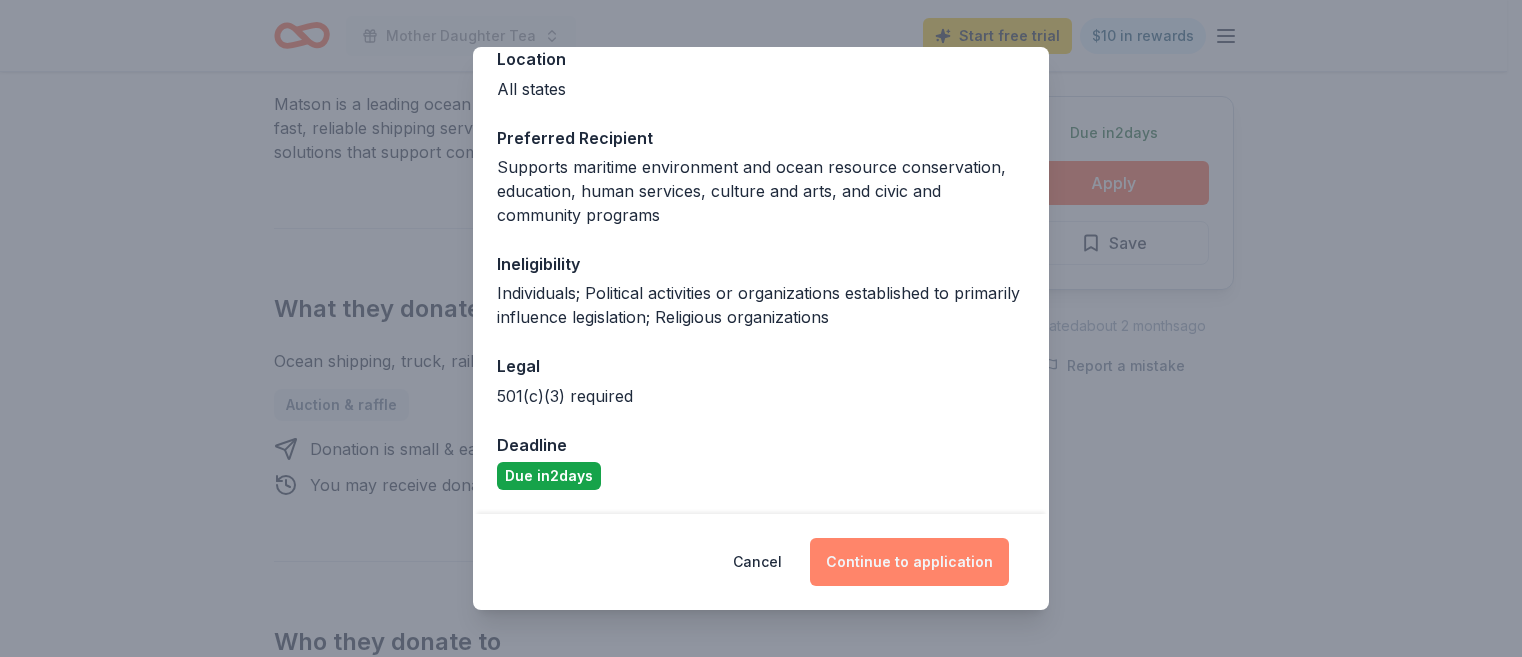 click on "Continue to application" at bounding box center (909, 562) 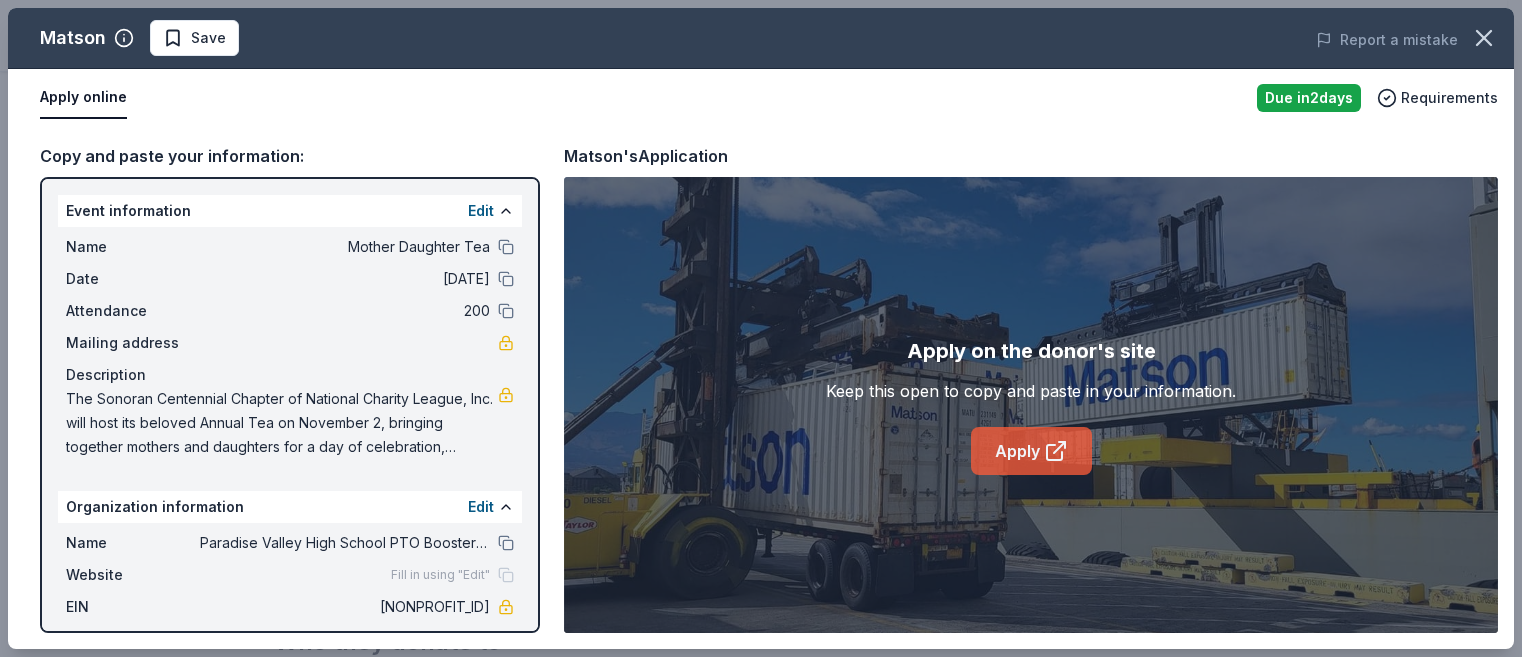 click on "Apply" at bounding box center (1031, 451) 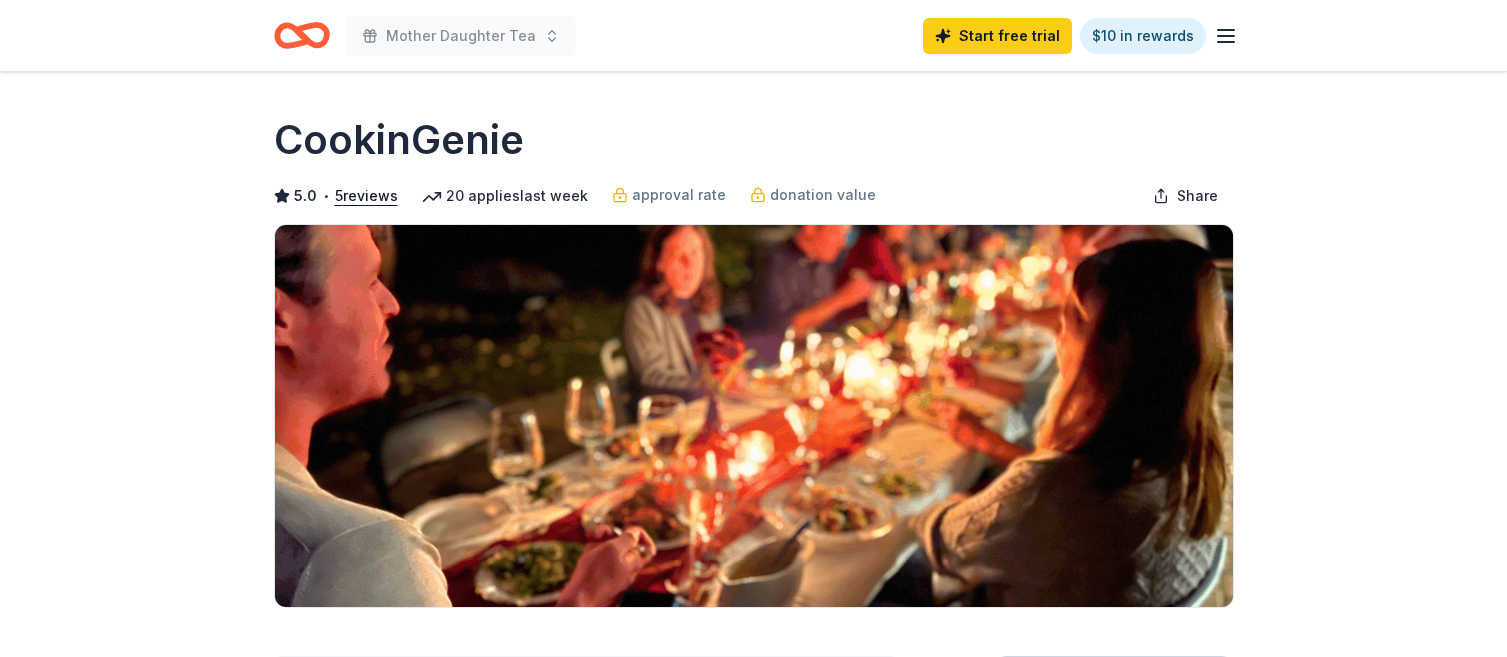 scroll, scrollTop: 0, scrollLeft: 0, axis: both 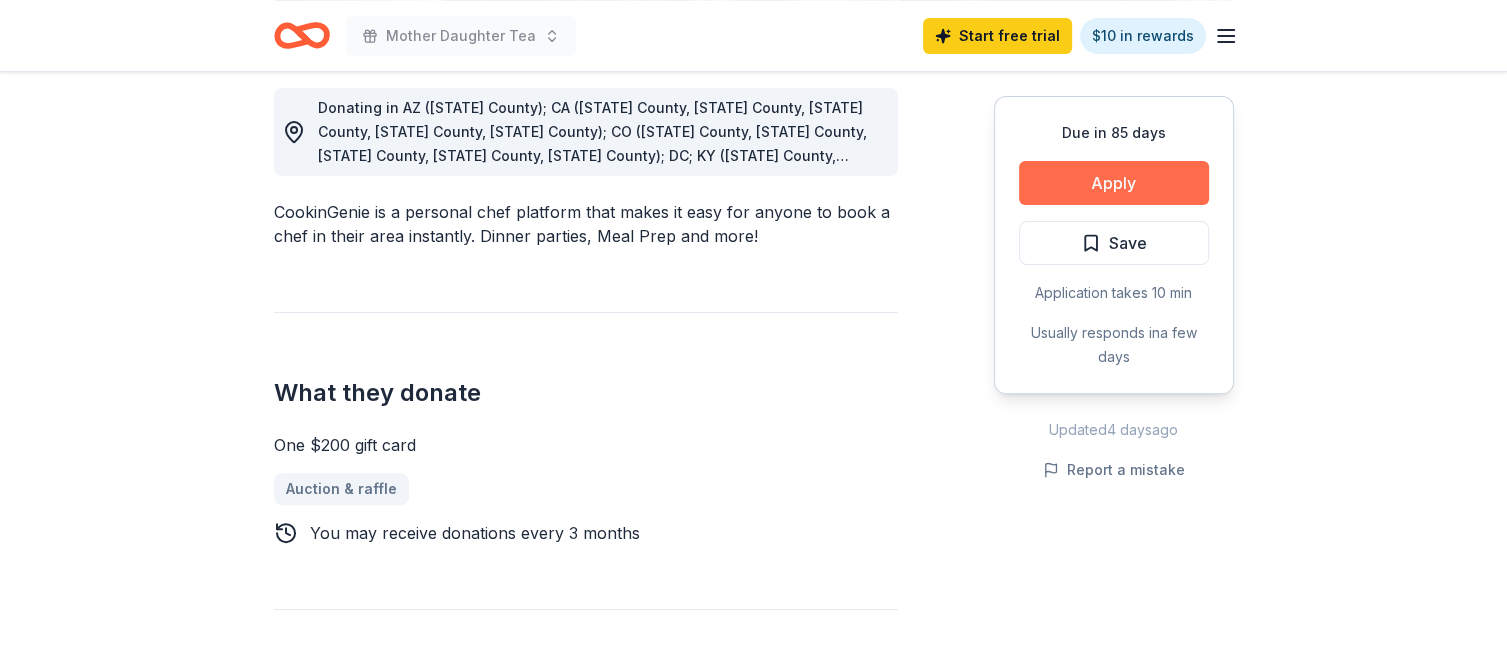 click on "Apply" at bounding box center [1114, 183] 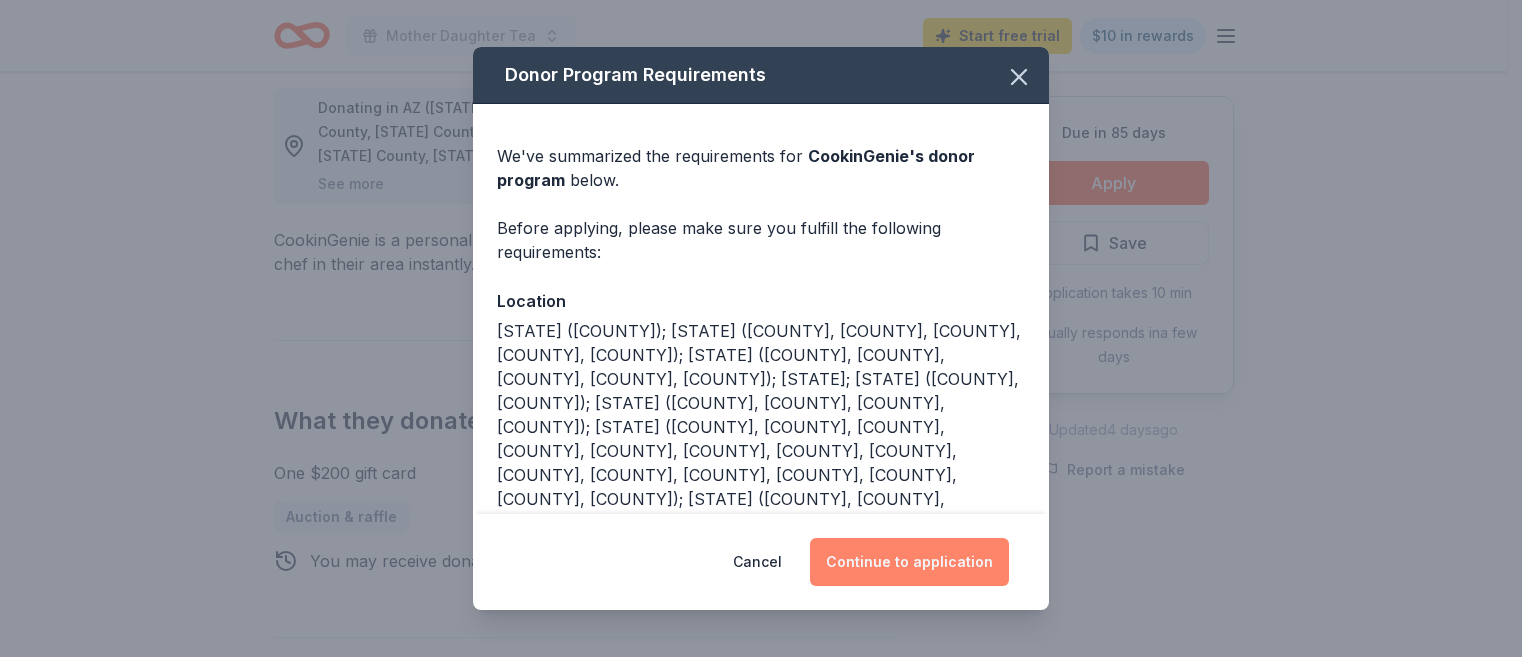 click on "Continue to application" at bounding box center [909, 562] 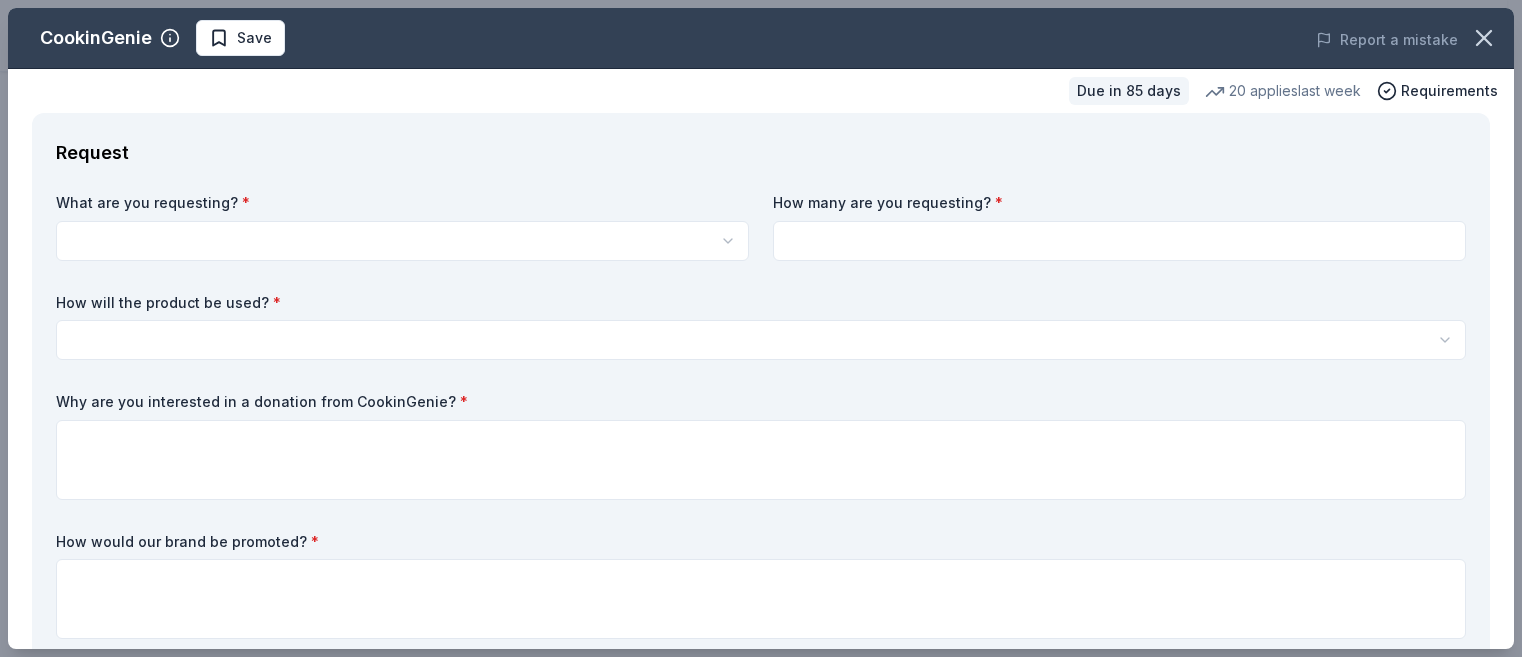 click on "Mother Daughter Tea Start free  trial $[PRICE] in rewards Due in [DAYS] days Share CookinGenie 5.0 • 5  reviews 20   applies  last week approval rate donation value Share See more CookinGenie is a personal chef platform that makes it easy for anyone to book a chef in their area instantly. Dinner parties, Meal Prep and more! What they donate One $[PRICE] gift card Auction & raffle   You may receive donations every   3 months Who they donate to CookinGenie  hasn ' t listed any preferences or eligibility criteria. Due in [DAYS] days Apply Save Application takes 10 min Usually responds in  a few days Updated  4 days  ago Report a mistake approval rate 20 % approved 30 % declined 50 % no response donation value (average) 20% 70% 0% 10% $[PRICE] - $[PRICE] $[PRICE] - $[PRICE] $[PRICE] - $[PRICE] $[PRICE] - $[PRICE] Start free Pro trial to view approval rates and average donation values 5.0 • 5  reviews NEXT Village San Francisco July [YEAR] • Approved They responded quickly and were friendly and easy to communicate with.  We're very pleased with the donation. • •" at bounding box center [761, -240] 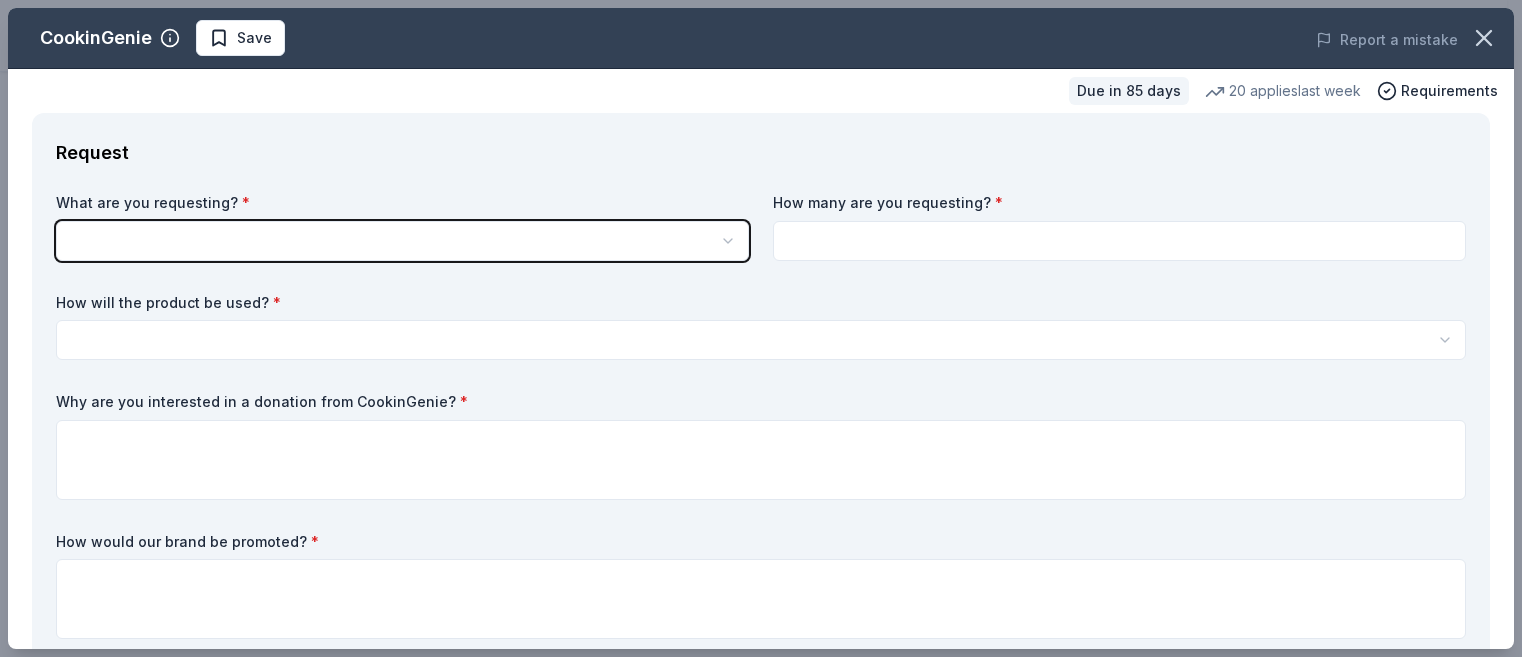 scroll, scrollTop: 0, scrollLeft: 0, axis: both 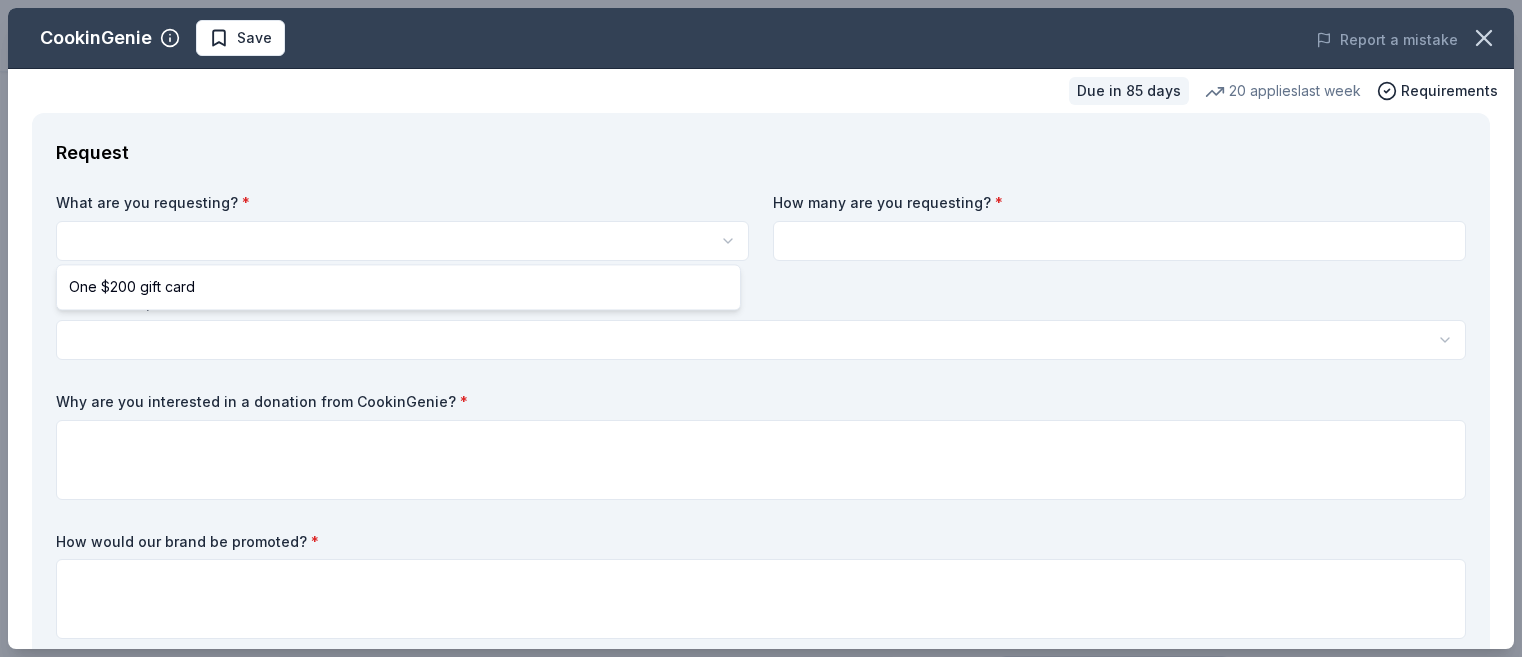 click on "Mother Daughter Tea Save Apply Due in 85 days Share CookinGenie 5.0 • 5 reviews 20 appliest last week approval rate donation value Share See more CookinGenie is a personal chef platform that makes it easy for anyone to book a chef in their area instantly. Dinner parties, Meal Prep and more! What they donate One $200 gift card Auction & raffle You may receive donations every 3 months Who they donate to CookinGenie hasn ' t listed any preferences or eligibility criteria. Due in 85 days Apply Save Application takes 10 min Usually responds in a few days Updated 4 days ago Report a mistake approval rate 20 % approved 30 % declined 50 % no response donation value (average) 20% 70% 0% 10% $xx - $xx $xx - $xx $xx - $xx $xx - $xx Start free Pro trial to view approval rates and average donation values 5.0 • 5 reviews NEXT Village San Francisco July 2025 • Approved They responded quickly and were friendly and easy to communicate with. We're very pleased with the donation. The Village Network June 2025" at bounding box center (761, 328) 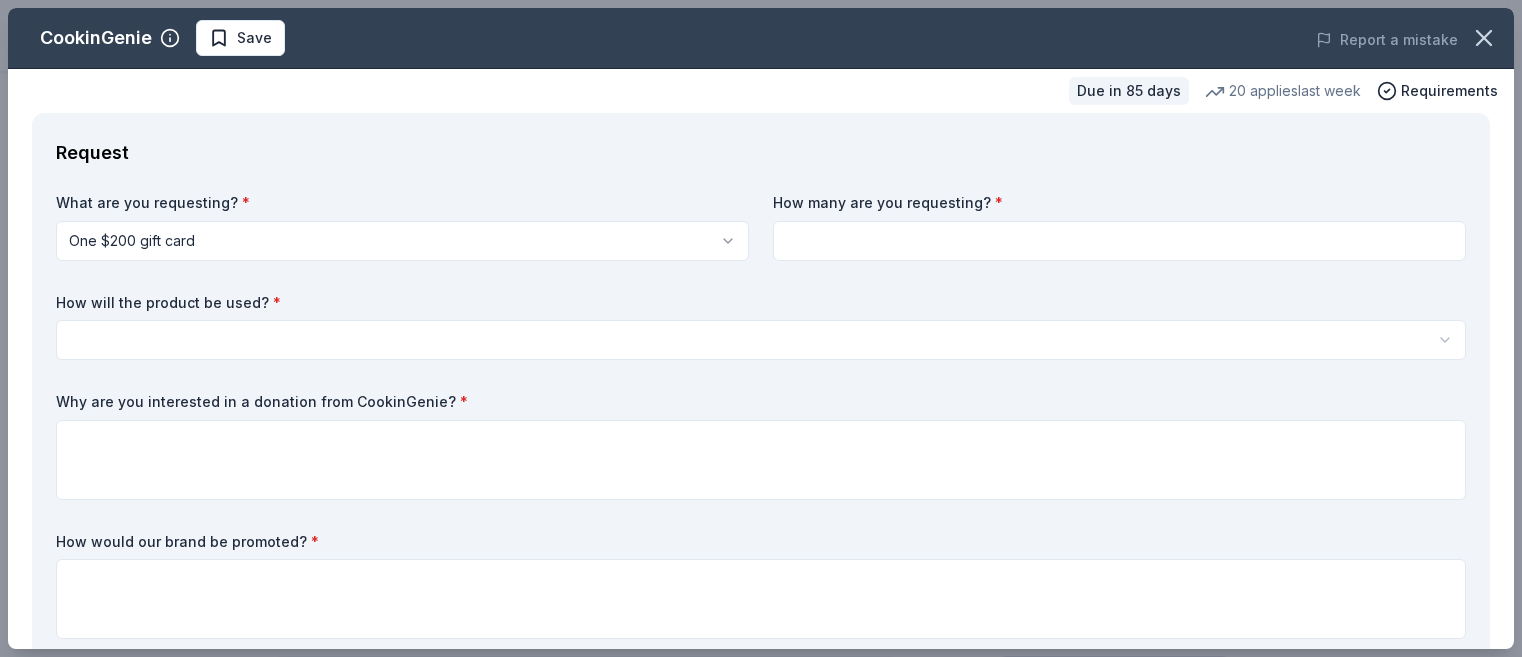click at bounding box center [1119, 241] 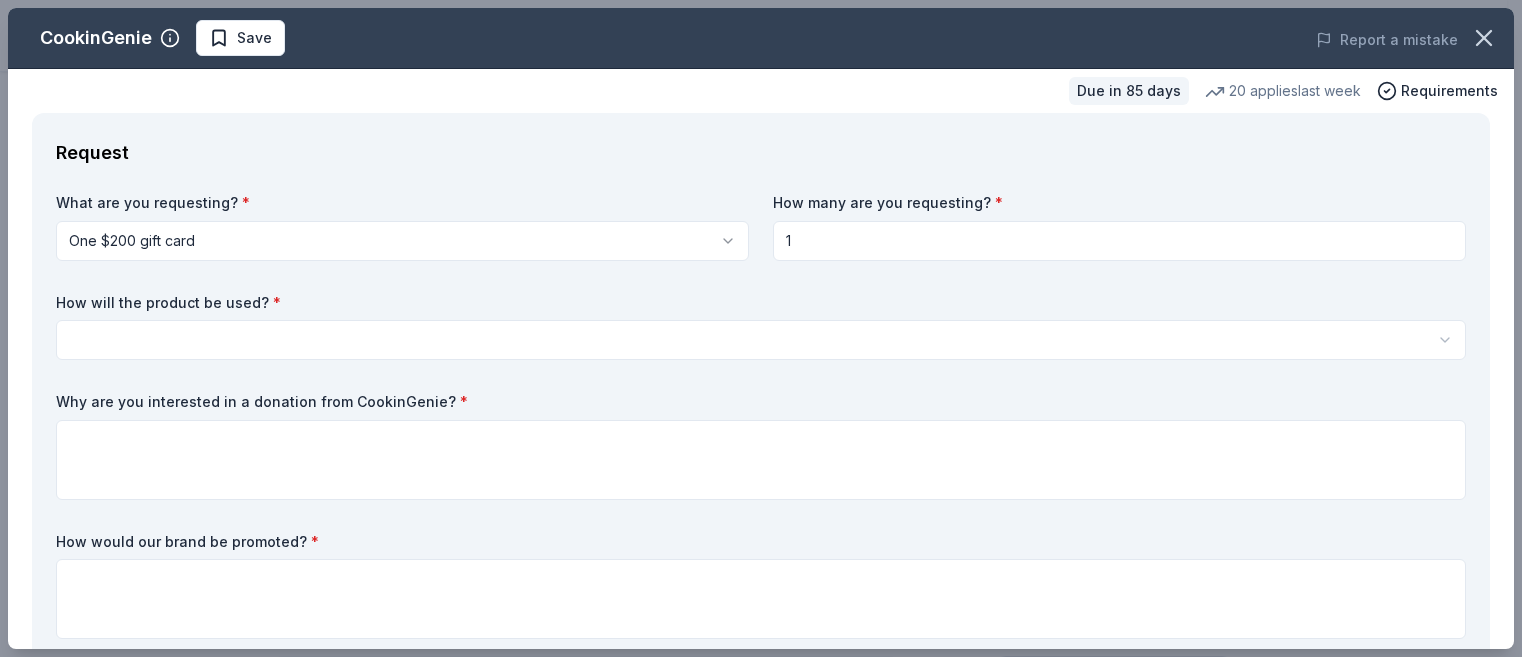type on "1" 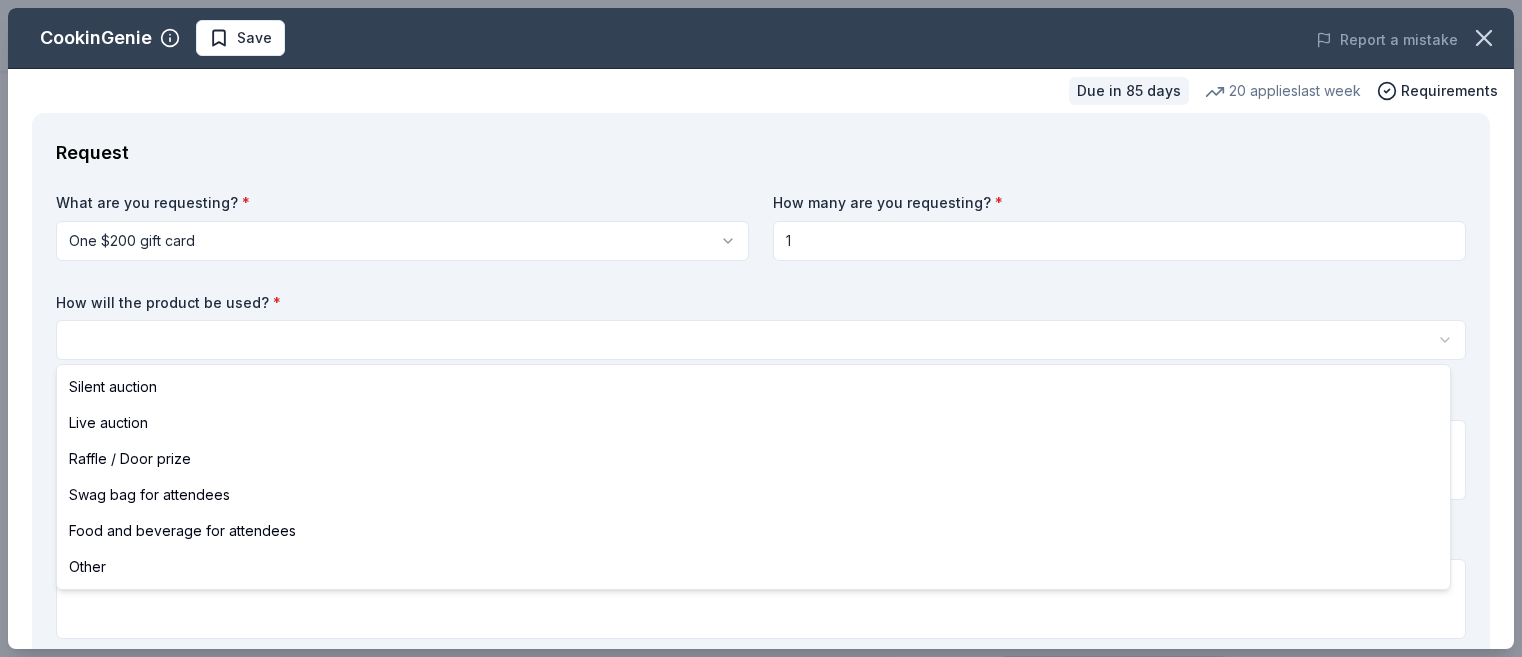 select on "other" 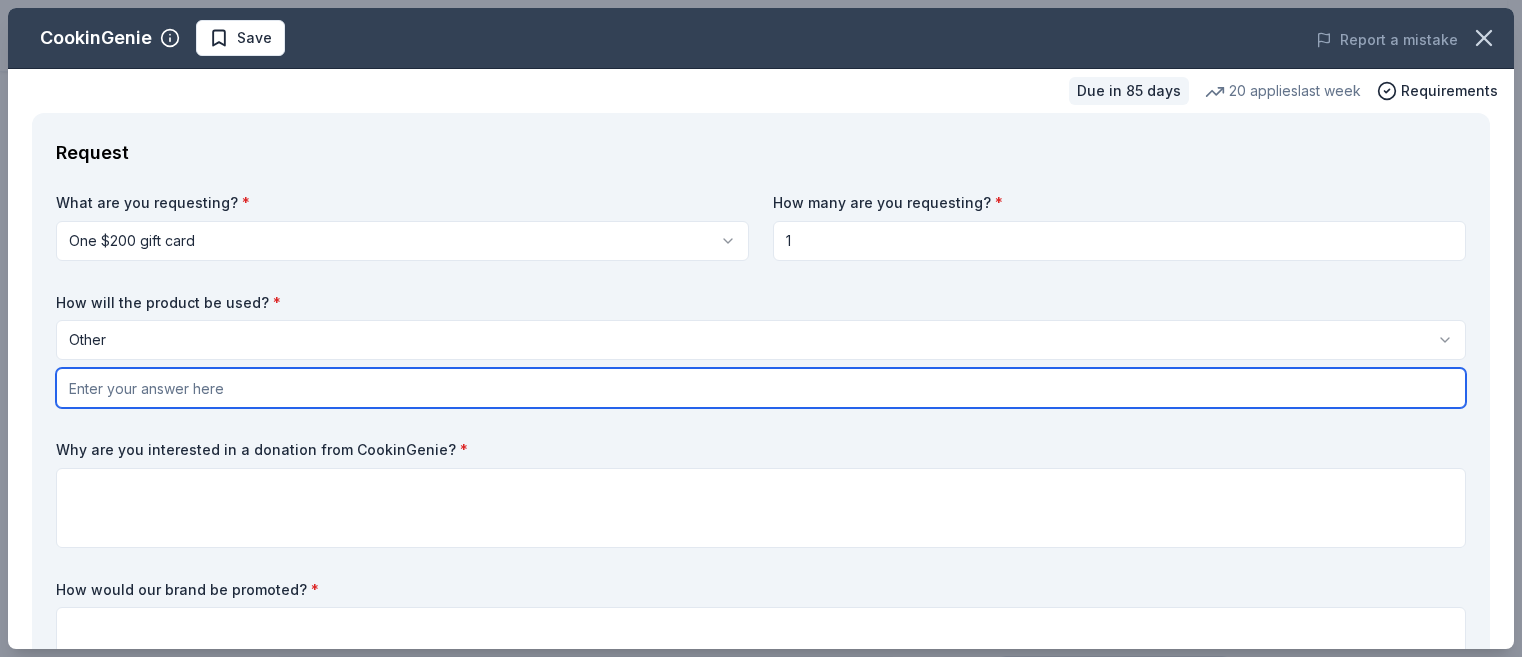 click at bounding box center [761, 388] 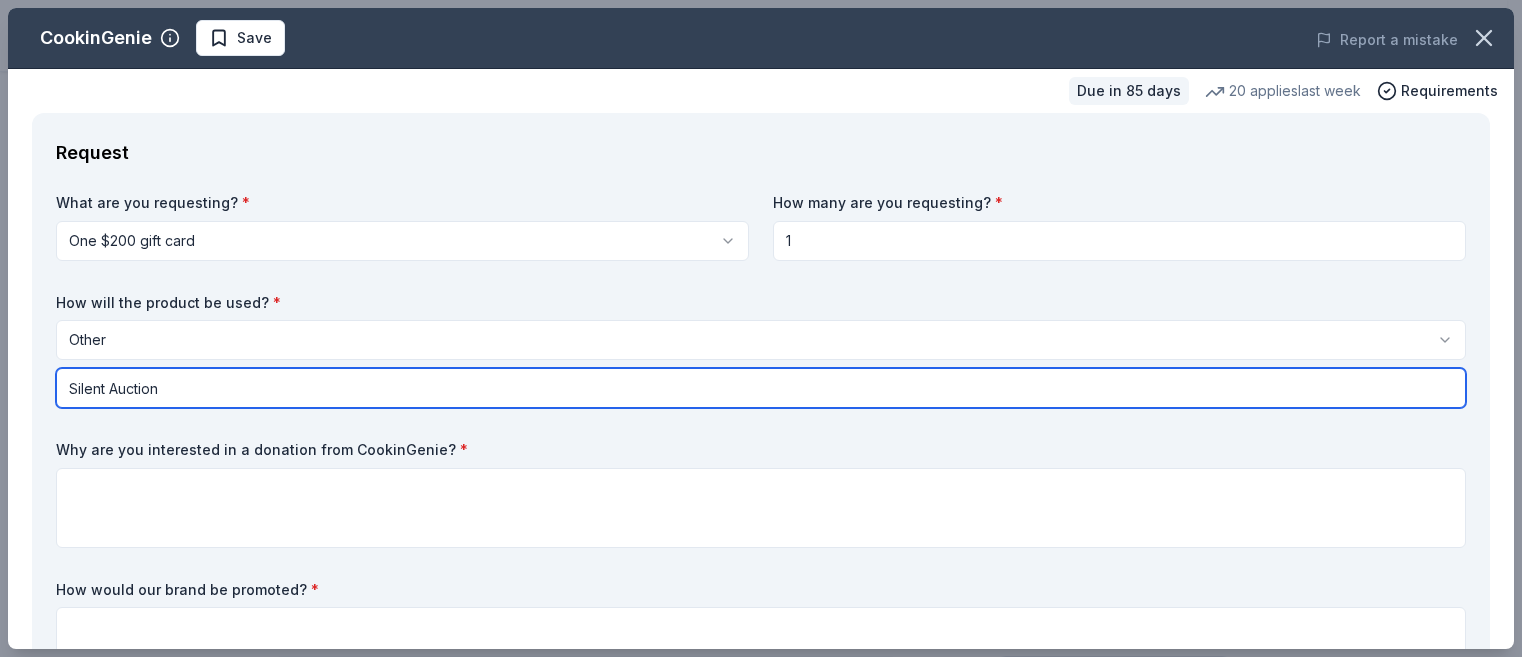type on "Silent Auction" 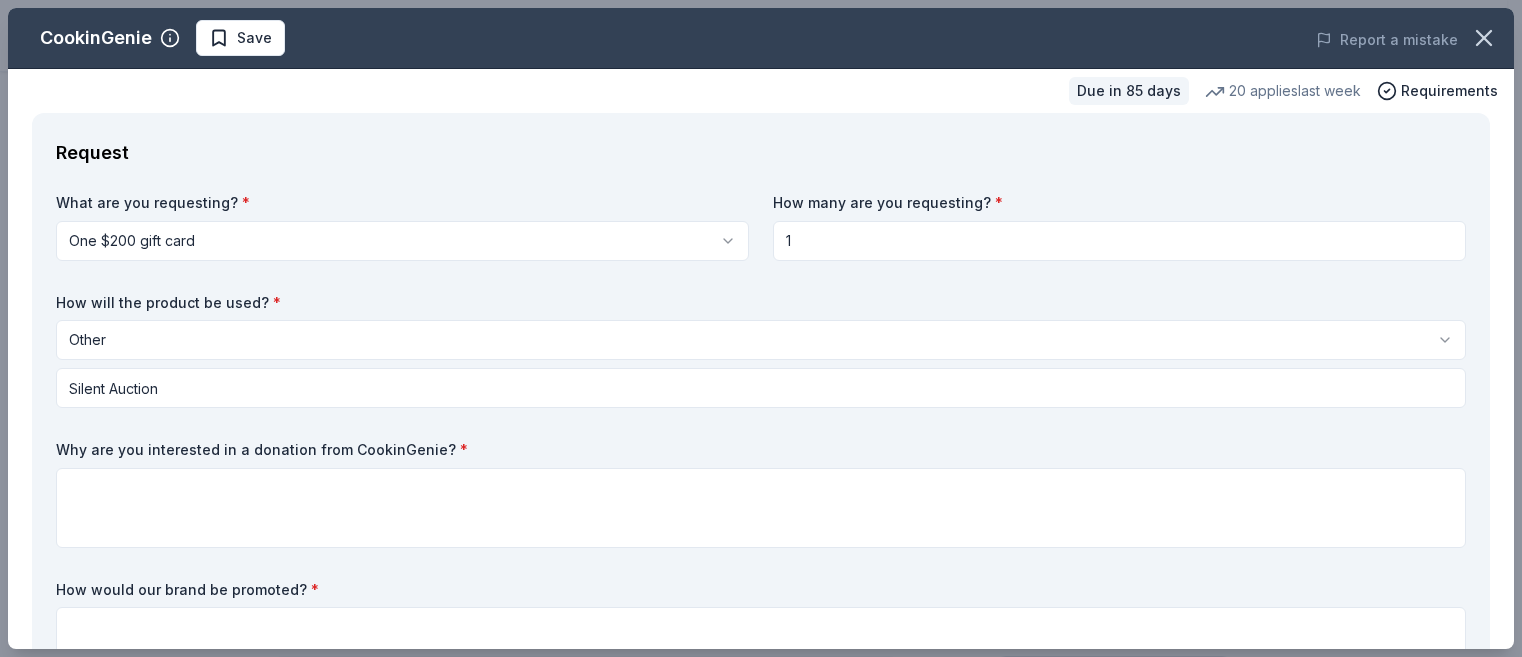 click on "Why are you interested in a donation from CookinGenie? *" at bounding box center (761, 494) 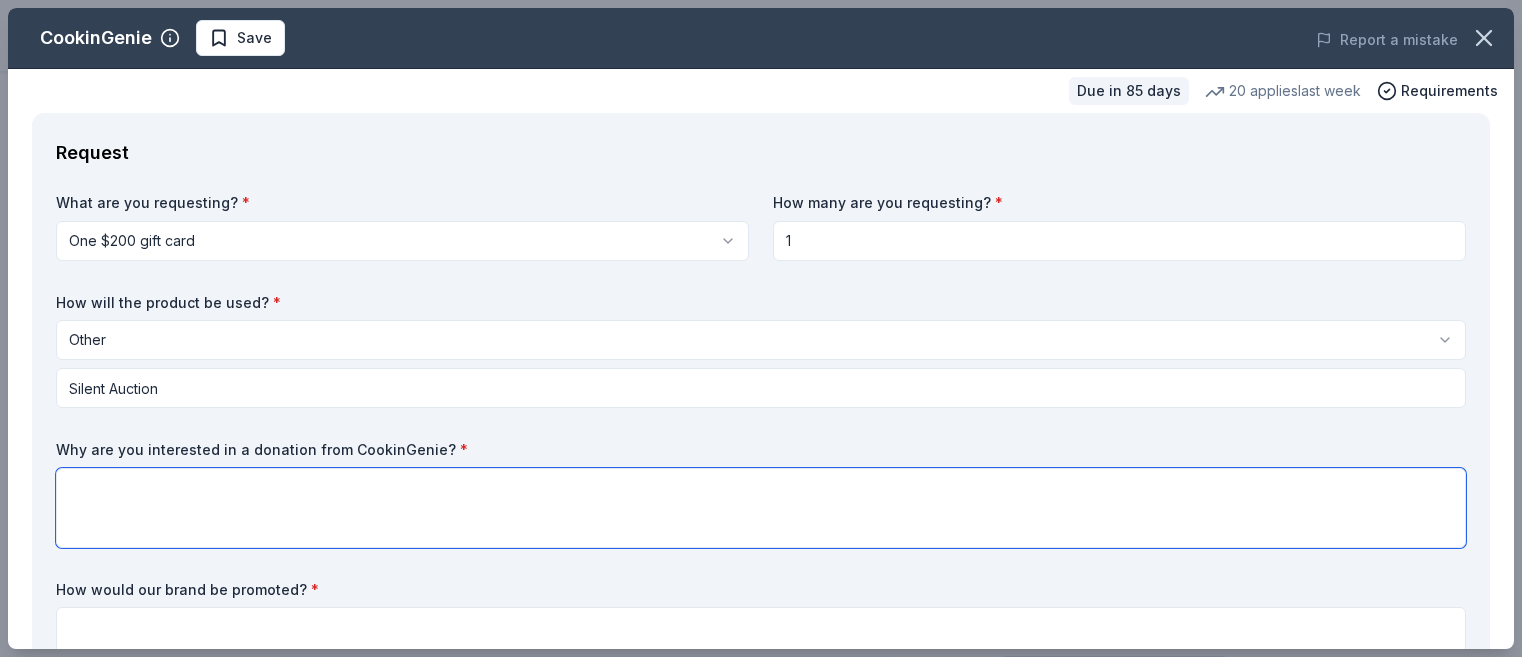 click at bounding box center (761, 508) 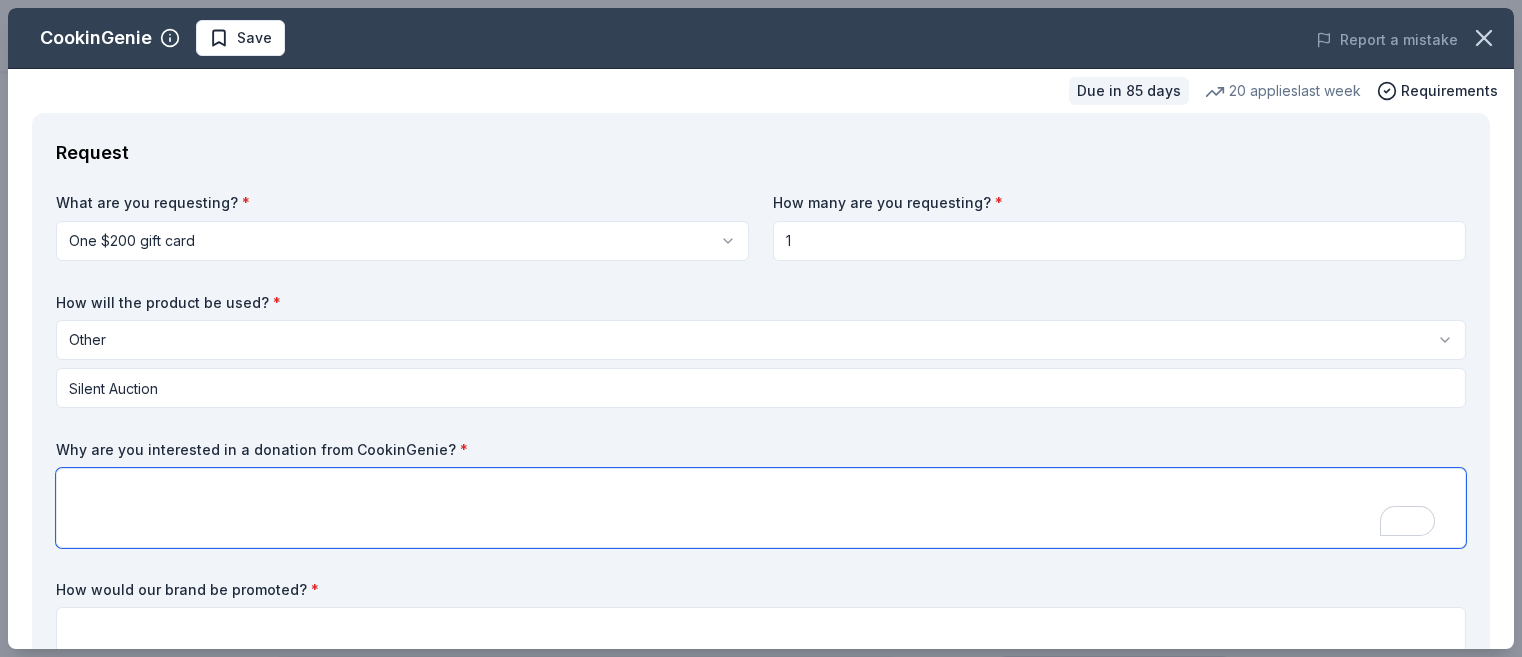 click at bounding box center [761, 508] 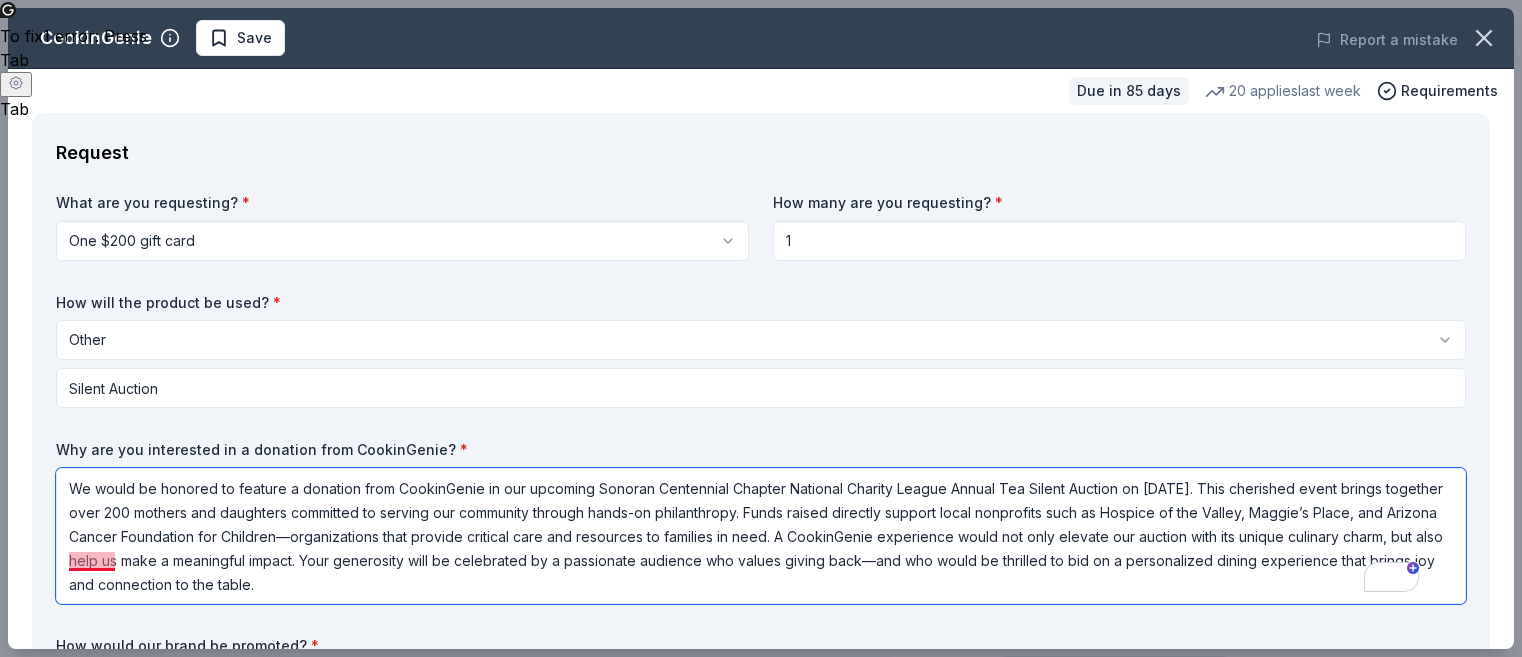 click on "We would be honored to feature a donation from CookinGenie in our upcoming Sonoran Centennial Chapter National Charity League Annual Tea Silent Auction on [DATE]. This cherished event brings together over 200 mothers and daughters committed to serving our community through hands-on philanthropy. Funds raised directly support local nonprofits such as Hospice of the Valley, Maggie’s Place, and Arizona Cancer Foundation for Children—organizations that provide critical care and resources to families in need. A CookinGenie experience would not only elevate our auction with its unique culinary charm, but also help us make a meaningful impact. Your generosity will be celebrated by a passionate audience who values giving back—and who would be thrilled to bid on a personalized dining experience that brings joy and connection to the table." at bounding box center (761, 536) 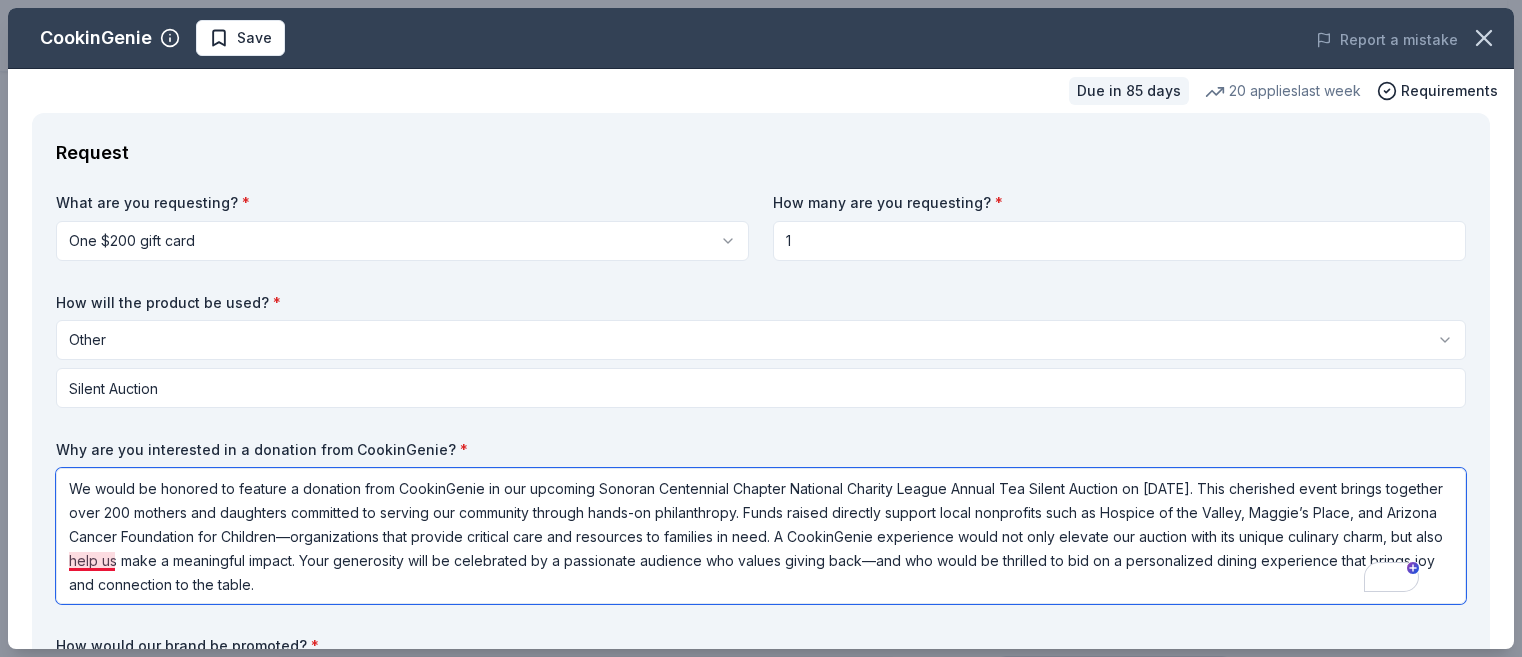 click on "We would be honored to feature a donation from CookinGenie in our upcoming Sonoran Centennial Chapter National Charity League Annual Tea Silent Auction on [DATE]. This cherished event brings together over 200 mothers and daughters committed to serving our community through hands-on philanthropy. Funds raised directly support local nonprofits such as Hospice of the Valley, Maggie’s Place, and Arizona Cancer Foundation for Children—organizations that provide critical care and resources to families in need. A CookinGenie experience would not only elevate our auction with its unique culinary charm, but also help us make a meaningful impact. Your generosity will be celebrated by a passionate audience who values giving back—and who would be thrilled to bid on a personalized dining experience that brings joy and connection to the table." at bounding box center [761, 536] 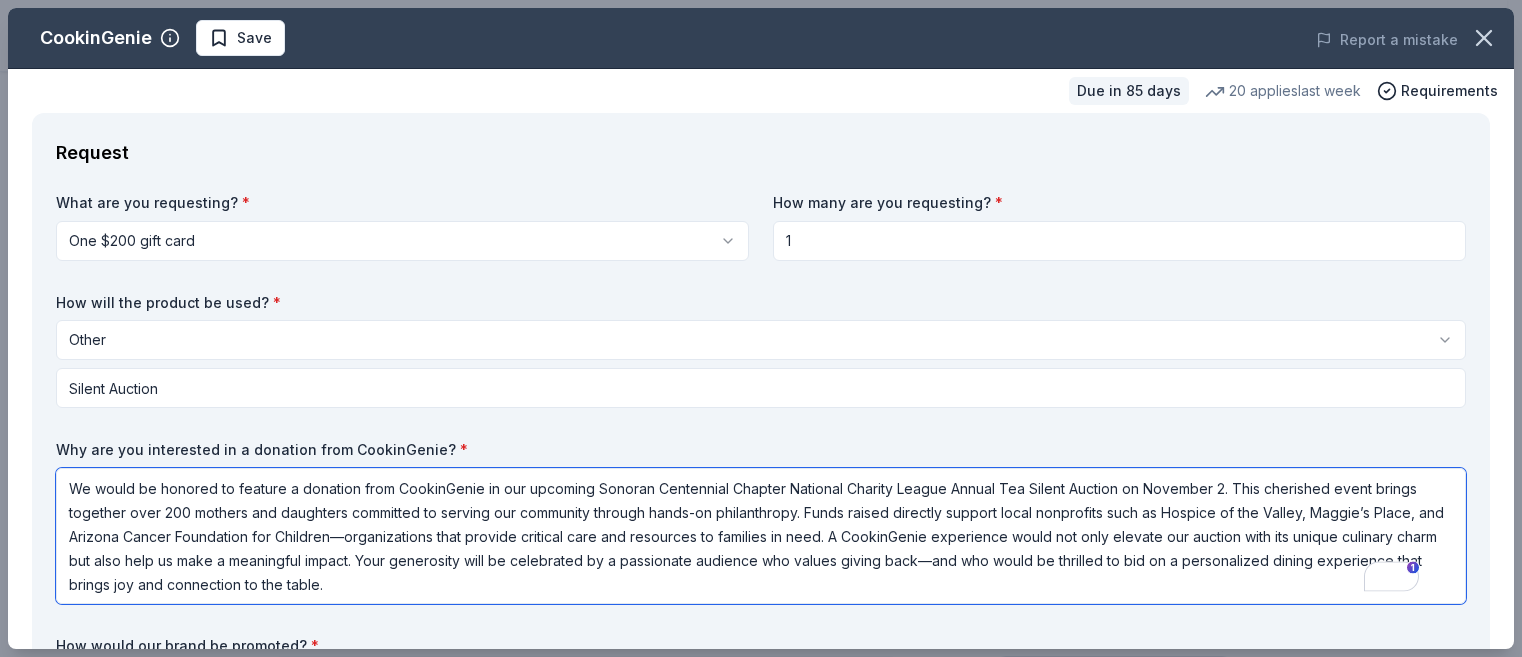 click on "We would be honored to feature a donation from CookinGenie in our upcoming Sonoran Centennial Chapter National Charity League Annual Tea Silent Auction on November 2. This cherished event brings together over 200 mothers and daughters committed to serving our community through hands-on philanthropy. Funds raised directly support local nonprofits such as Hospice of the Valley, Maggie’s Place, and Arizona Cancer Foundation for Children—organizations that provide critical care and resources to families in need. A CookinGenie experience would not only elevate our auction with its unique culinary charm but also help us make a meaningful impact. Your generosity will be celebrated by a passionate audience who values giving back—and who would be thrilled to bid on a personalized dining experience that brings joy and connection to the table." at bounding box center [761, 536] 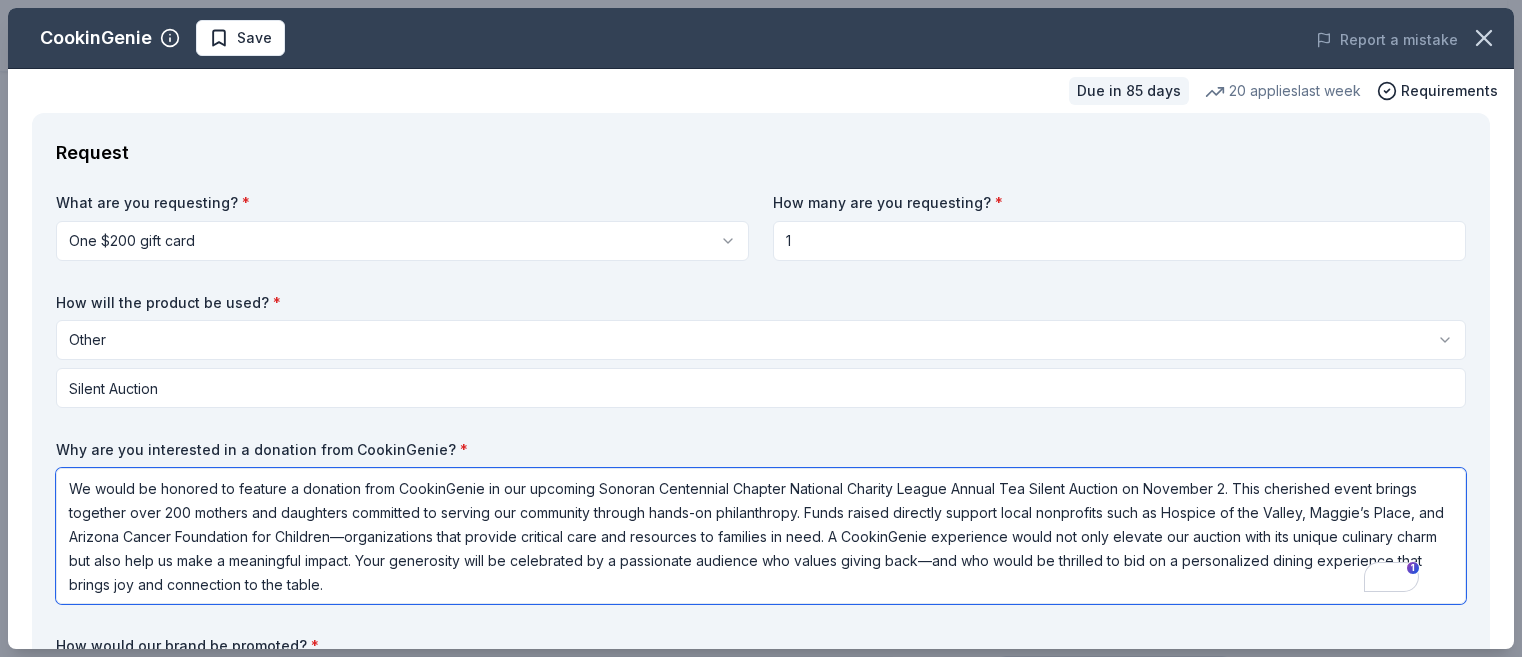 click on "We would be honored to feature a donation from CookinGenie in our upcoming Sonoran Centennial Chapter National Charity League Annual Tea Silent Auction on November 2. This cherished event brings together over 200 mothers and daughters committed to serving our community through hands-on philanthropy. Funds raised directly support local nonprofits such as Hospice of the Valley, Maggie’s Place, and Arizona Cancer Foundation for Children—organizations that provide critical care and resources to families in need. A CookinGenie experience would not only elevate our auction with its unique culinary charm but also help us make a meaningful impact. Your generosity will be celebrated by a passionate audience who values giving back—and who would be thrilled to bid on a personalized dining experience that brings joy and connection to the table." at bounding box center (761, 536) 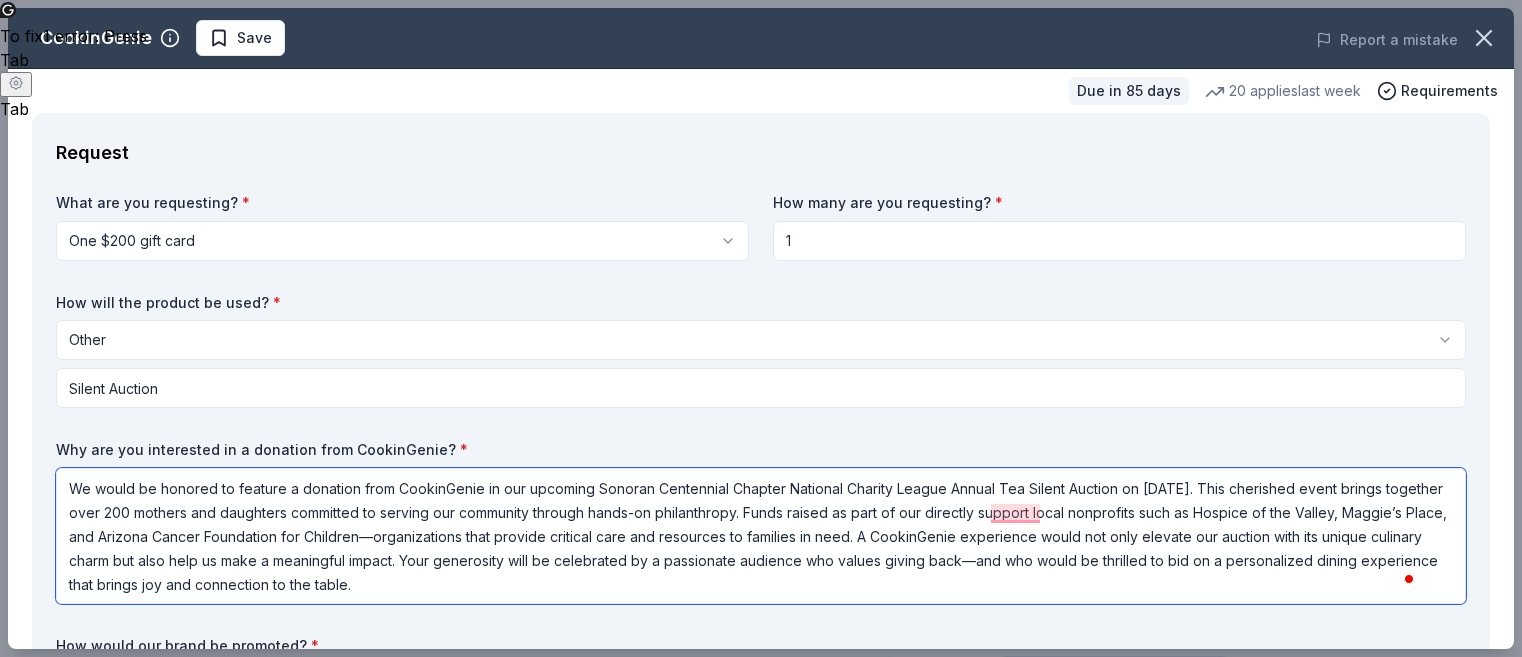type on "We would be honored to feature a donation from CookinGenie in our upcoming Sonoran Centennial Chapter National Charity League Annual Tea Silent Auction on [DATE]. This cherished event brings together over 200 mothers and daughters committed to serving our community through hands-on philanthropy. Funds raised as part of our directly support local nonprofits such as Hospice of the Valley, Maggie’s Place, and Arizona Cancer Foundation for Children—organizations that provide critical care and resources to families in need. A CookinGenie experience would not only elevate our auction with its unique culinary charm but also help us make a meaningful impact. Your generosity will be celebrated by a passionate audience who values giving back—and who would be thrilled to bid on a personalized dining experience that brings joy and connection to the table." 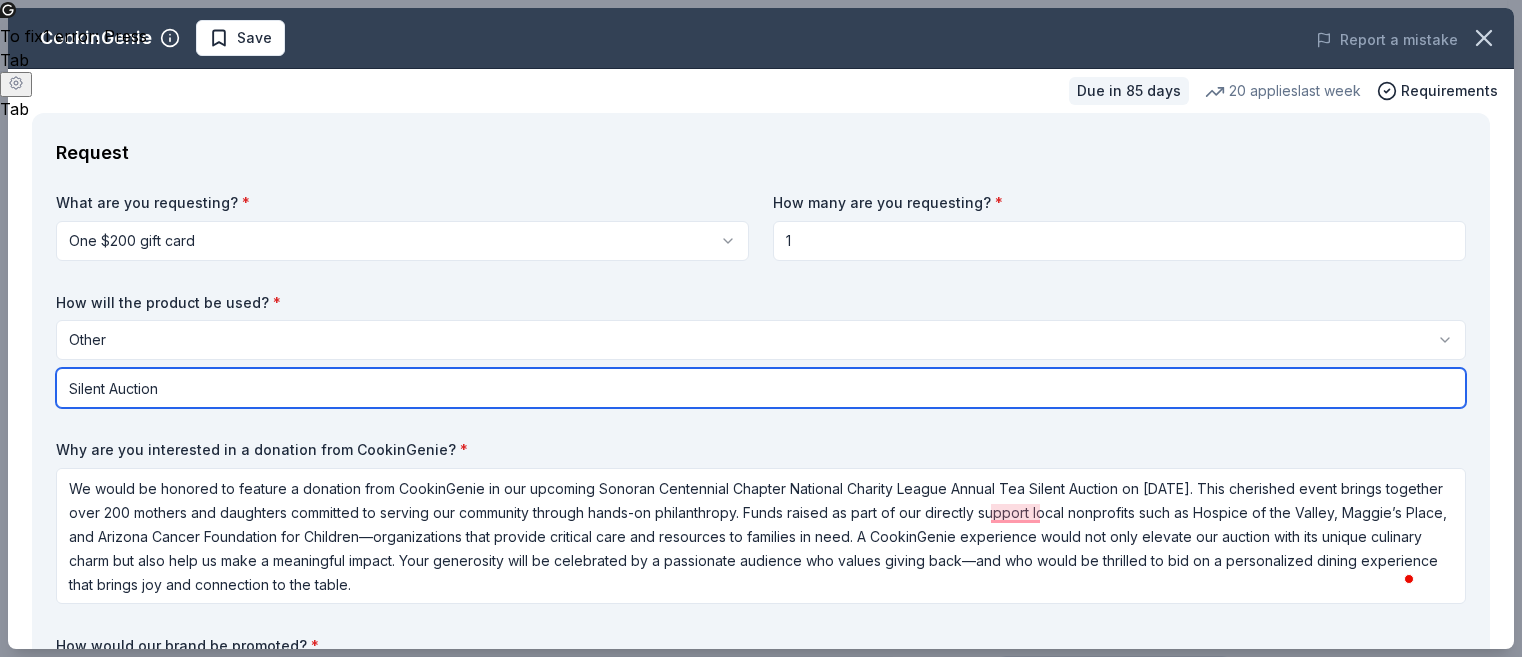 click on "Silent Auction" at bounding box center (761, 388) 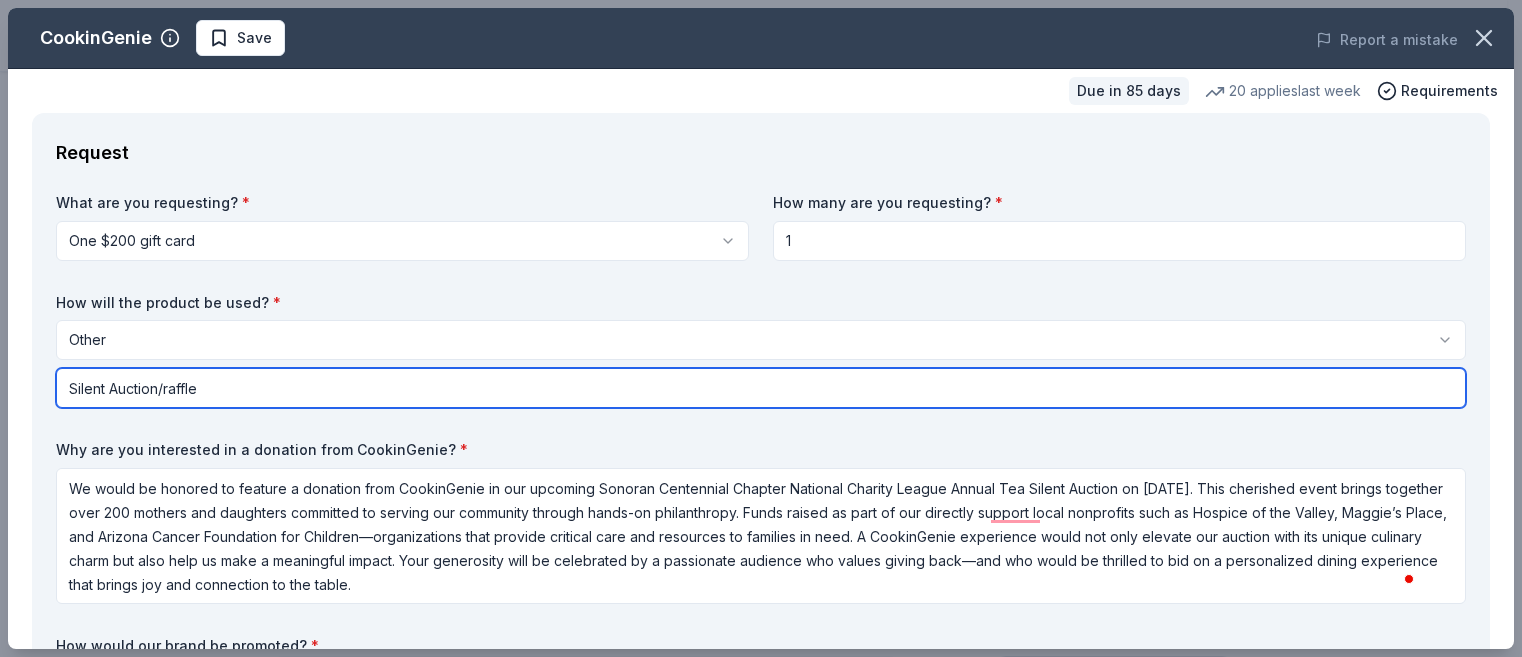 type on "Silent Auction/raffle" 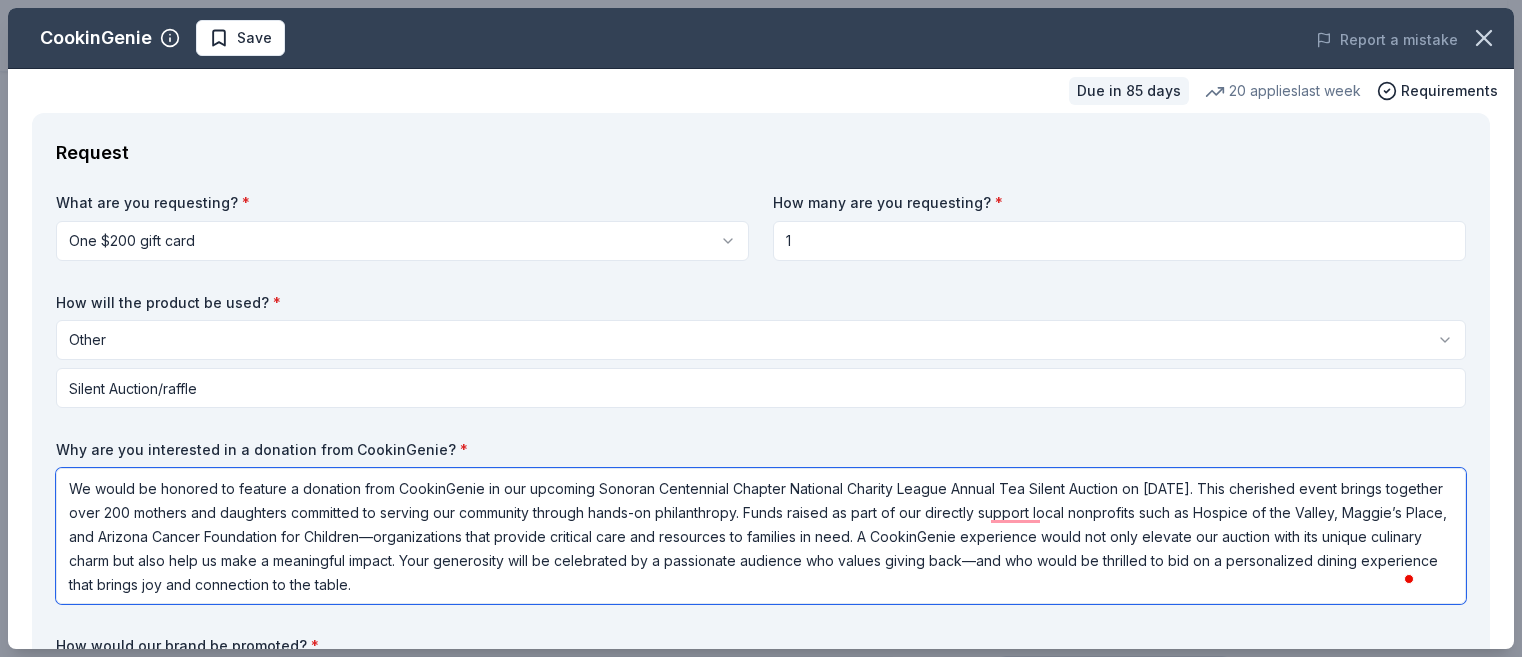 drag, startPoint x: 926, startPoint y: 527, endPoint x: 956, endPoint y: 517, distance: 31.622776 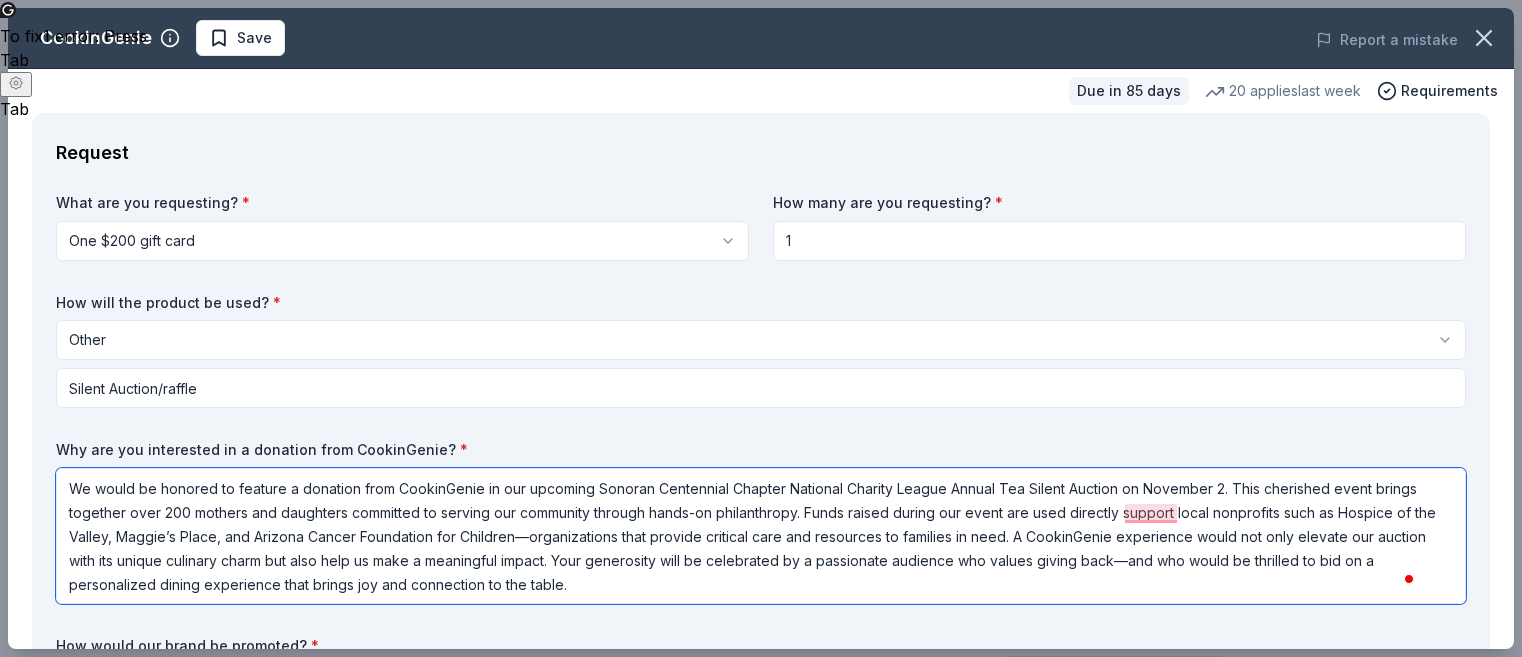 click on "We would be honored to feature a donation from CookinGenie in our upcoming Sonoran Centennial Chapter National Charity League Annual Tea Silent Auction on November 2. This cherished event brings together over 200 mothers and daughters committed to serving our community through hands-on philanthropy. Funds raised during our event are used directly support local nonprofits such as Hospice of the Valley, Maggie’s Place, and Arizona Cancer Foundation for Children—organizations that provide critical care and resources to families in need. A CookinGenie experience would not only elevate our auction with its unique culinary charm but also help us make a meaningful impact. Your generosity will be celebrated by a passionate audience who values giving back—and who would be thrilled to bid on a personalized dining experience that brings joy and connection to the table." at bounding box center (761, 536) 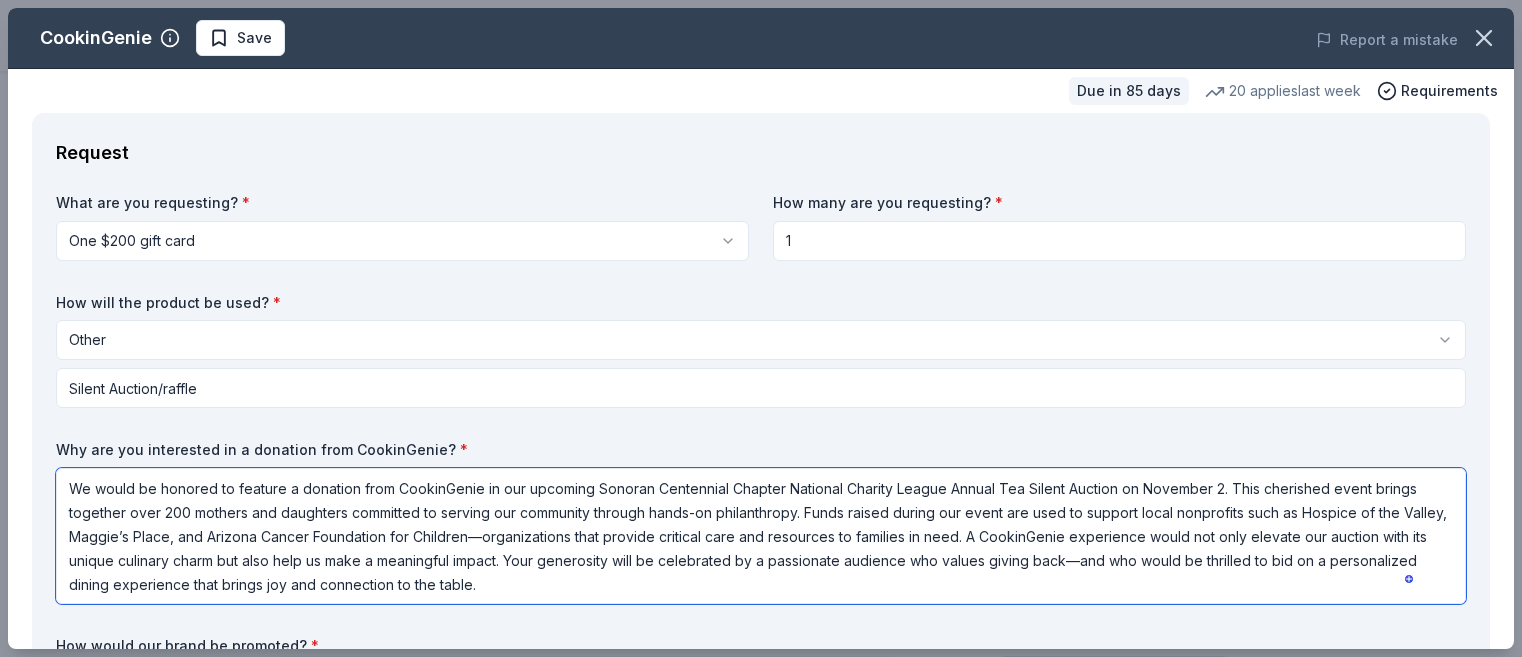 click on "We would be honored to feature a donation from CookinGenie in our upcoming Sonoran Centennial Chapter National Charity League Annual Tea Silent Auction on November 2. This cherished event brings together over 200 mothers and daughters committed to serving our community through hands-on philanthropy. Funds raised during our event are used to support local nonprofits such as Hospice of the Valley, Maggie’s Place, and Arizona Cancer Foundation for Children—organizations that provide critical care and resources to families in need. A CookinGenie experience would not only elevate our auction with its unique culinary charm but also help us make a meaningful impact. Your generosity will be celebrated by a passionate audience who values giving back—and who would be thrilled to bid on a personalized dining experience that brings joy and connection to the table." at bounding box center [761, 536] 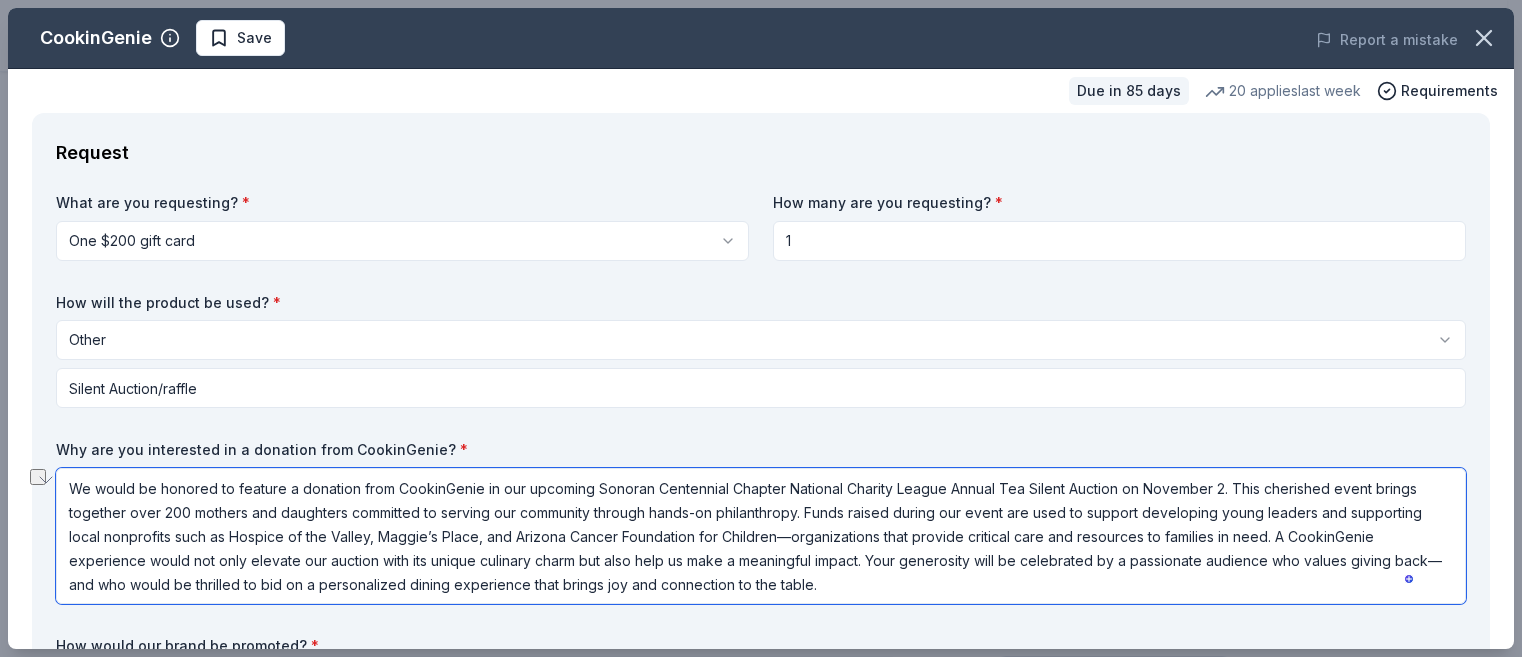 drag, startPoint x: 777, startPoint y: 541, endPoint x: 1264, endPoint y: 537, distance: 487.01642 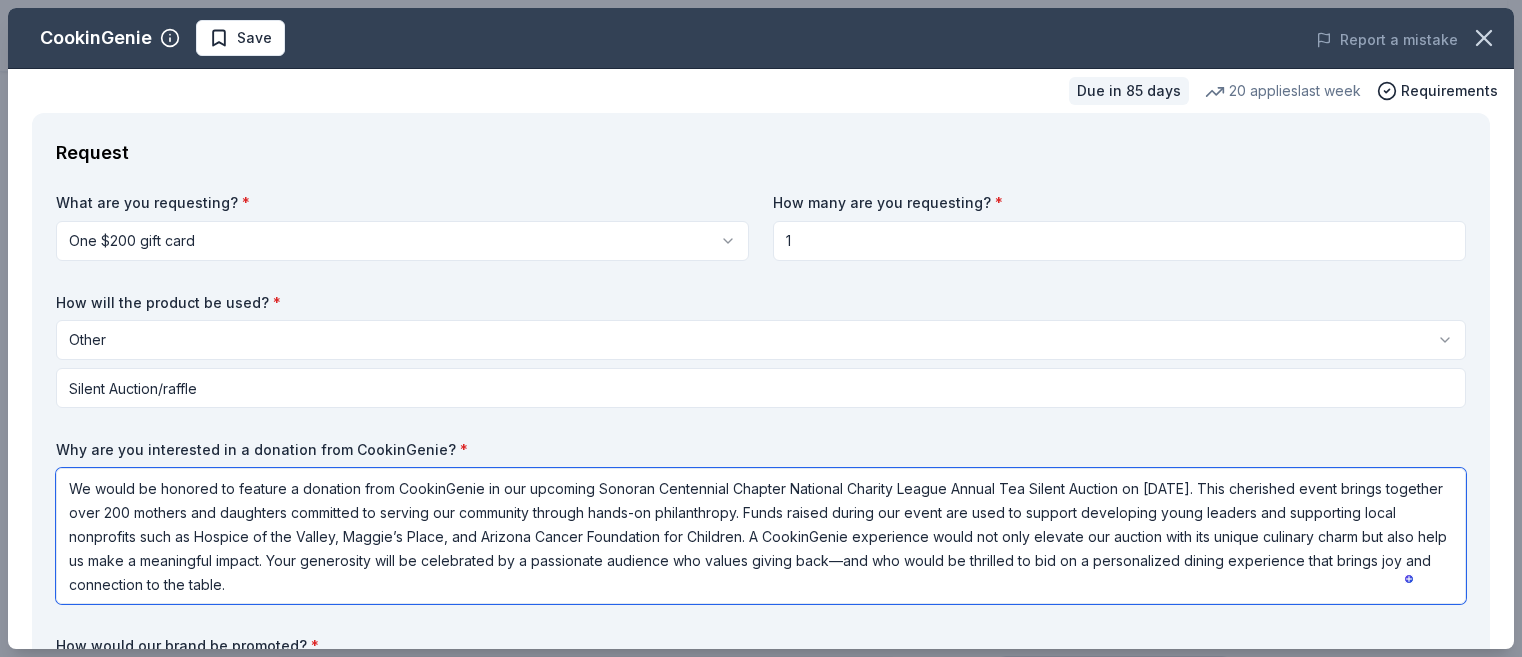 click on "We would be honored to feature a donation from CookinGenie in our upcoming Sonoran Centennial Chapter National Charity League Annual Tea Silent Auction on [DATE]. This cherished event brings together over 200 mothers and daughters committed to serving our community through hands-on philanthropy. Funds raised during our event are used to support developing young leaders and supporting local nonprofits such as Hospice of the Valley, Maggie’s Place, and Arizona Cancer Foundation for Children. A CookinGenie experience would not only elevate our auction with its unique culinary charm but also help us make a meaningful impact. Your generosity will be celebrated by a passionate audience who values giving back—and who would be thrilled to bid on a personalized dining experience that brings joy and connection to the table." at bounding box center (761, 536) 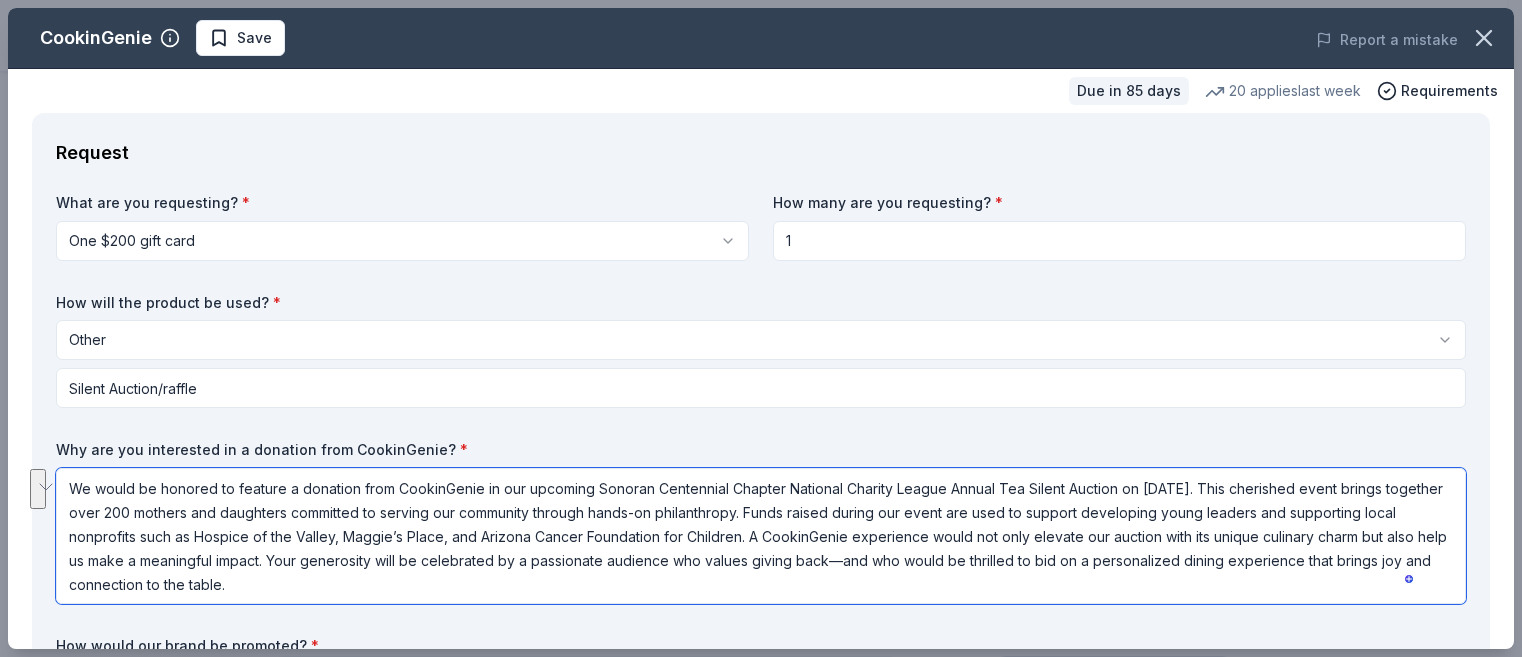 click on "We would be honored to feature a donation from CookinGenie in our upcoming Sonoran Centennial Chapter National Charity League Annual Tea Silent Auction on [DATE]. This cherished event brings together over 200 mothers and daughters committed to serving our community through hands-on philanthropy. Funds raised during our event are used to support developing young leaders and supporting local nonprofits such as Hospice of the Valley, Maggie’s Place, and Arizona Cancer Foundation for Children. A CookinGenie experience would not only elevate our auction with its unique culinary charm but also help us make a meaningful impact. Your generosity will be celebrated by a passionate audience who values giving back—and who would be thrilled to bid on a personalized dining experience that brings joy and connection to the table." at bounding box center [761, 536] 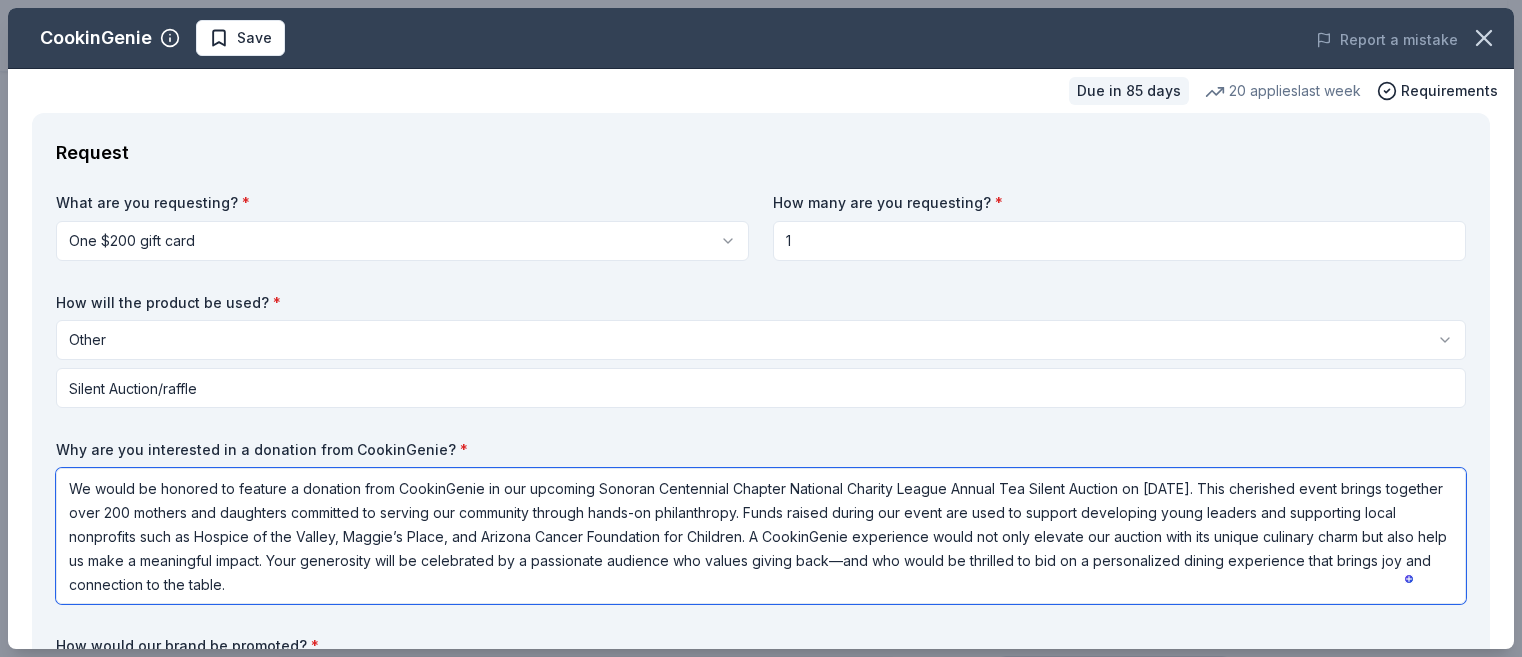 type on "We would be honored to feature a donation from CookinGenie in our upcoming Sonoran Centennial Chapter National Charity League Annual Tea Silent Auction on [DATE]. This cherished event brings together over 200 mothers and daughters committed to serving our community through hands-on philanthropy. Funds raised during our event are used to support developing young leaders and supporting local nonprofits such as Hospice of the Valley, Maggie’s Place, and Arizona Cancer Foundation for Children. A CookinGenie experience would not only elevate our auction with its unique culinary charm but also help us make a meaningful impact. Your generosity will be celebrated by a passionate audience who values giving back—and who would be thrilled to bid on a personalized dining experience that brings joy and connection to the table." 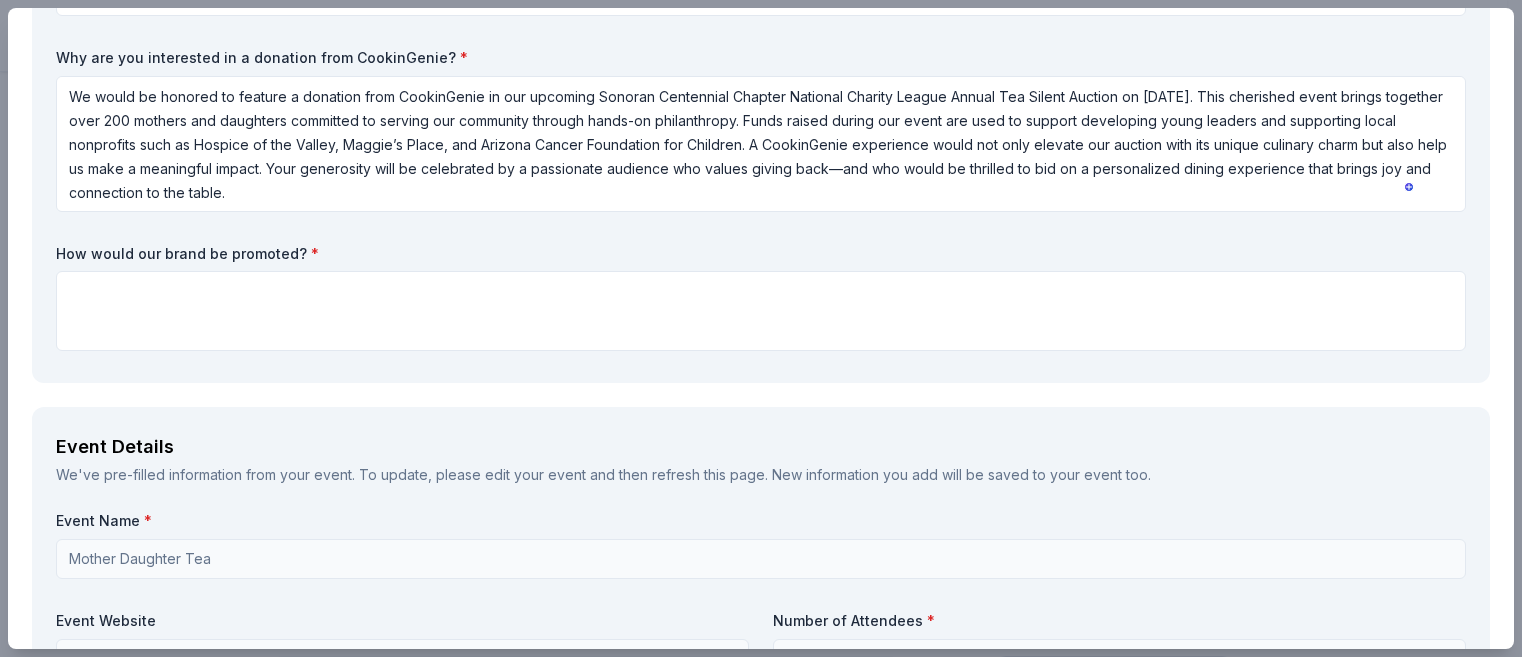 scroll, scrollTop: 394, scrollLeft: 0, axis: vertical 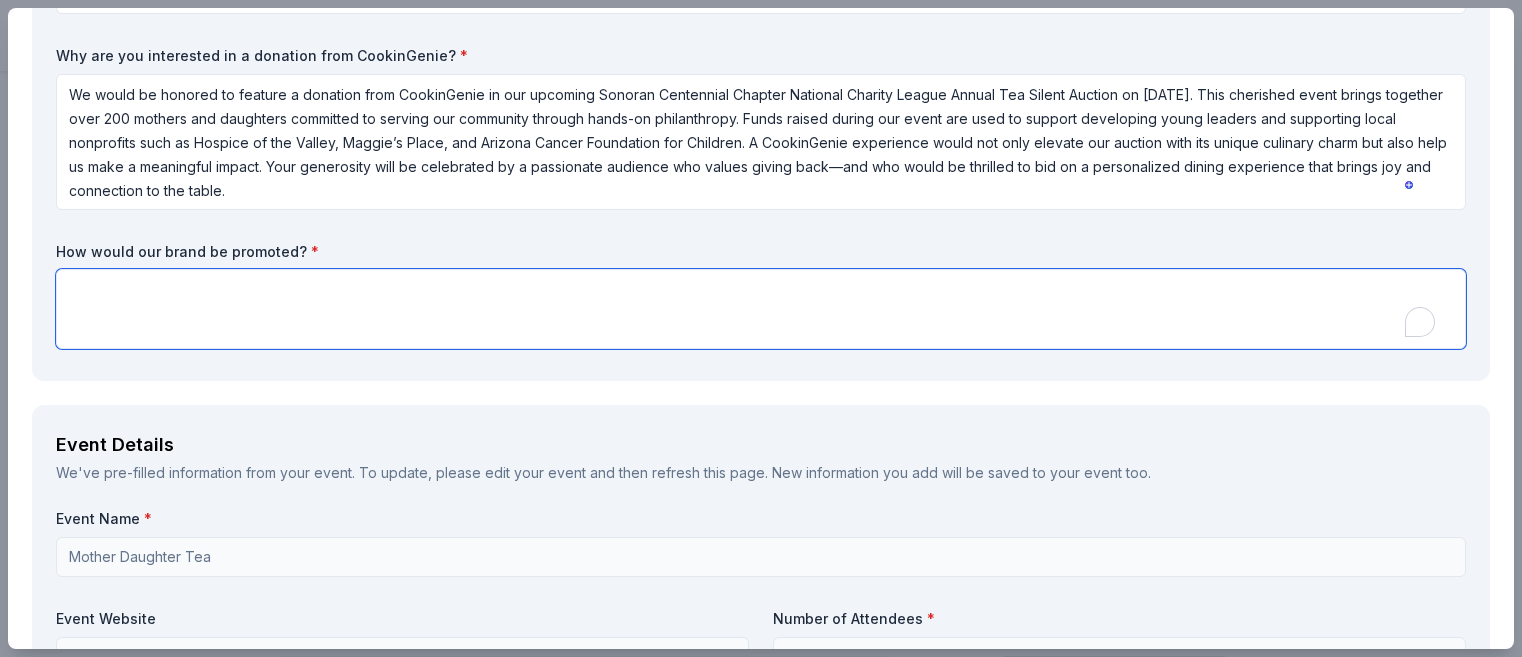 click at bounding box center (761, 309) 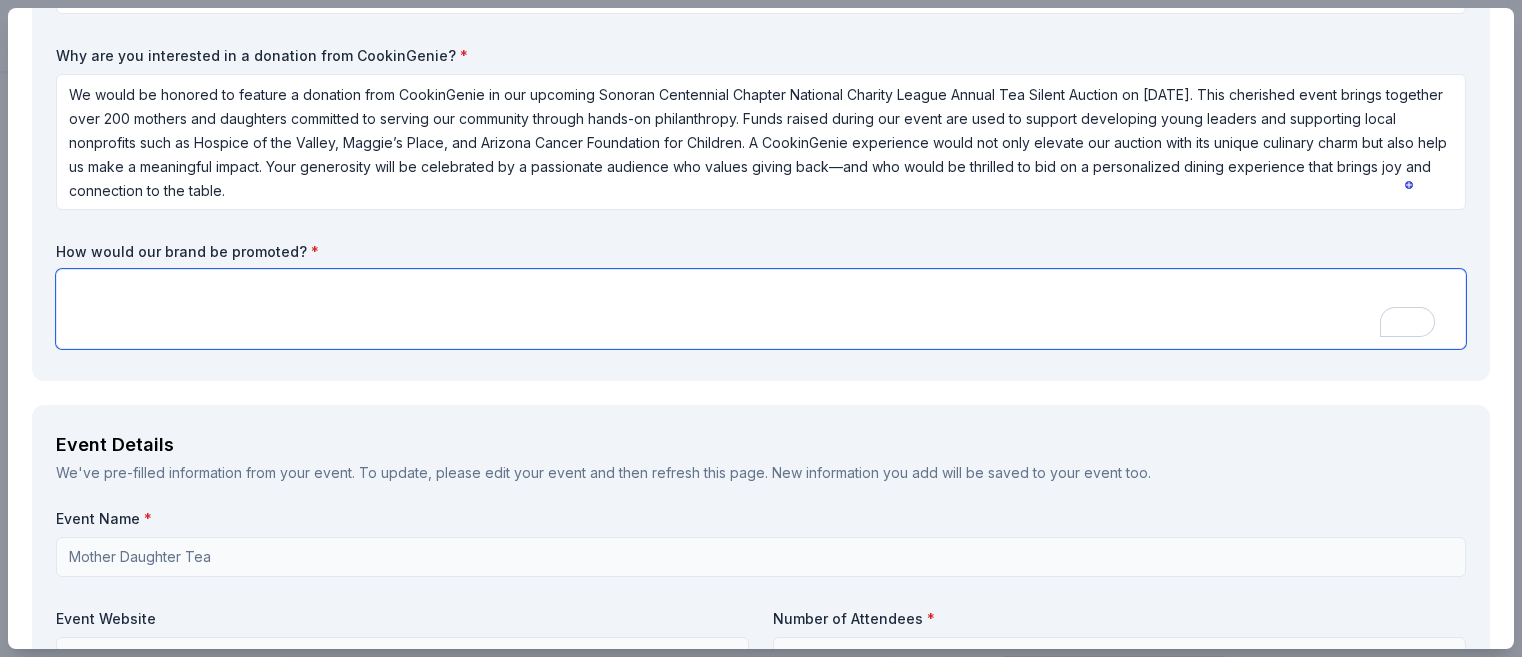 paste on "Your generous donation will be showcased with prominent and creative brand displays throughout the Sonoran Centennial Chapter National Charity League Annual Tea. The silent auction area will feature elegantly designed signage highlighting CookinGenie’s logo, brand story, and donation details, ensuring high visibility among our [NUMBER]+ guests. We’ll also include your brand in our event program, digital communications, and social media shoutouts leading up to and following the event. Our team takes pride in creating visually engaging auction presentations that reflect the spirit of each donor—so CookinGenie’s culinary experience will be celebrated in a way that’s both tasteful and memorable." 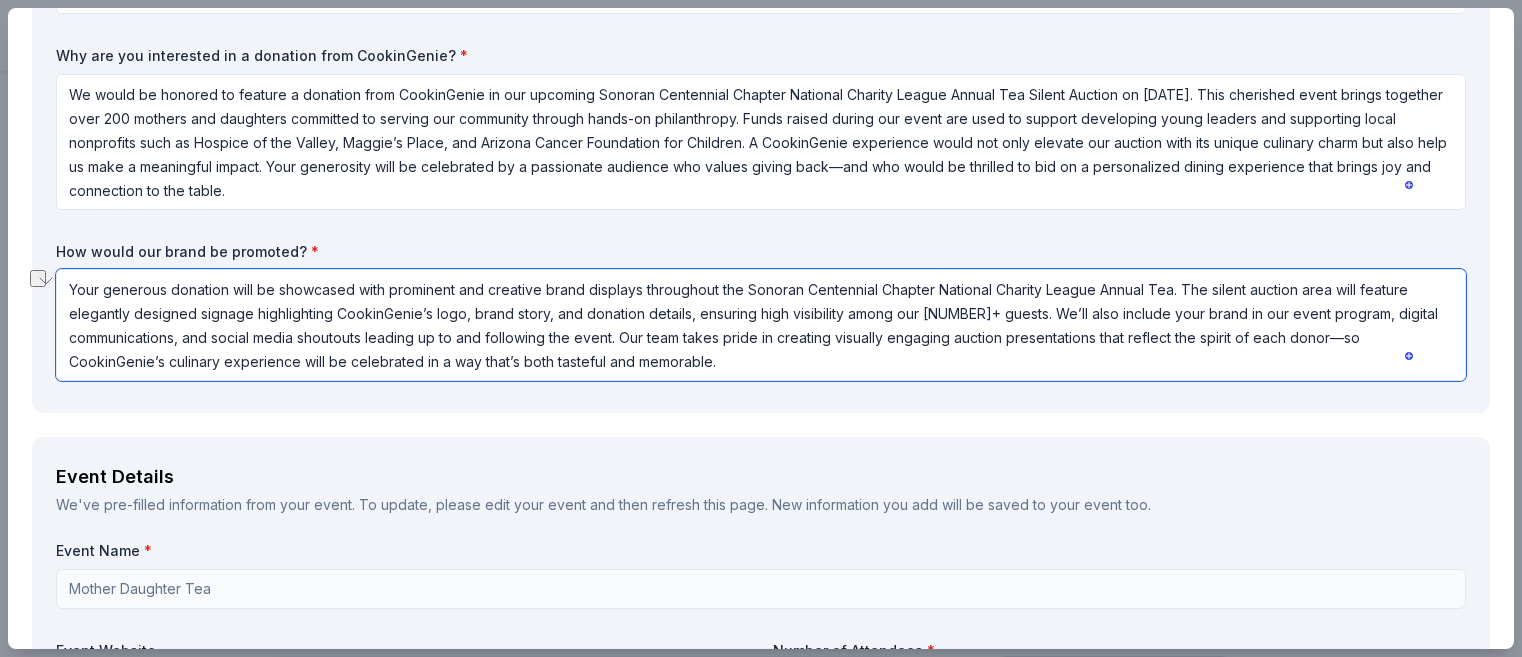 drag, startPoint x: 471, startPoint y: 310, endPoint x: 553, endPoint y: 320, distance: 82.607506 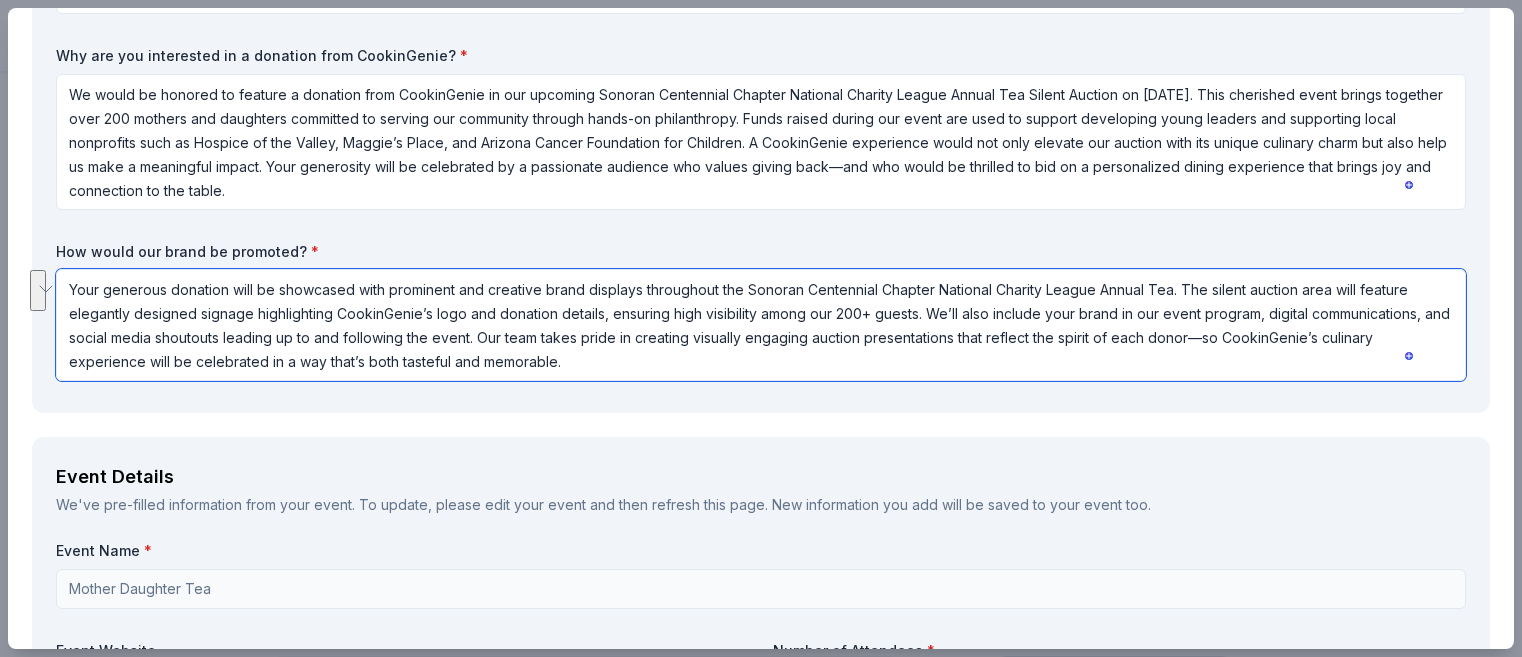 drag, startPoint x: 934, startPoint y: 313, endPoint x: 624, endPoint y: 344, distance: 311.54614 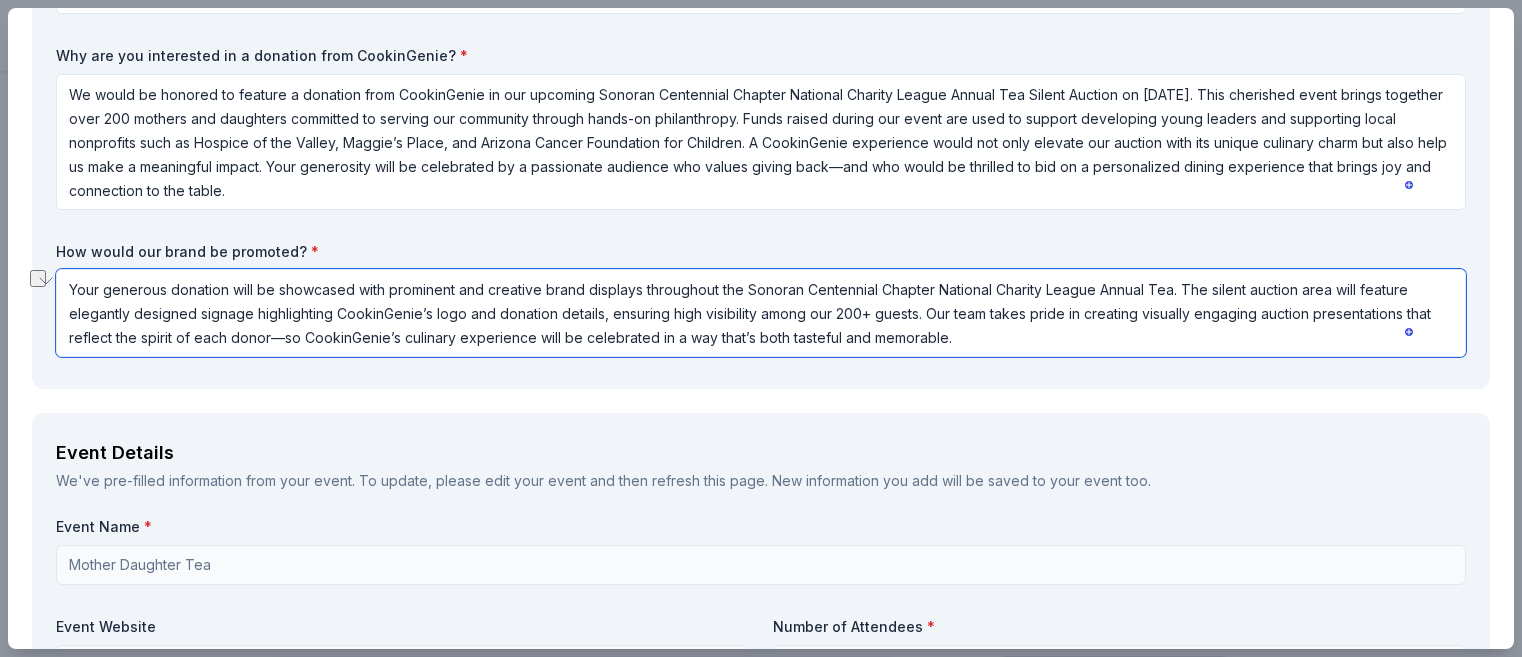 drag, startPoint x: 987, startPoint y: 315, endPoint x: 926, endPoint y: 311, distance: 61.13101 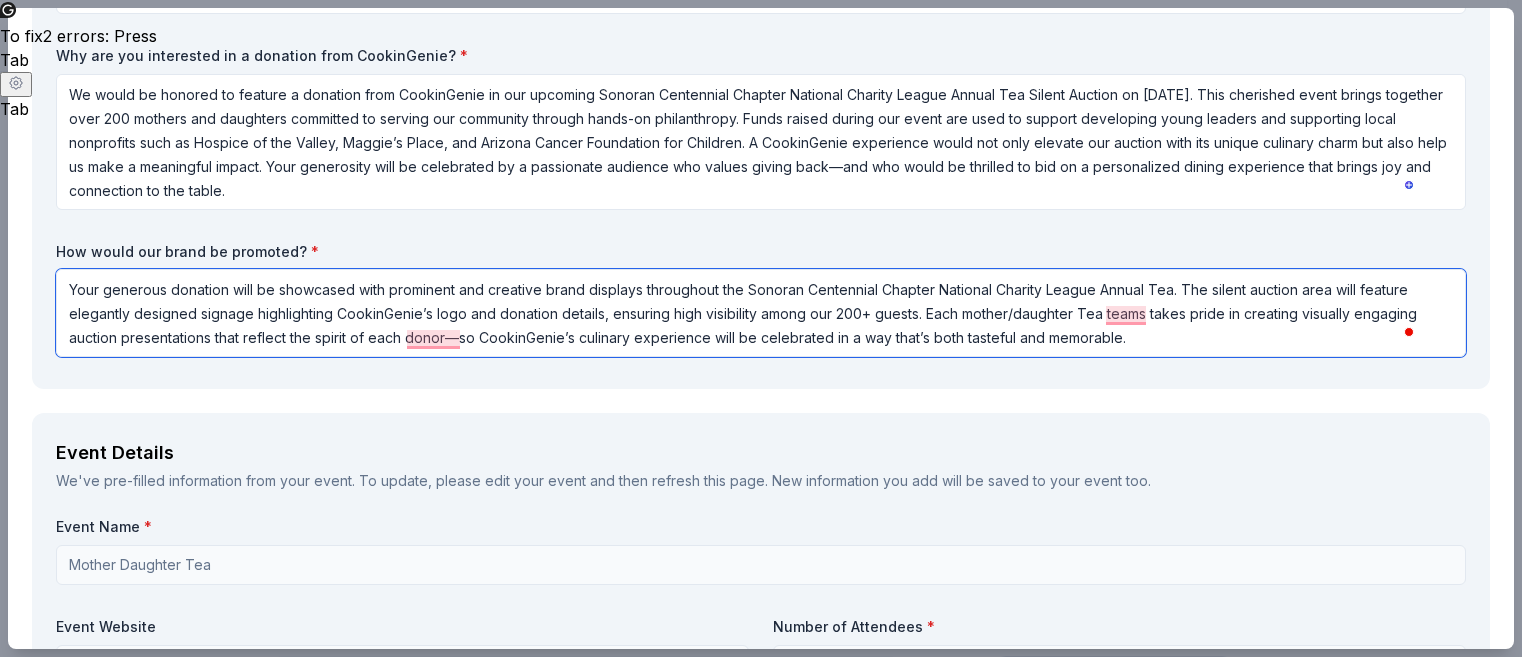 click on "Your generous donation will be showcased with prominent and creative brand displays throughout the Sonoran Centennial Chapter National Charity League Annual Tea. The silent auction area will feature elegantly designed signage highlighting CookinGenie’s logo and donation details, ensuring high visibility among our 200+ guests. Each mother/daughter Tea teams takes pride in creating visually engaging auction presentations that reflect the spirit of each donor—so CookinGenie’s culinary experience will be celebrated in a way that’s both tasteful and memorable." at bounding box center (761, 313) 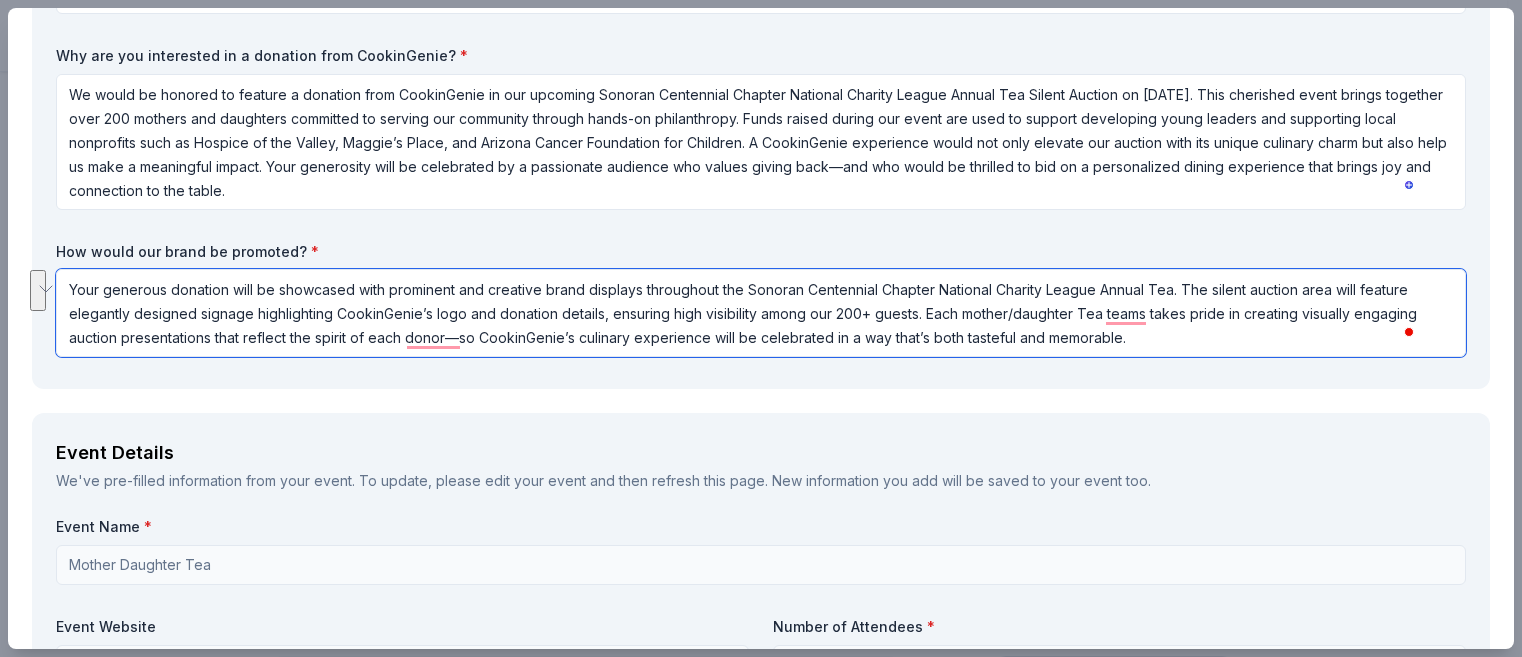 scroll, scrollTop: 1, scrollLeft: 0, axis: vertical 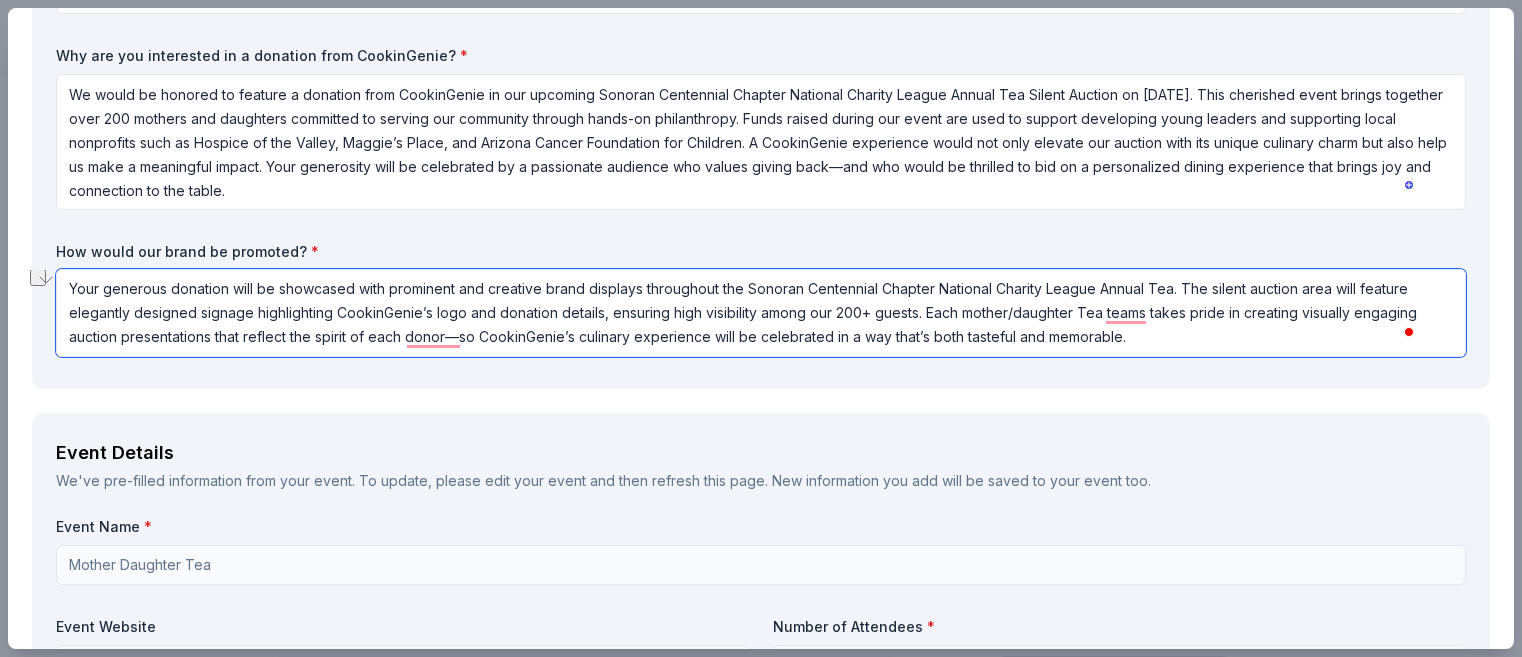 drag, startPoint x: 245, startPoint y: 338, endPoint x: 444, endPoint y: 348, distance: 199.2511 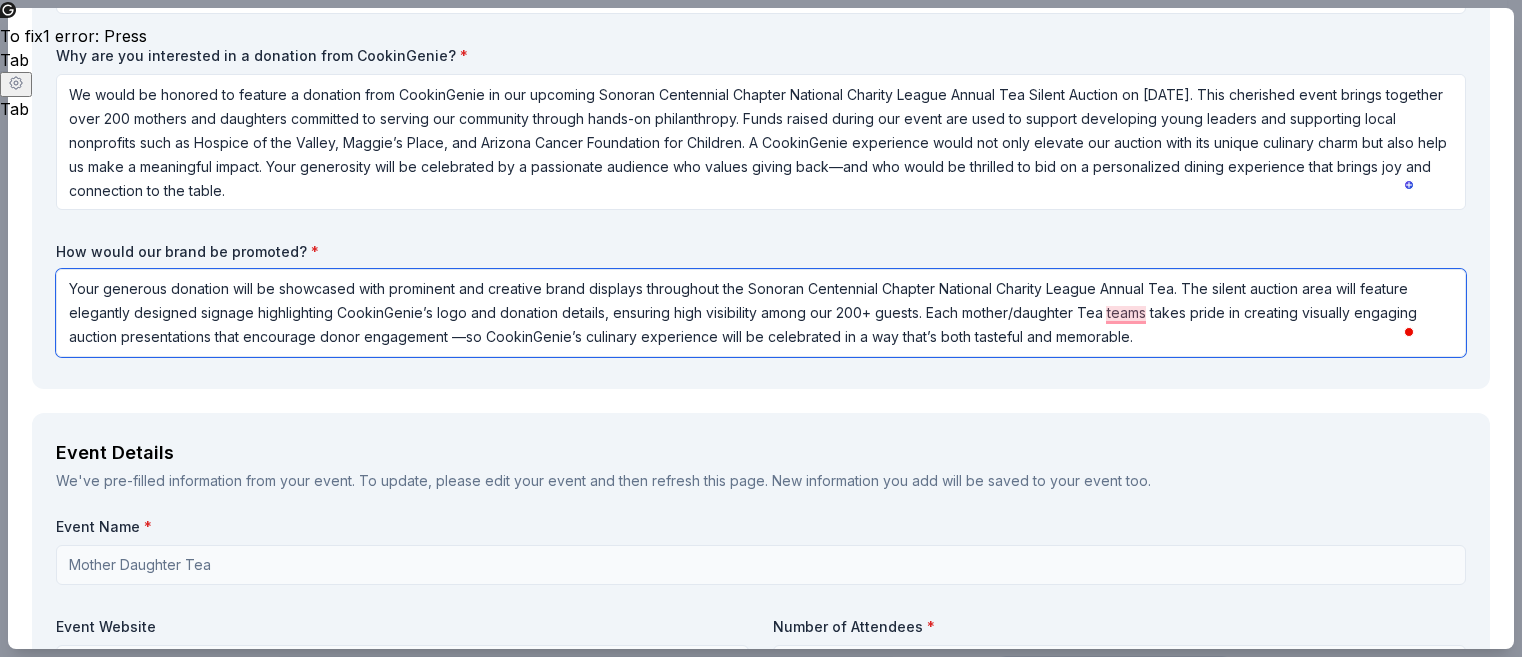 type on "Your generous donation will be showcased with prominent and creative brand displays throughout the Sonoran Centennial Chapter National Charity League Annual Tea. The silent auction area will feature elegantly designed signage highlighting CookinGenie’s logo and donation details, ensuring high visibility among our 200+ guests. Each mother/daughter Tea teams takes pride in creating visually engaging auction presentations that encourage donor engagement —so CookinGenie’s culinary experience will be celebrated in a way that’s both tasteful and memorable." 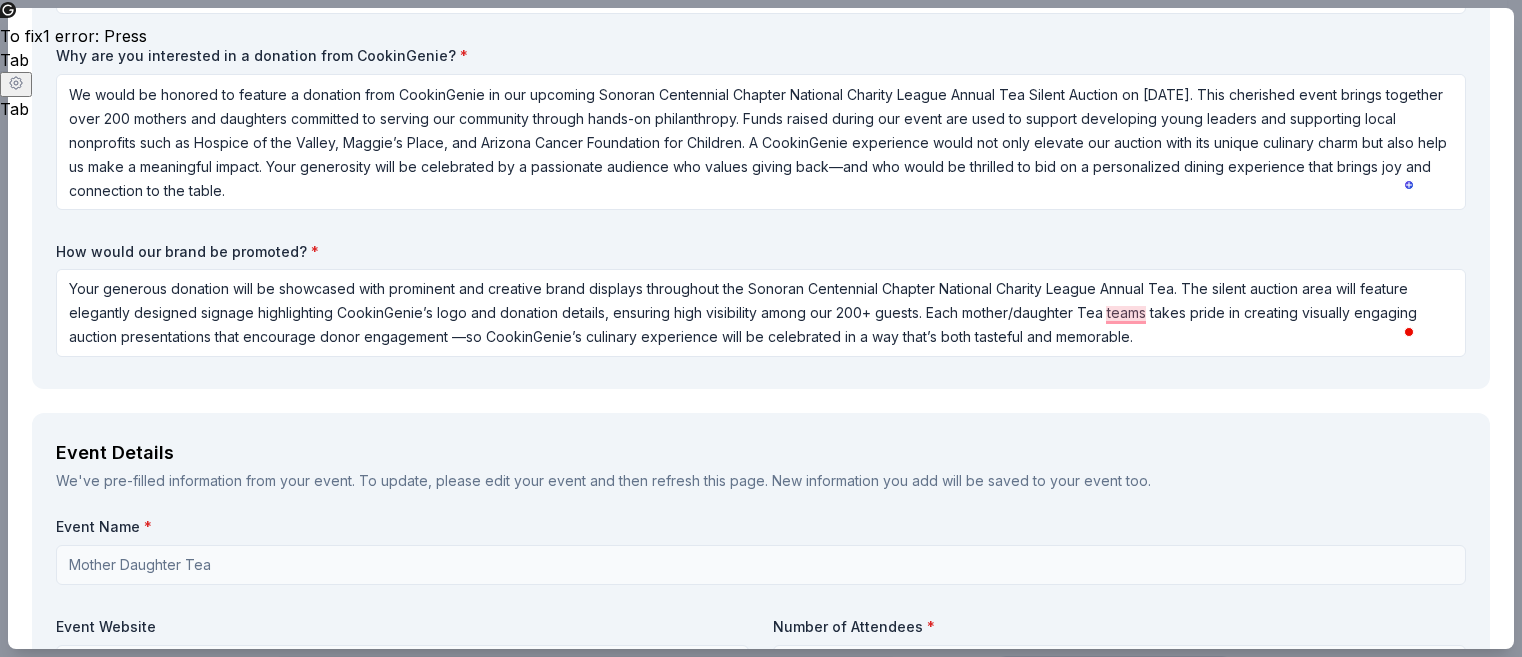 click on "Request What are you requesting? * One $[PRICE] gift card One $[PRICE] gift card How many are you requesting? * 1 How will the product be used? * Other Silent auction Live auction Raffle / Door prize Swag bag for attendees Food and beverage for attendees Other Silent Auction/raffle Why are you interested in a donation from CookinGenie? * How would our brand be promoted? * Your generous donation will be showcased with prominent and creative brand displays throughout the Sonoran Centennial Chapter National Charity League Annual Tea. The silent auction area will feature elegantly designed signage highlighting CookinGenie’s logo and donation details, ensuring high visibility among our 200+ guests. Each mother/daughter Tea teams takes pride in creating visually engaging auction presentations that encourage donor engagement —so CookinGenie’s culinary experience will be celebrated in a way that’s both tasteful and memorable. Event Details Event Name * Mother Daughter Tea Event Website Number of Attendees * 200 * * *" at bounding box center (761, 1239) 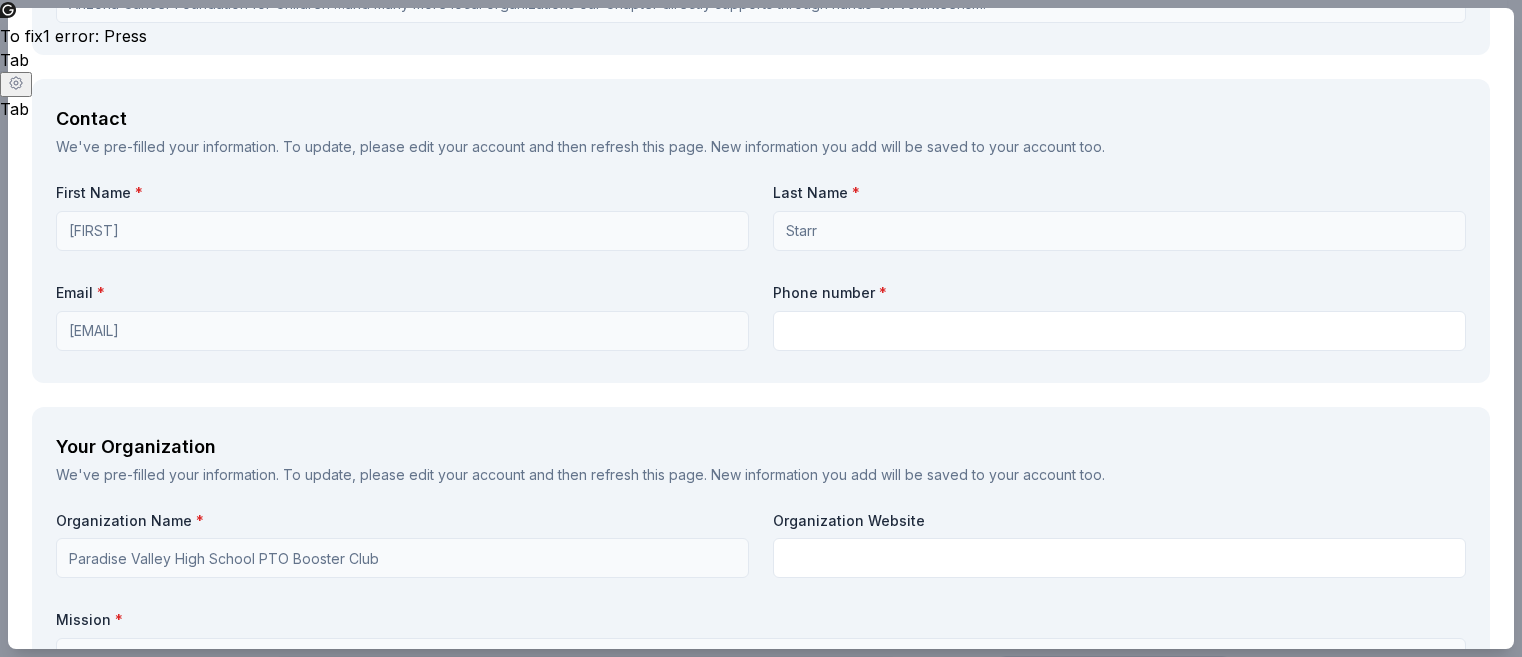 scroll, scrollTop: 1501, scrollLeft: 0, axis: vertical 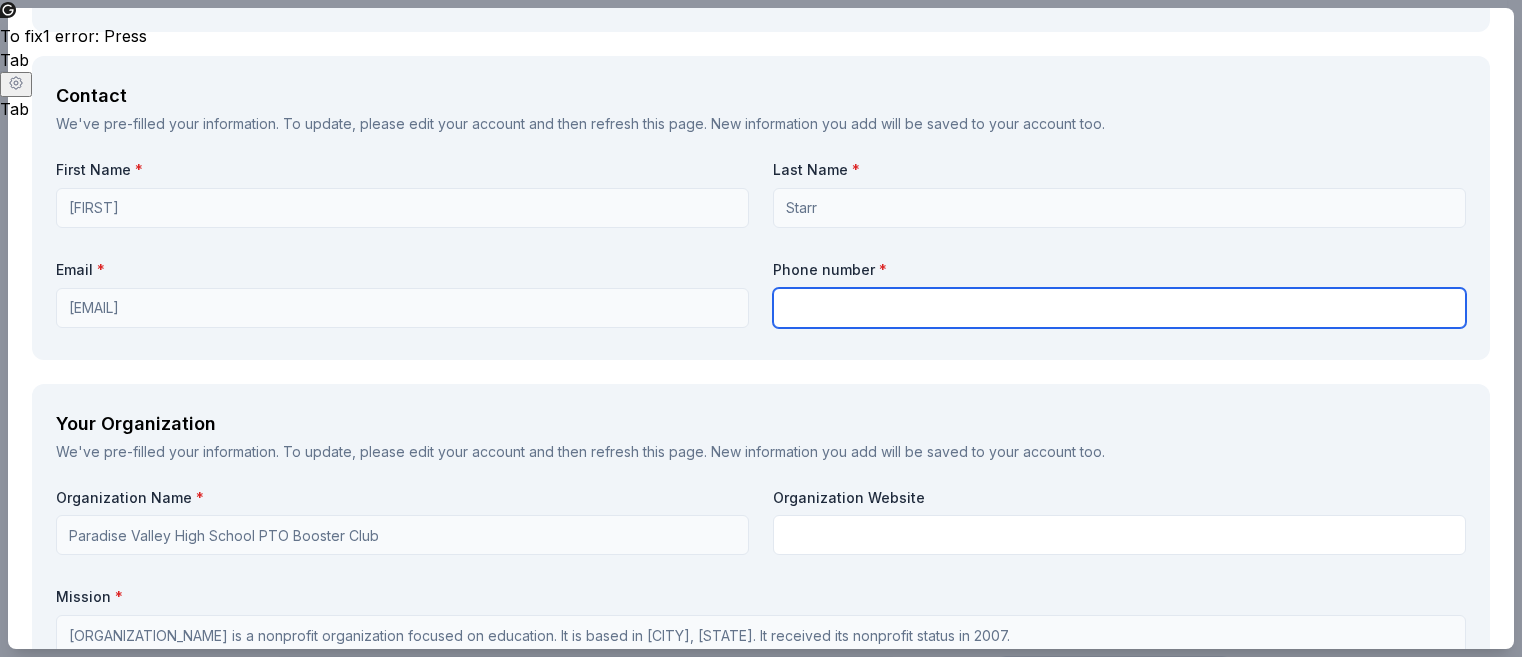 click at bounding box center [1119, 308] 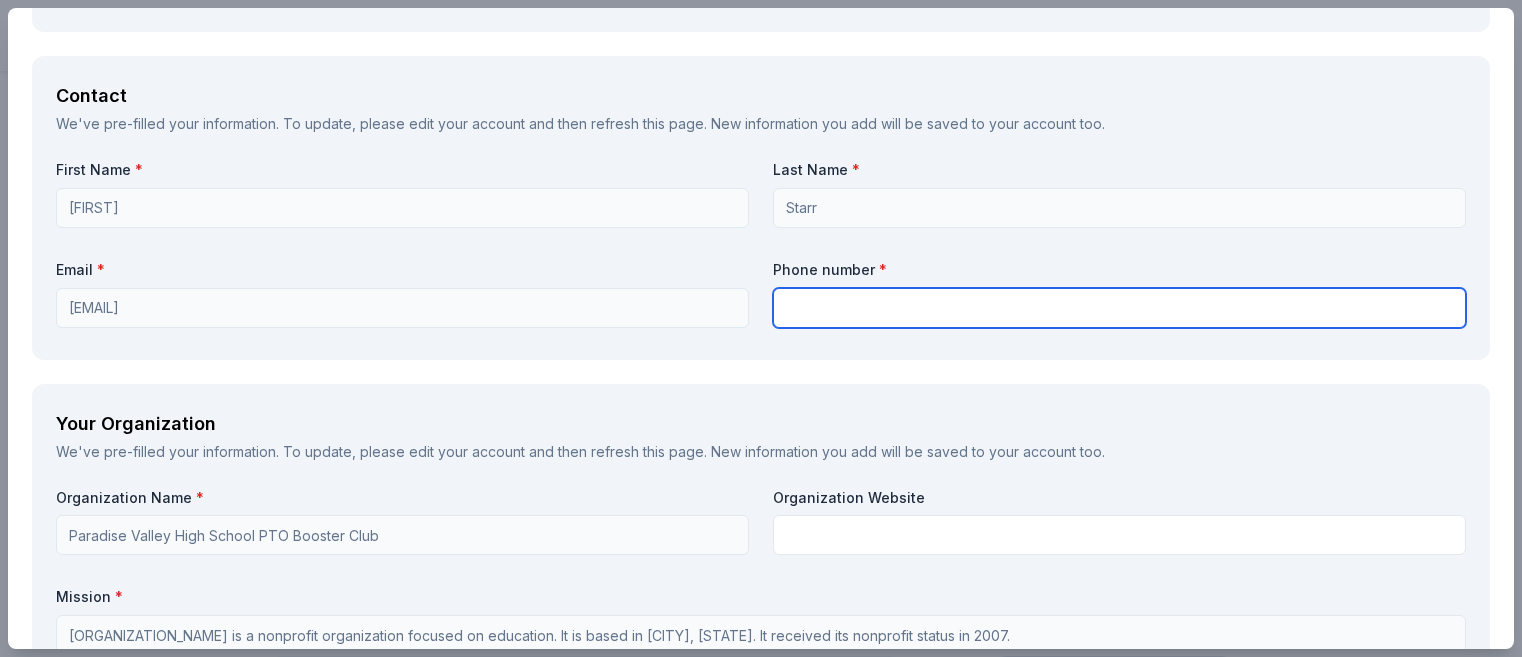 type on "[PHONE]" 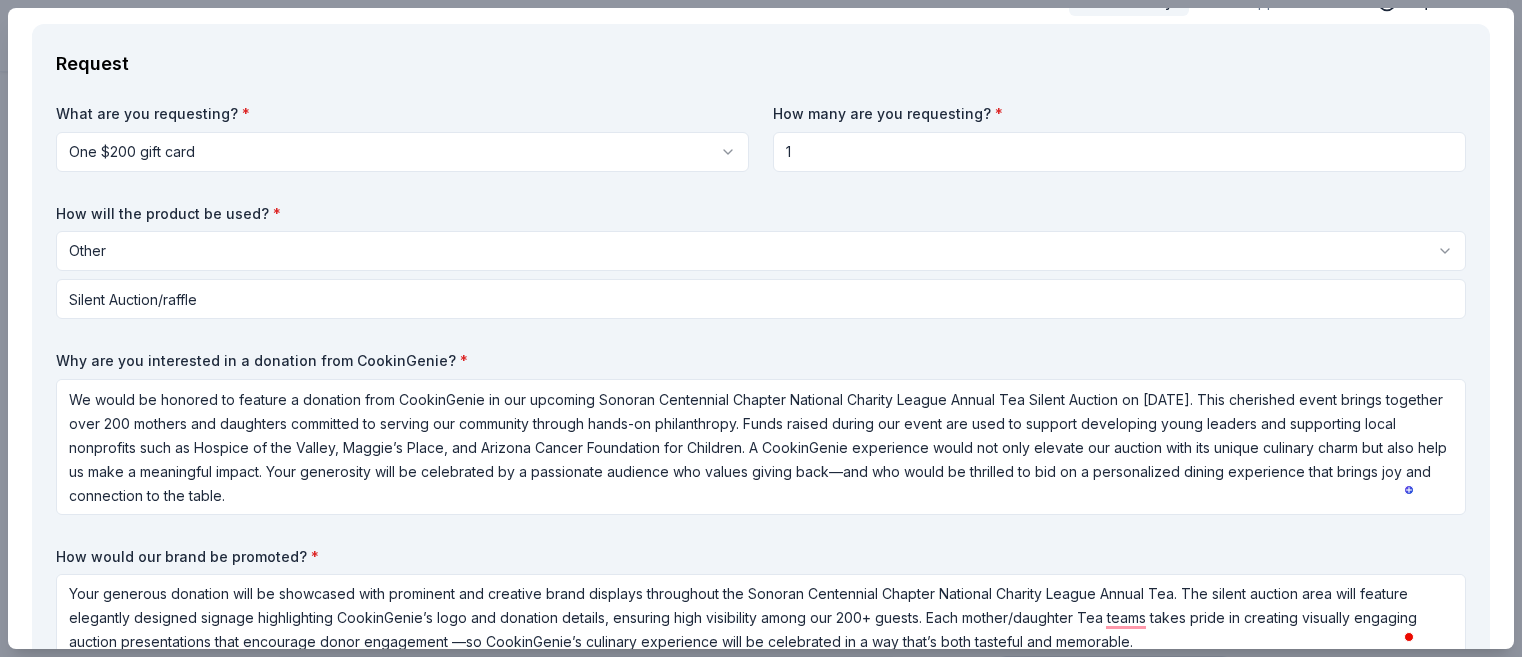 scroll, scrollTop: 0, scrollLeft: 0, axis: both 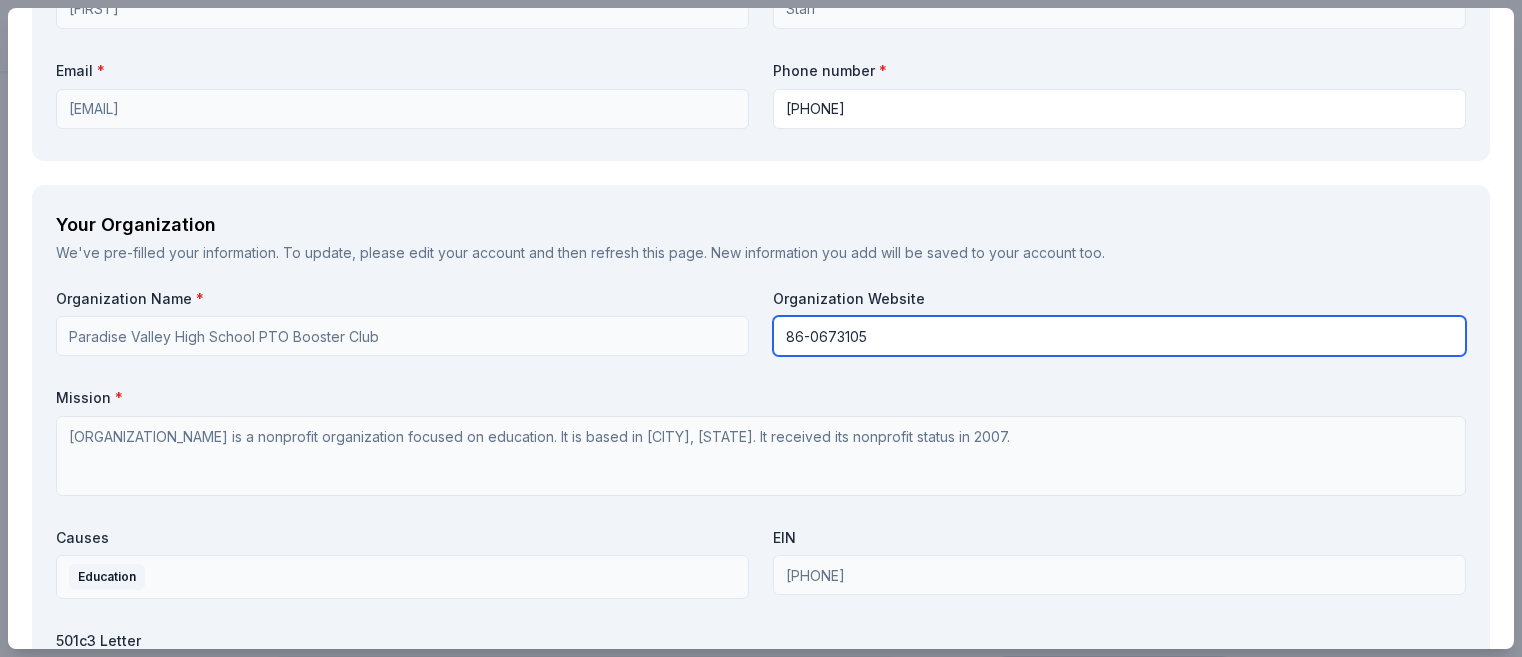 click on "86-0673105" at bounding box center [1119, 336] 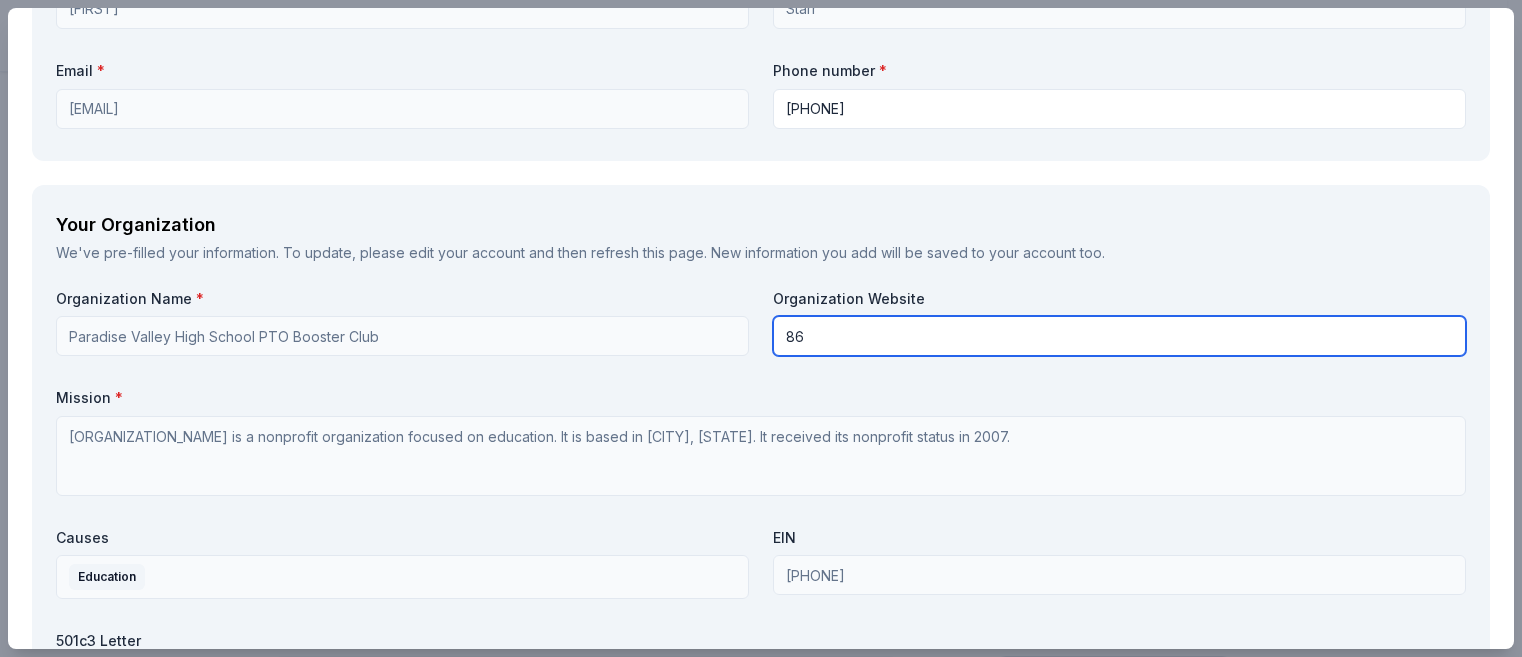 type on "8" 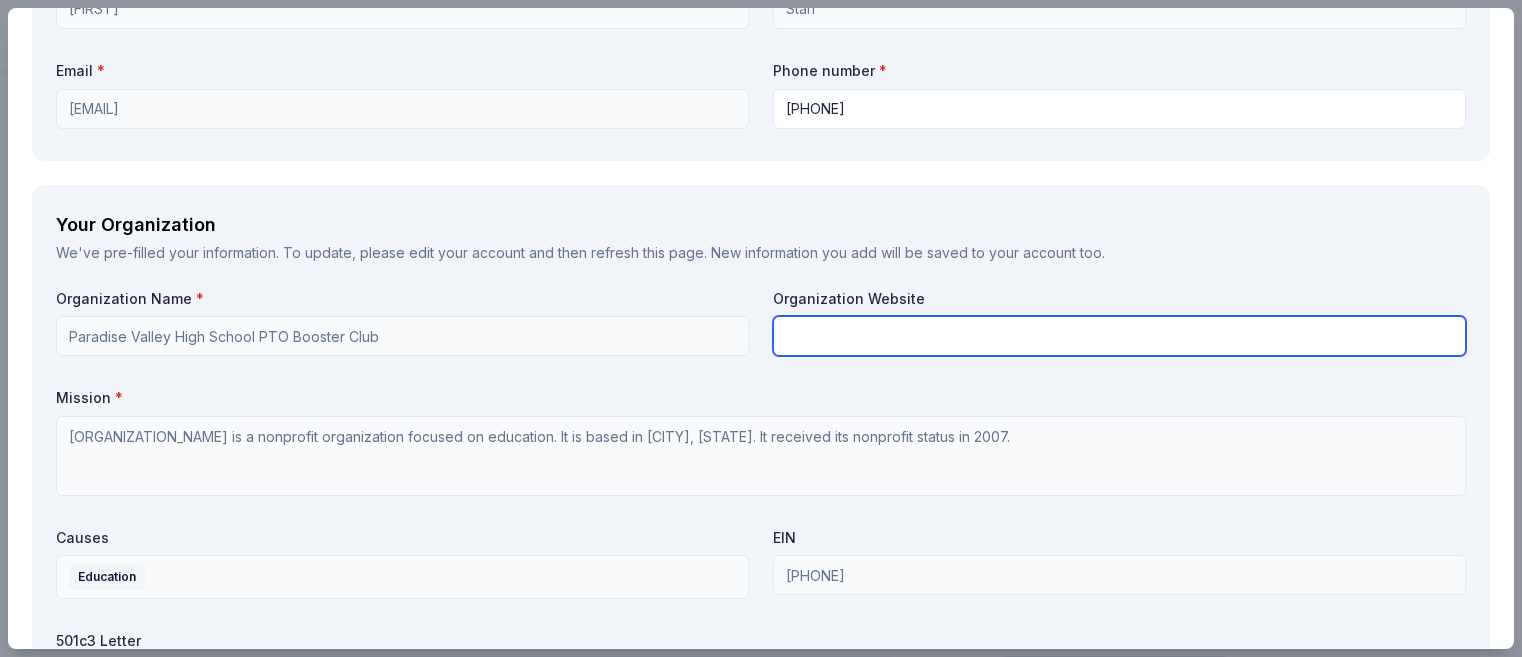 type 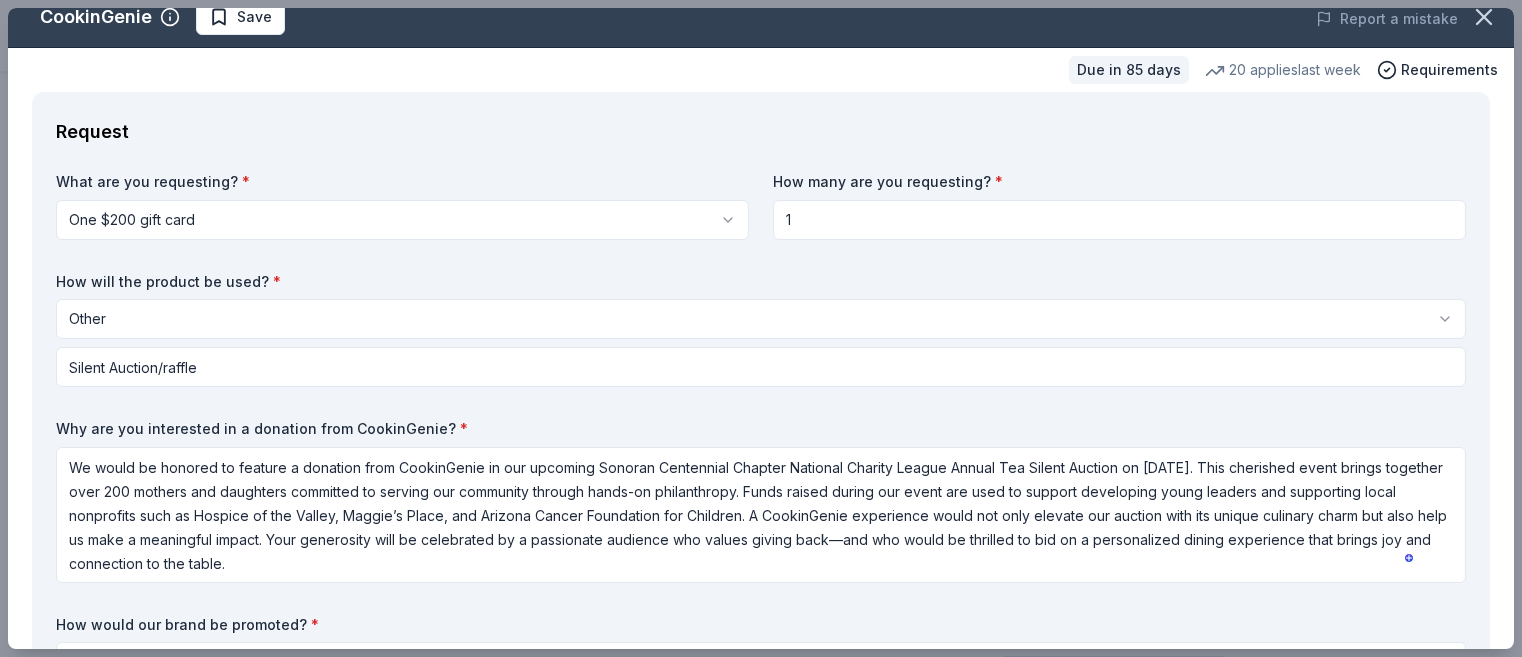 scroll, scrollTop: 0, scrollLeft: 0, axis: both 